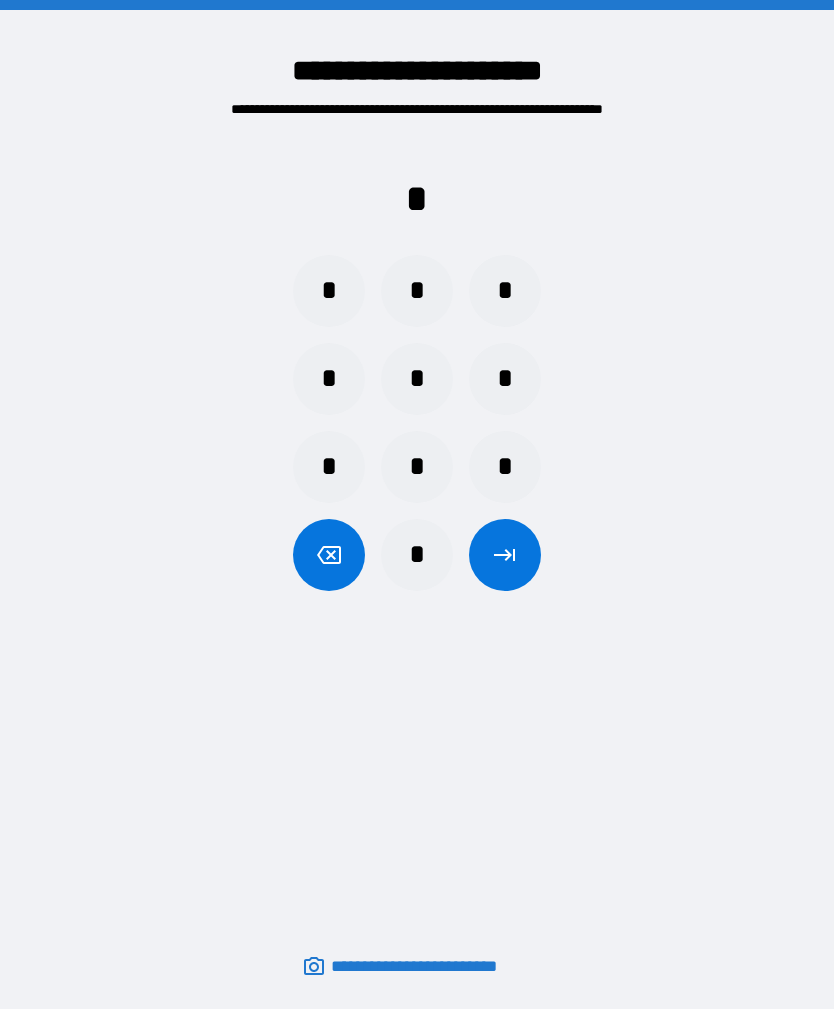 scroll, scrollTop: 64, scrollLeft: 0, axis: vertical 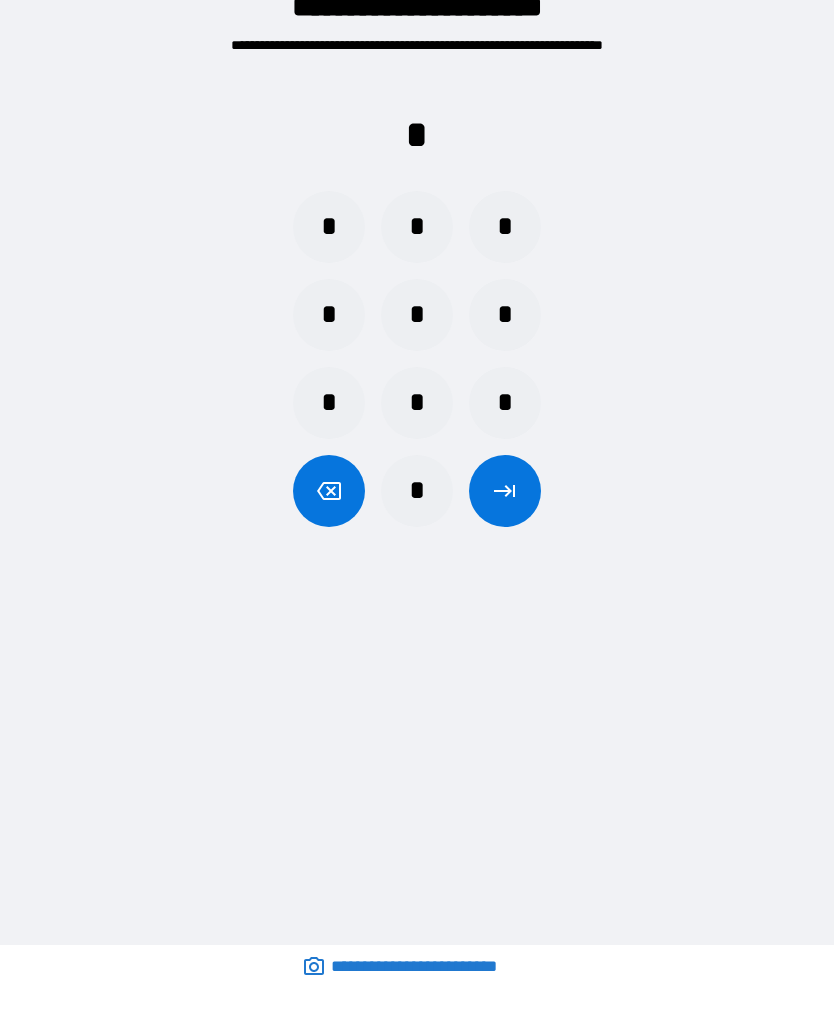 click 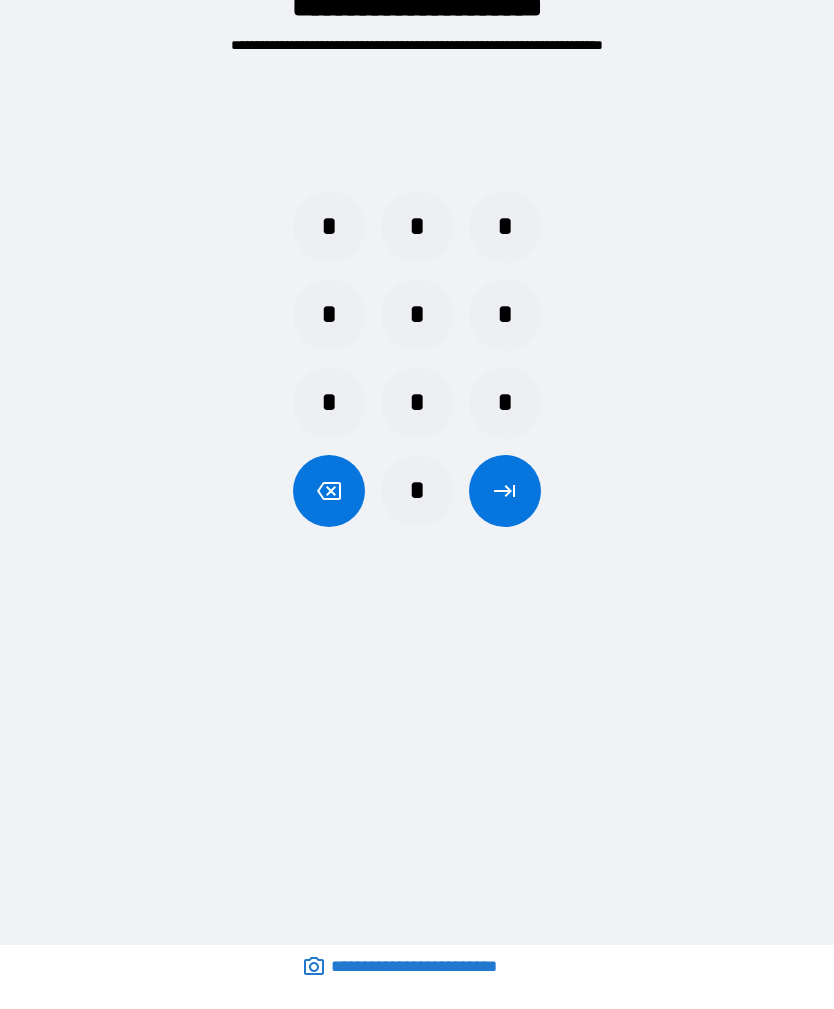 click on "*" at bounding box center [417, 315] 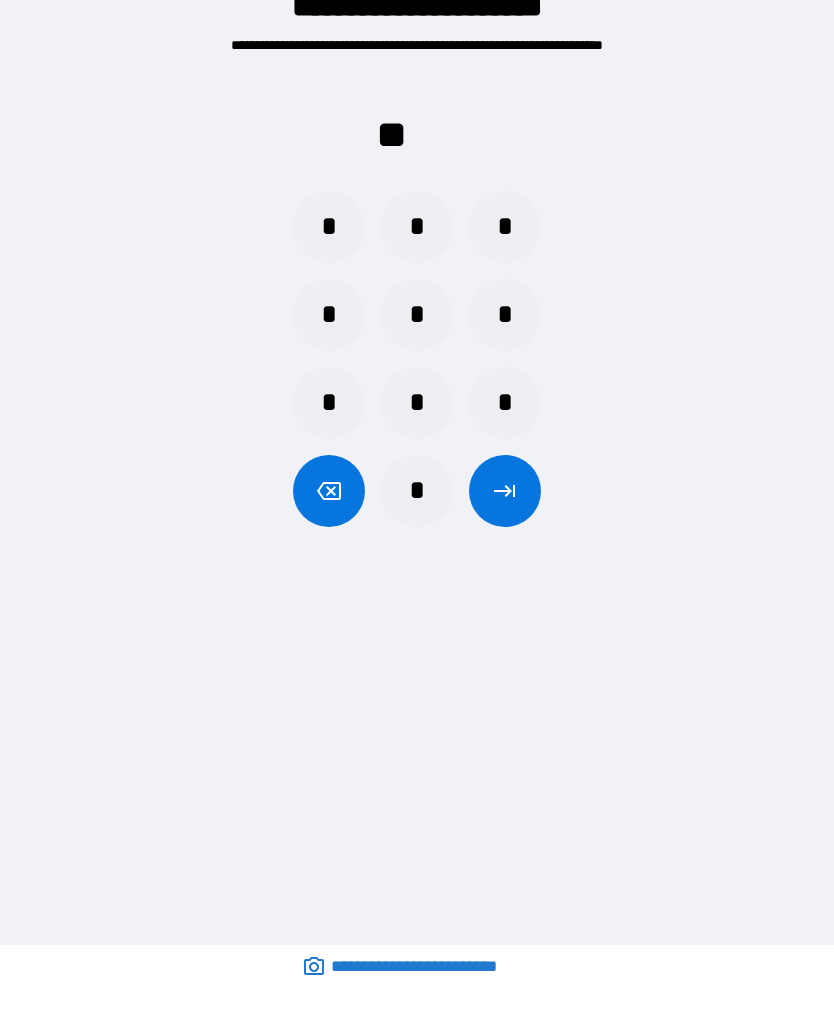 click on "*" at bounding box center (417, 227) 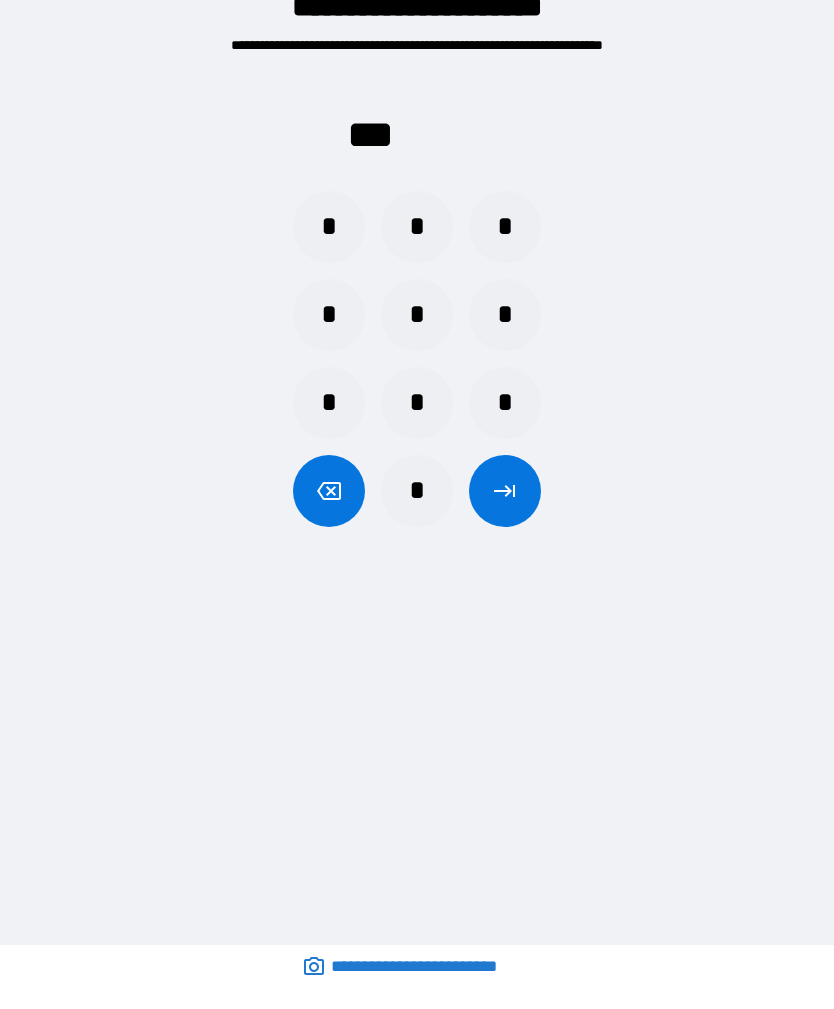 click on "*" at bounding box center (329, 315) 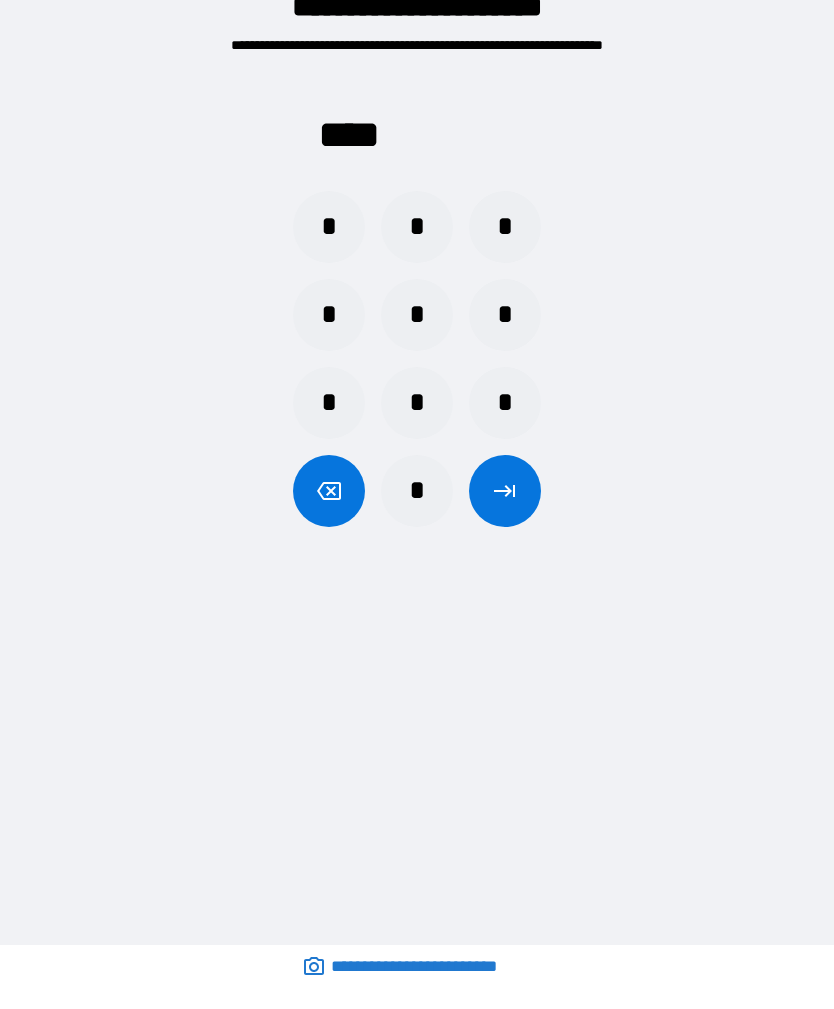 click 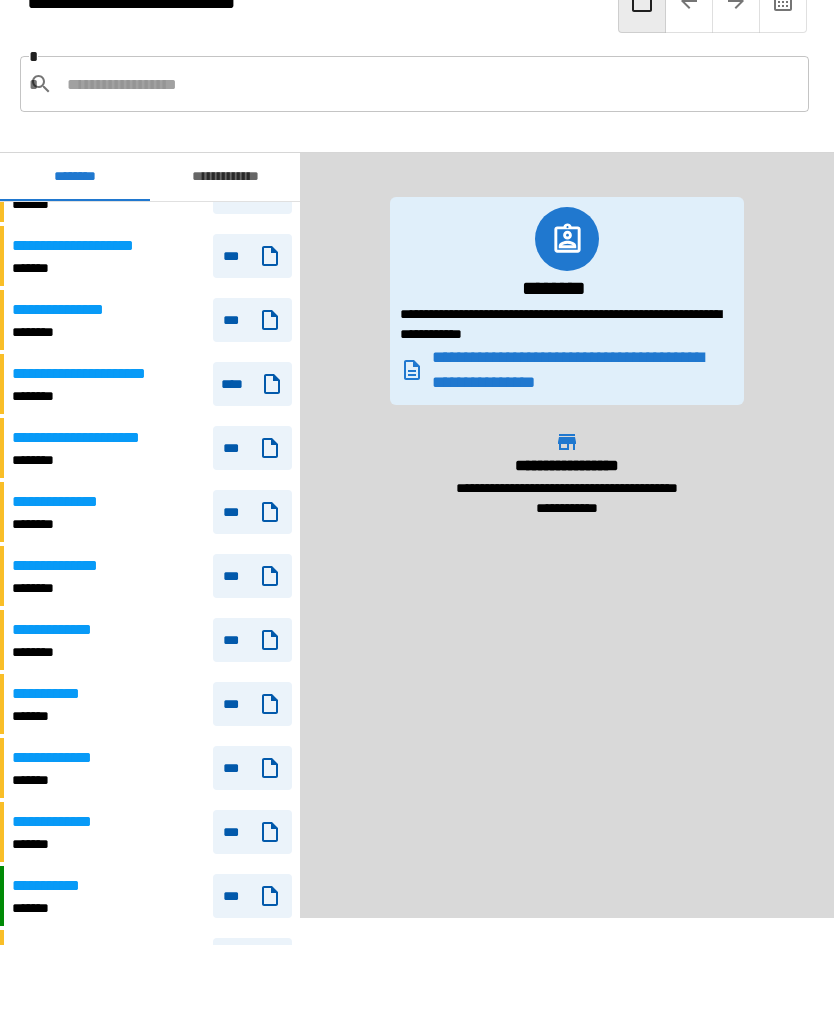 scroll, scrollTop: 126, scrollLeft: 0, axis: vertical 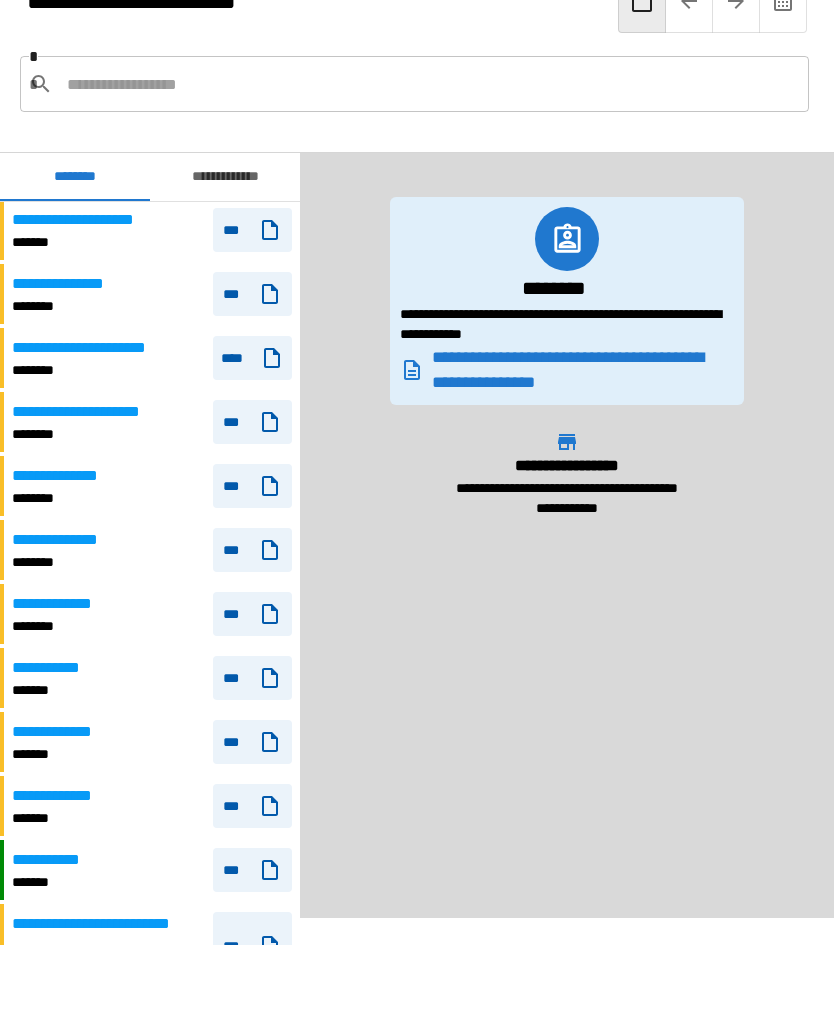 click on "**********" at bounding box center (152, 678) 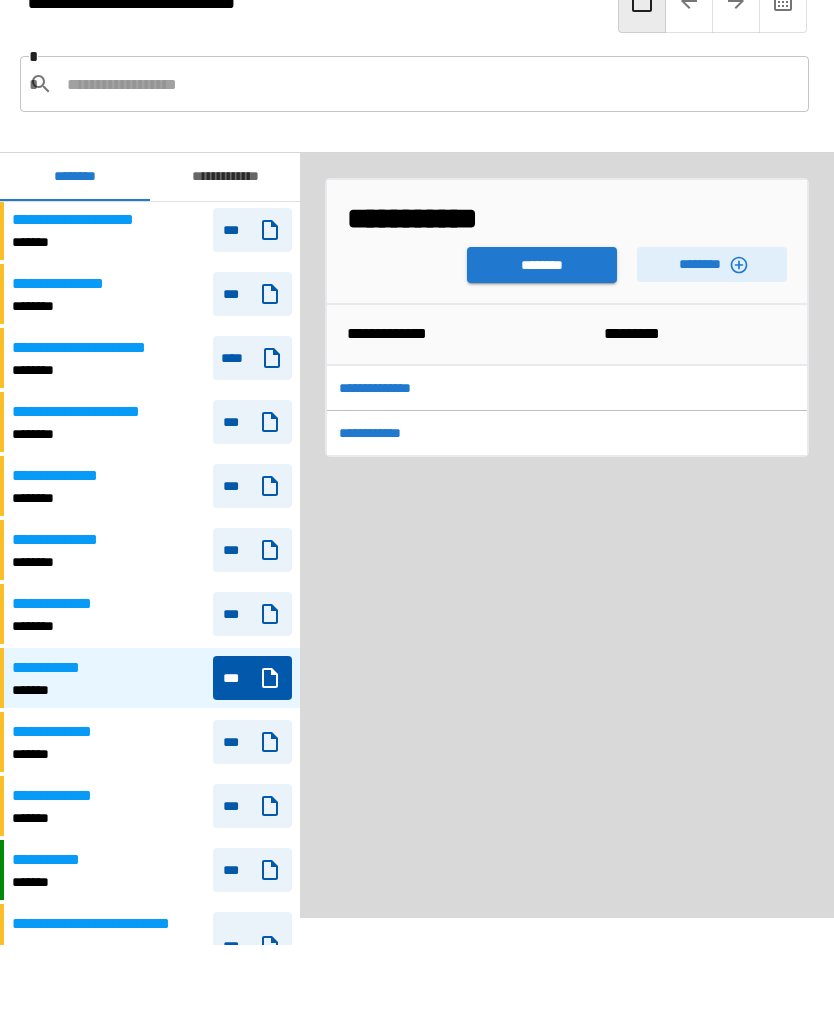 click on "********" at bounding box center [712, 264] 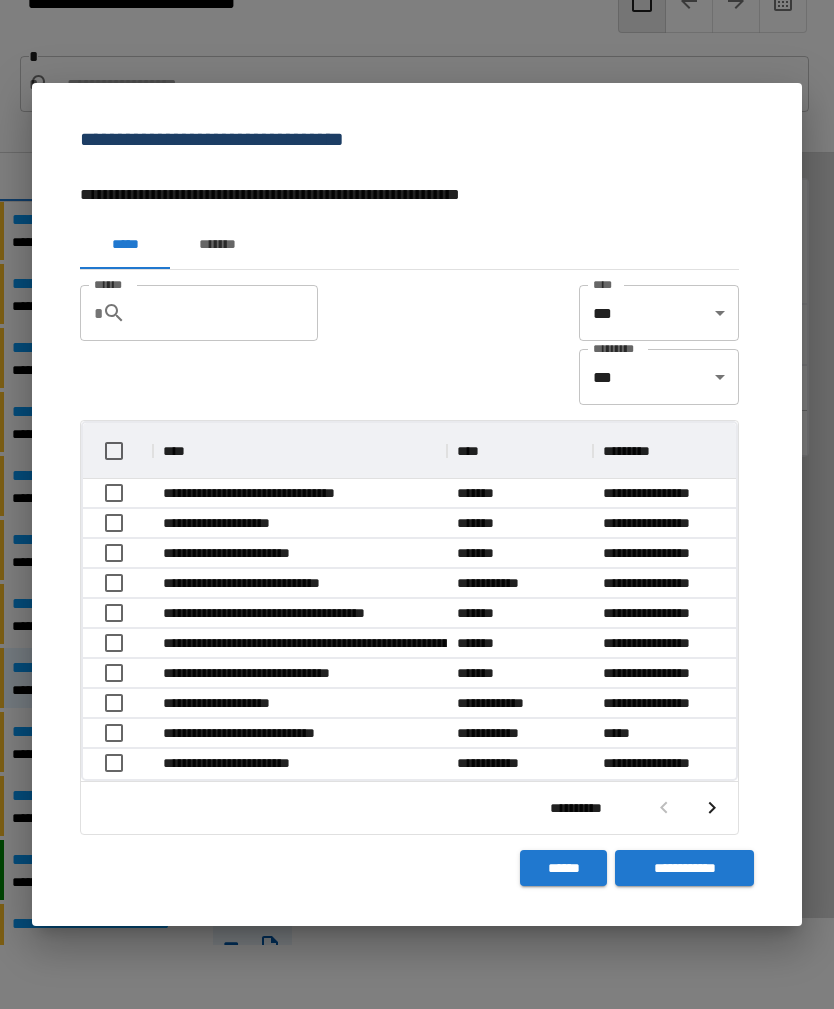 scroll, scrollTop: 1, scrollLeft: 1, axis: both 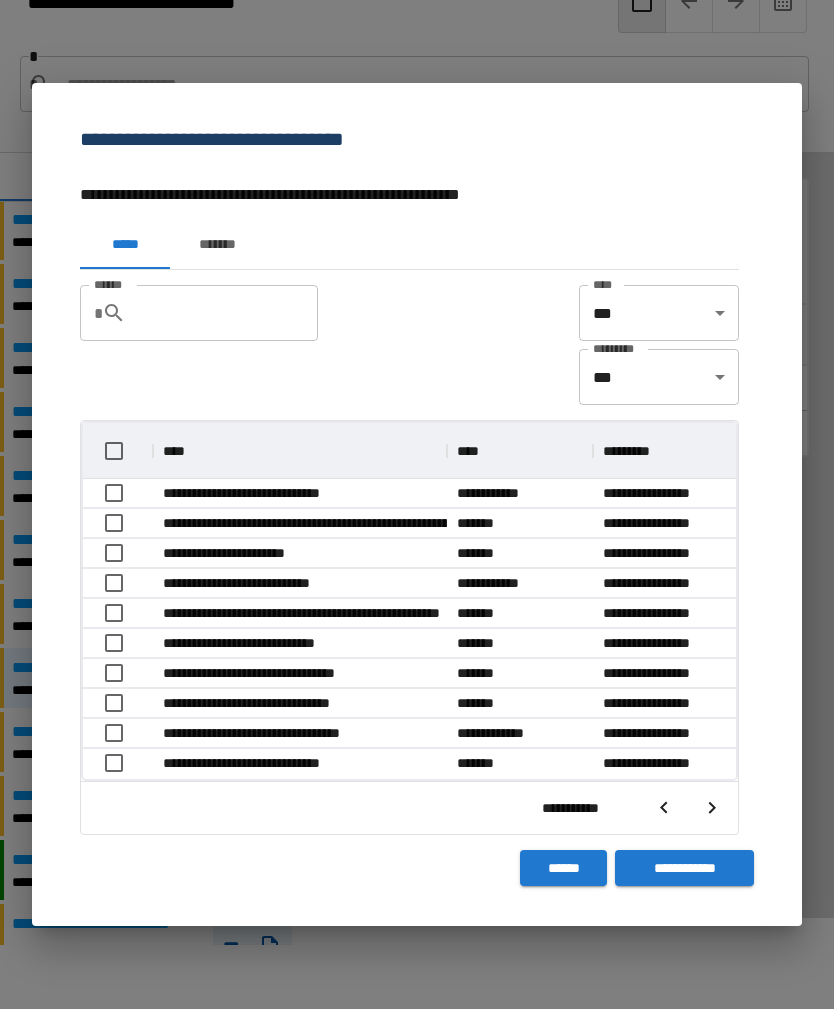 click 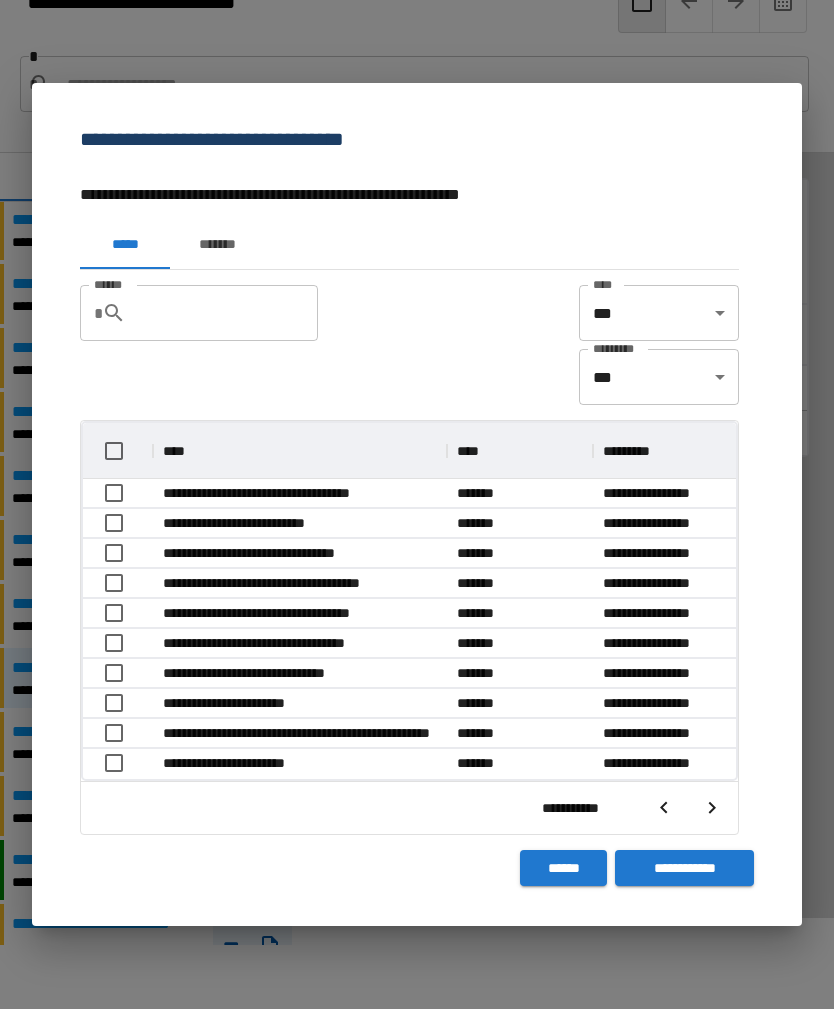 scroll, scrollTop: 356, scrollLeft: 653, axis: both 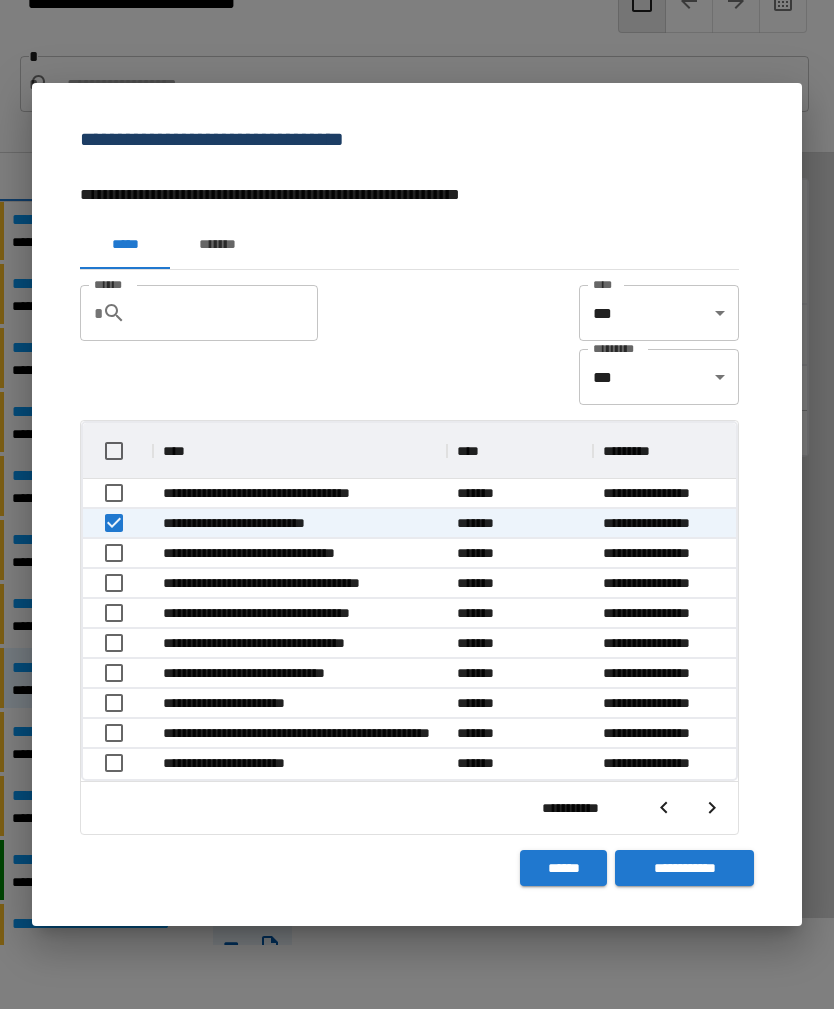 click on "**********" at bounding box center [684, 868] 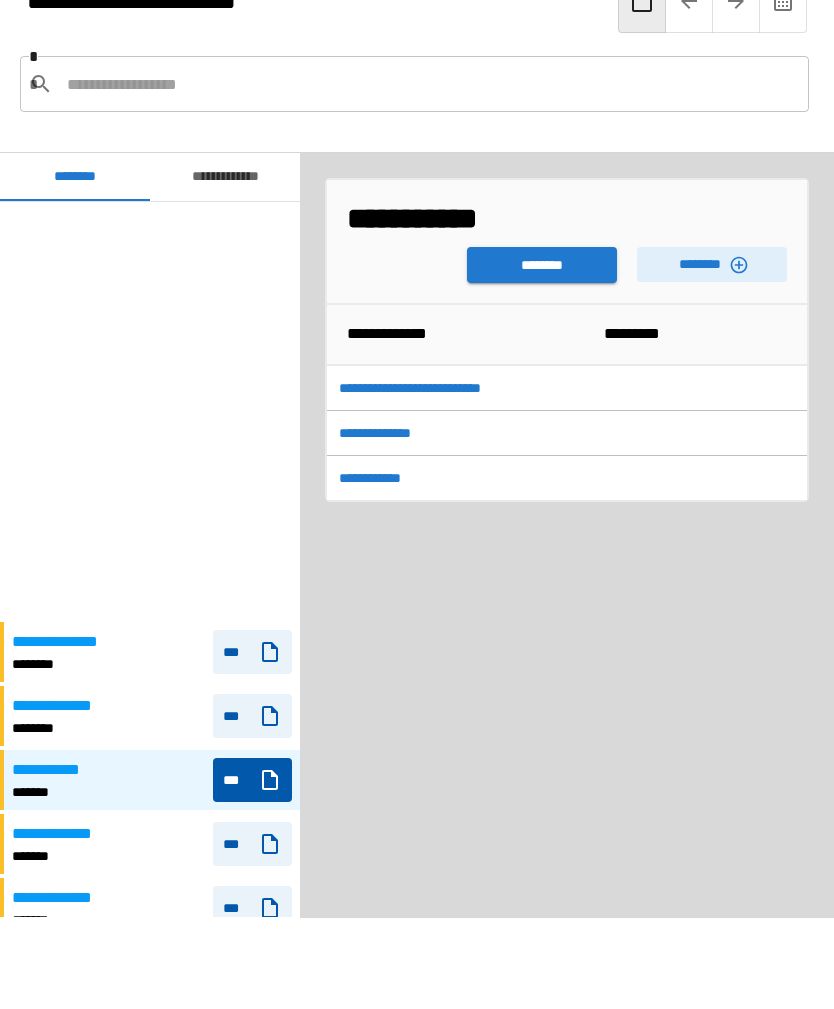 scroll, scrollTop: 489, scrollLeft: 0, axis: vertical 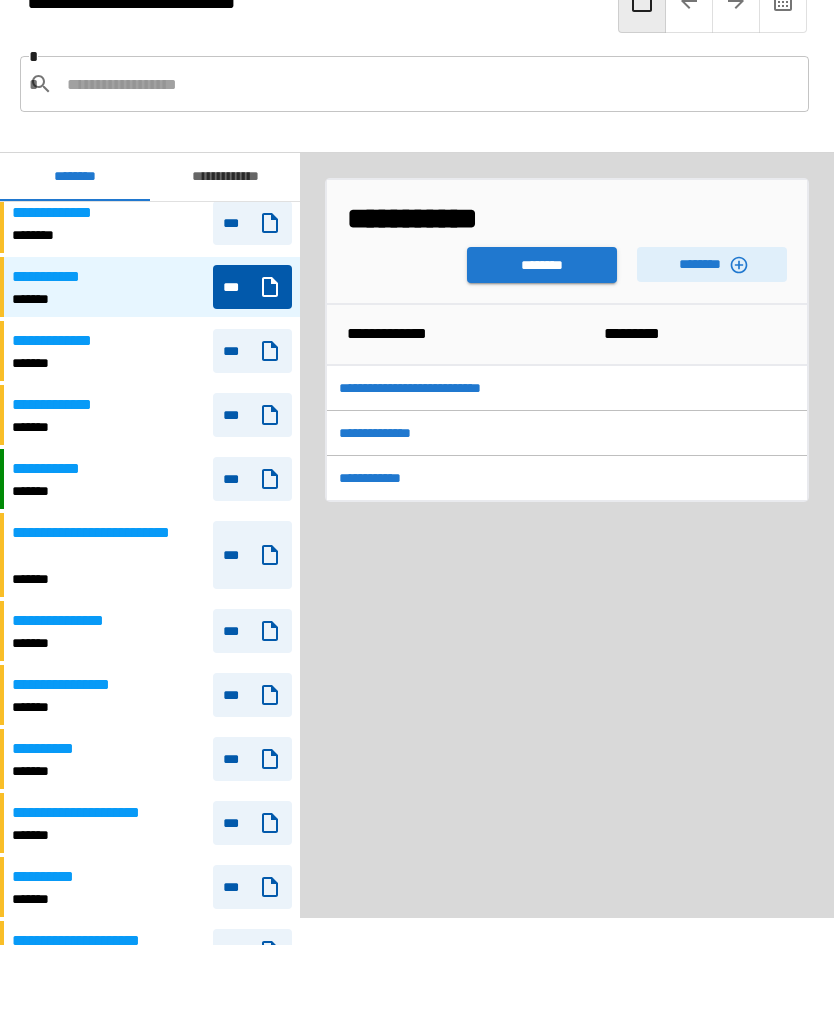 click on "********" at bounding box center [542, 265] 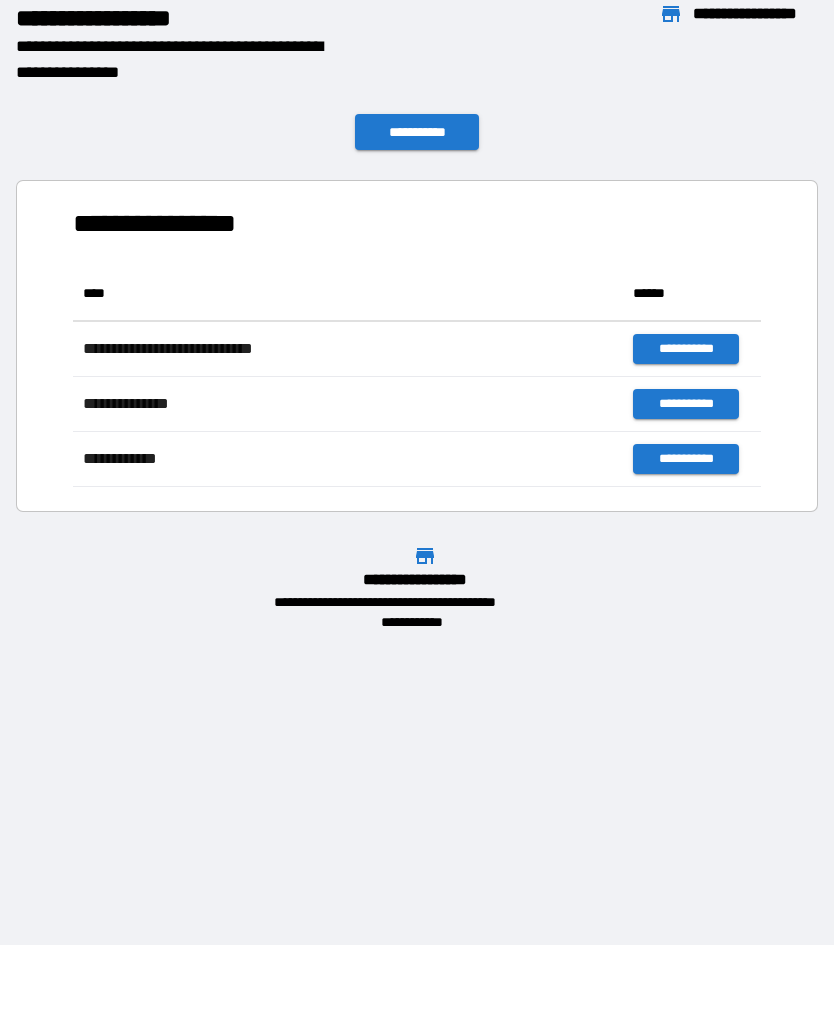 scroll, scrollTop: 221, scrollLeft: 688, axis: both 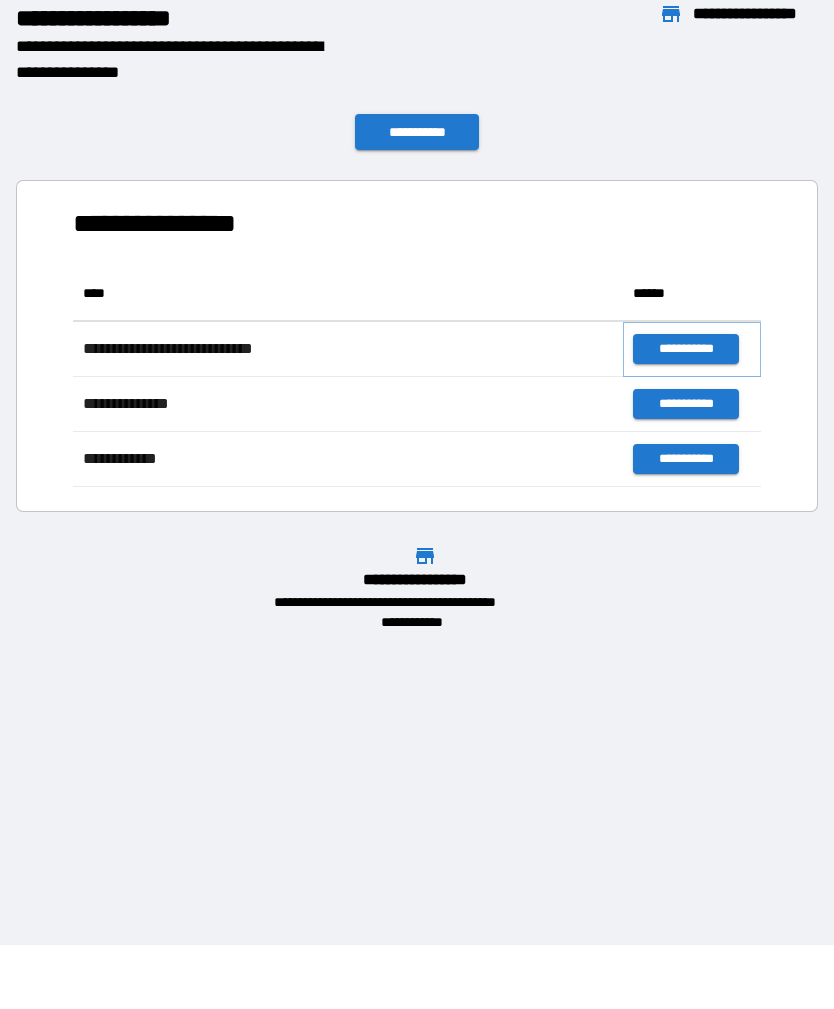 click on "**********" at bounding box center (685, 349) 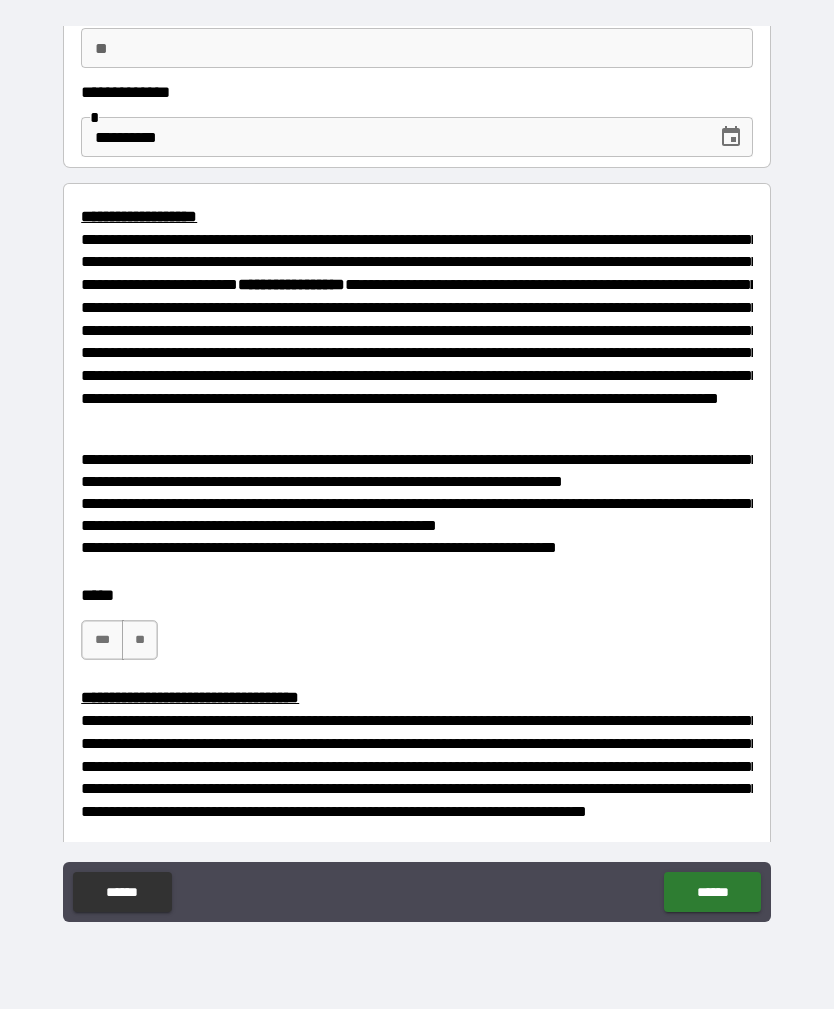 scroll, scrollTop: 194, scrollLeft: 0, axis: vertical 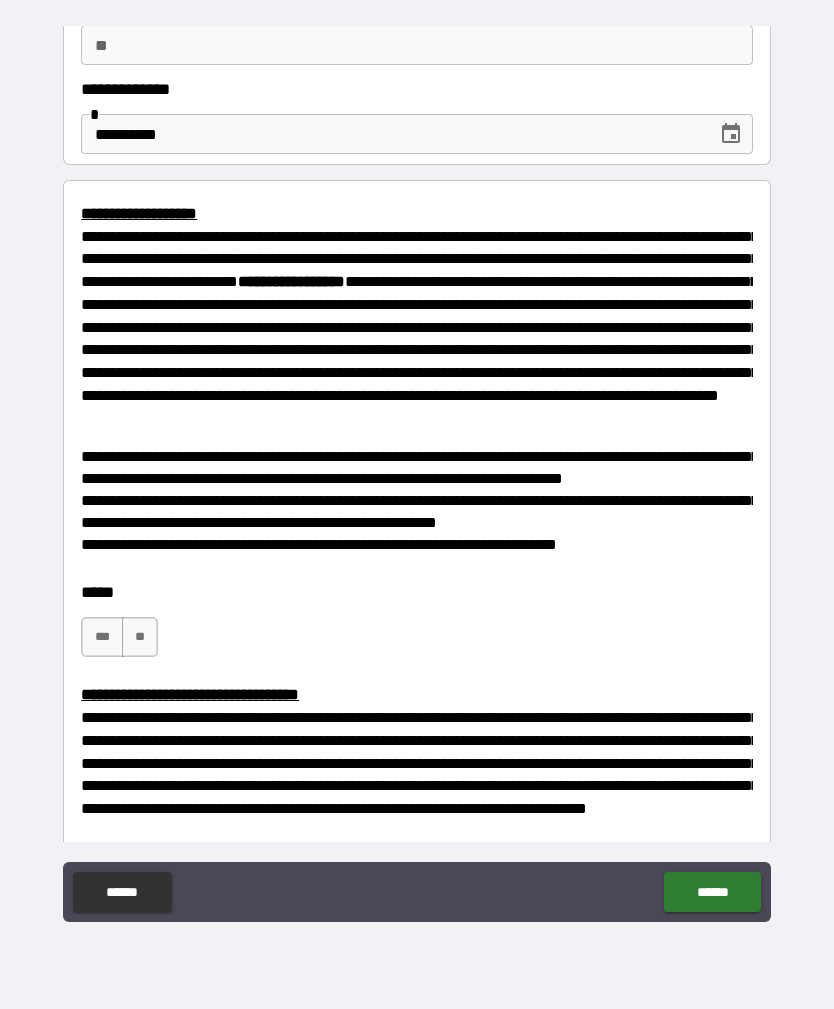 click on "***" at bounding box center [102, 637] 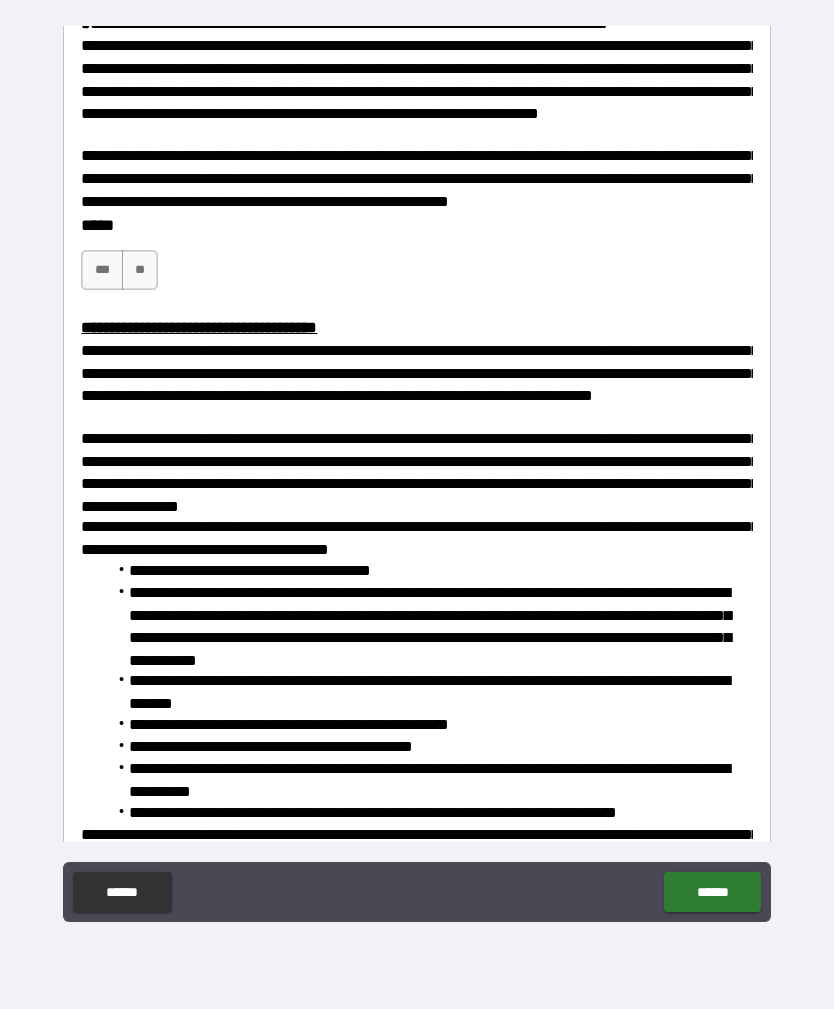 scroll, scrollTop: 1395, scrollLeft: 0, axis: vertical 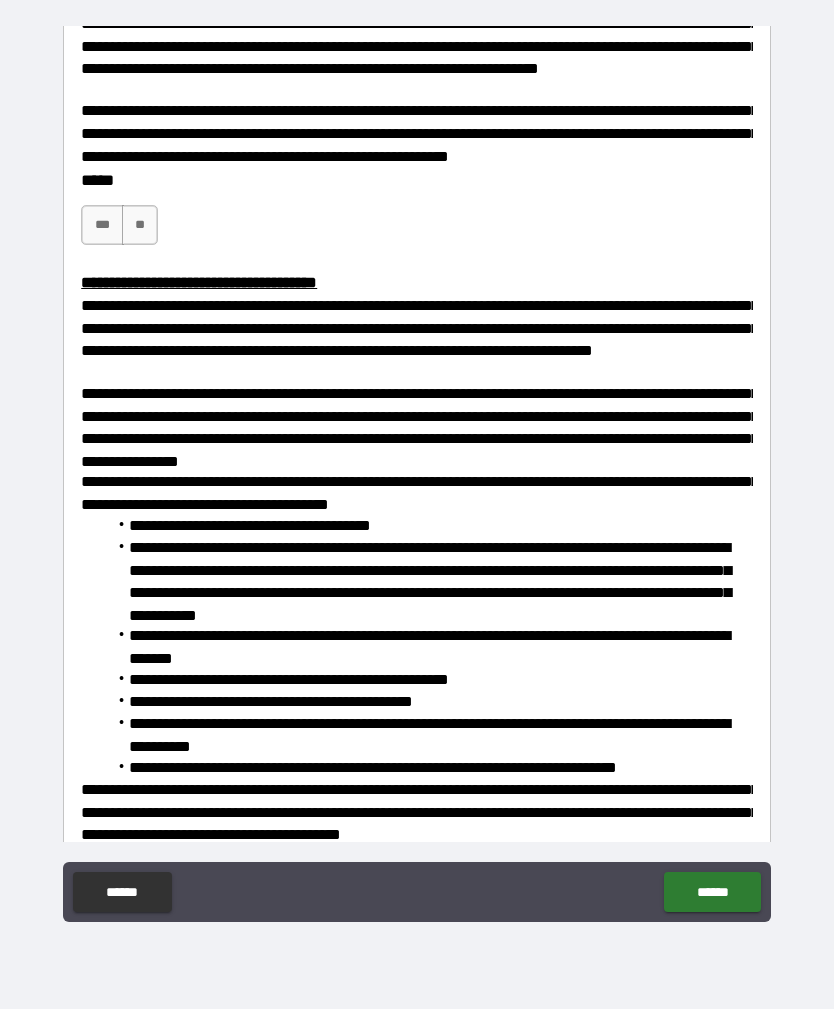 click on "***" at bounding box center [102, 225] 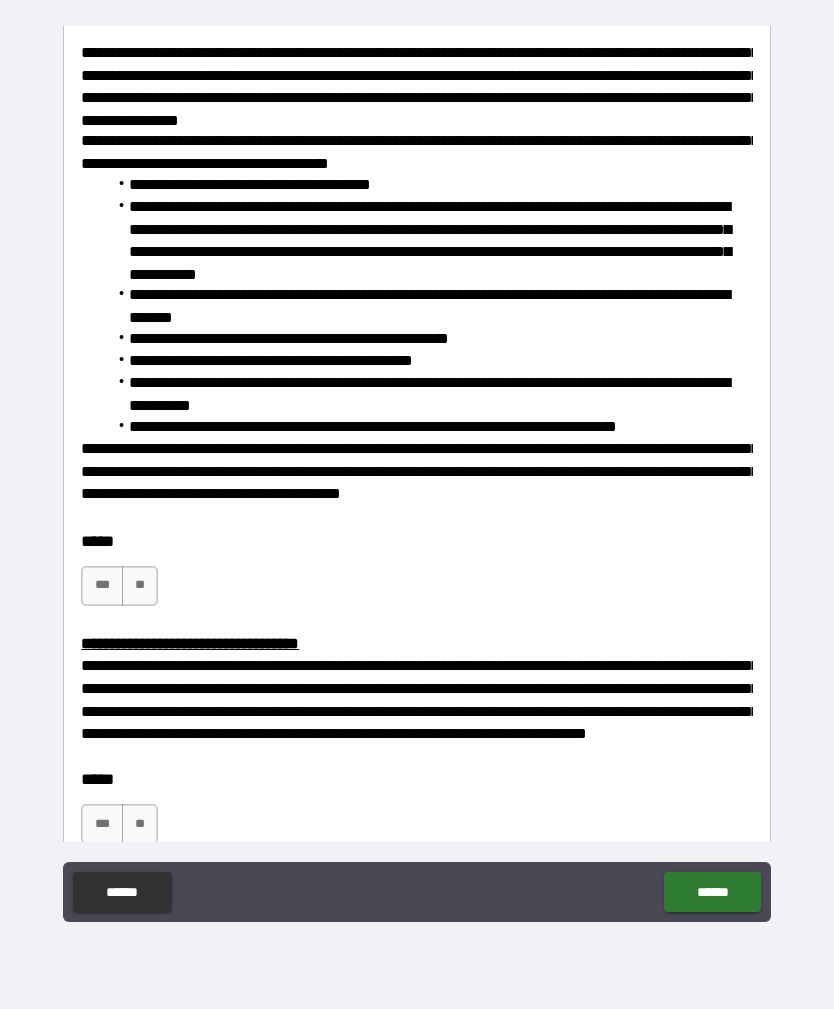 scroll, scrollTop: 1772, scrollLeft: 0, axis: vertical 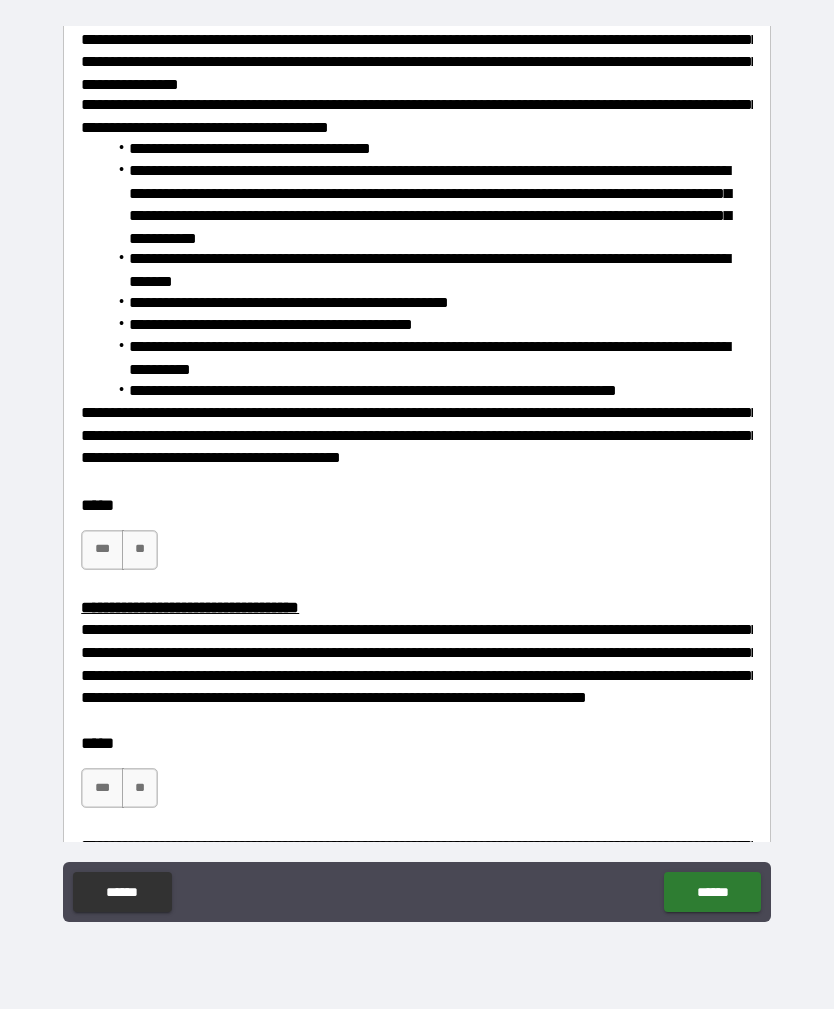 click on "***" at bounding box center [102, 550] 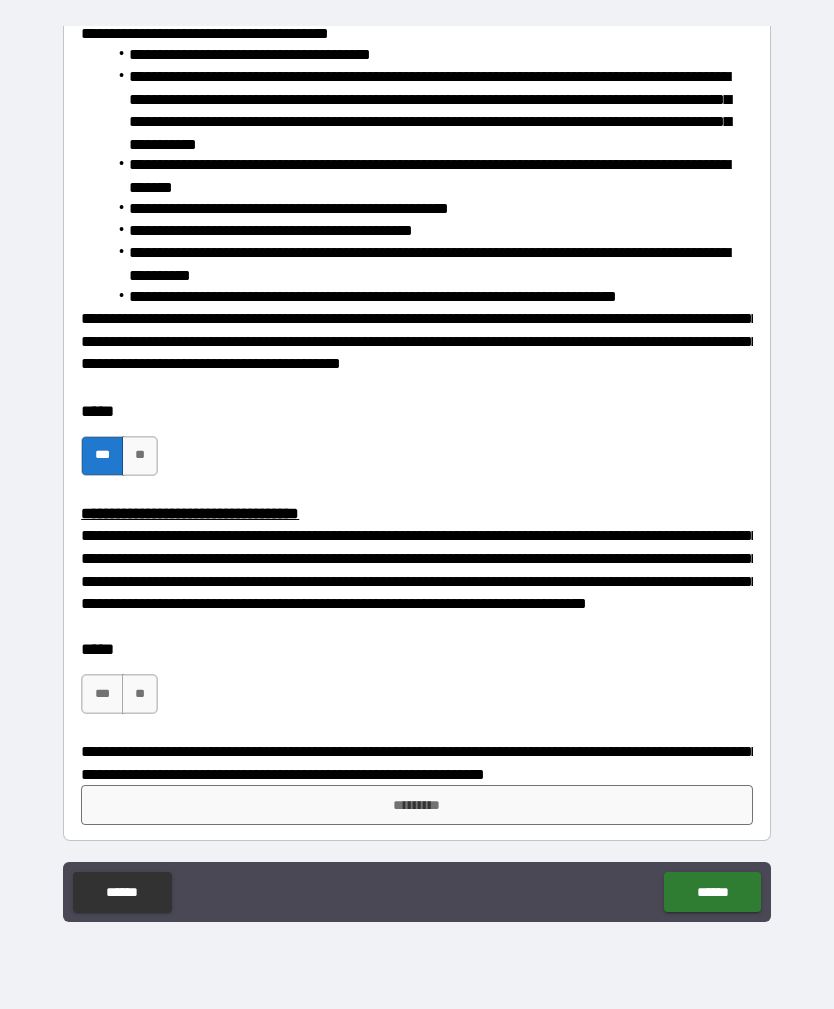 click on "***" at bounding box center [102, 694] 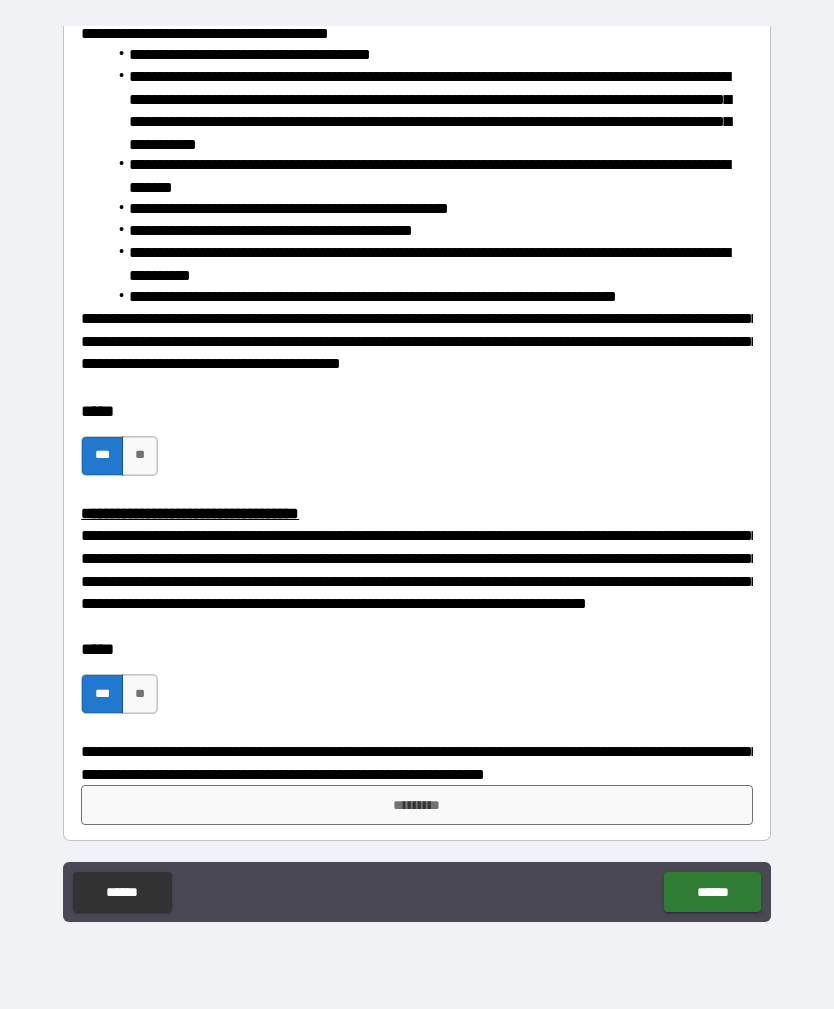 click on "*********" at bounding box center [417, 805] 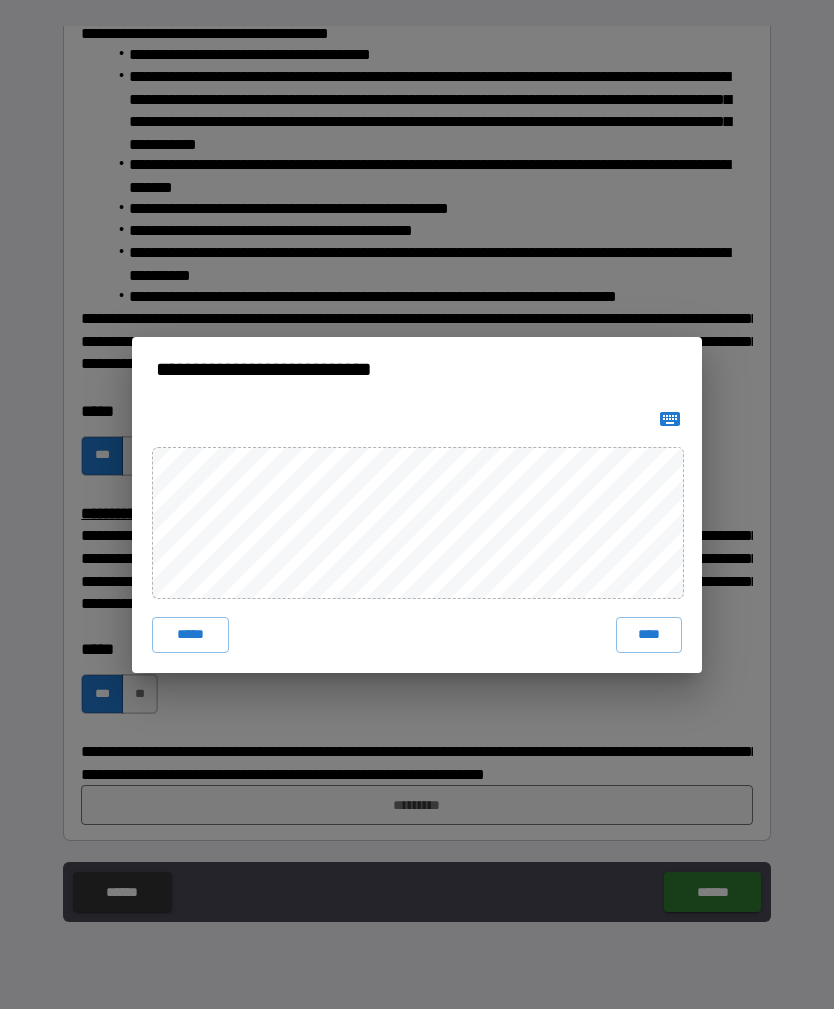 click on "****" at bounding box center [649, 635] 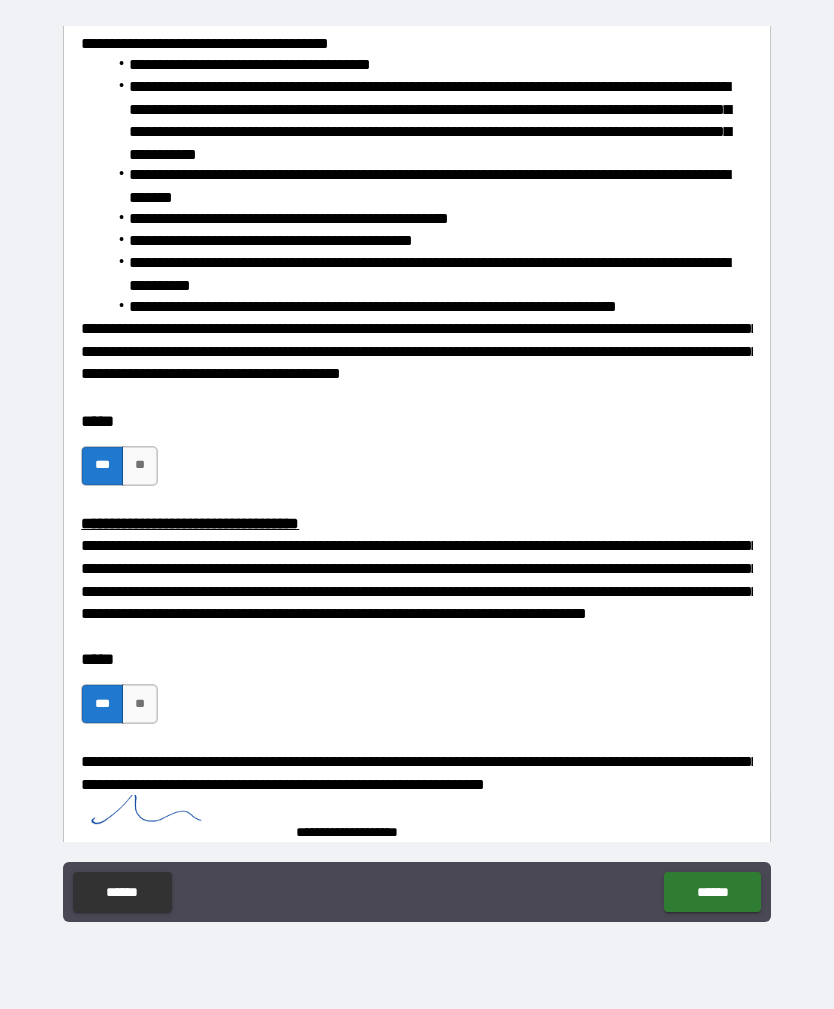 click on "******" at bounding box center [712, 892] 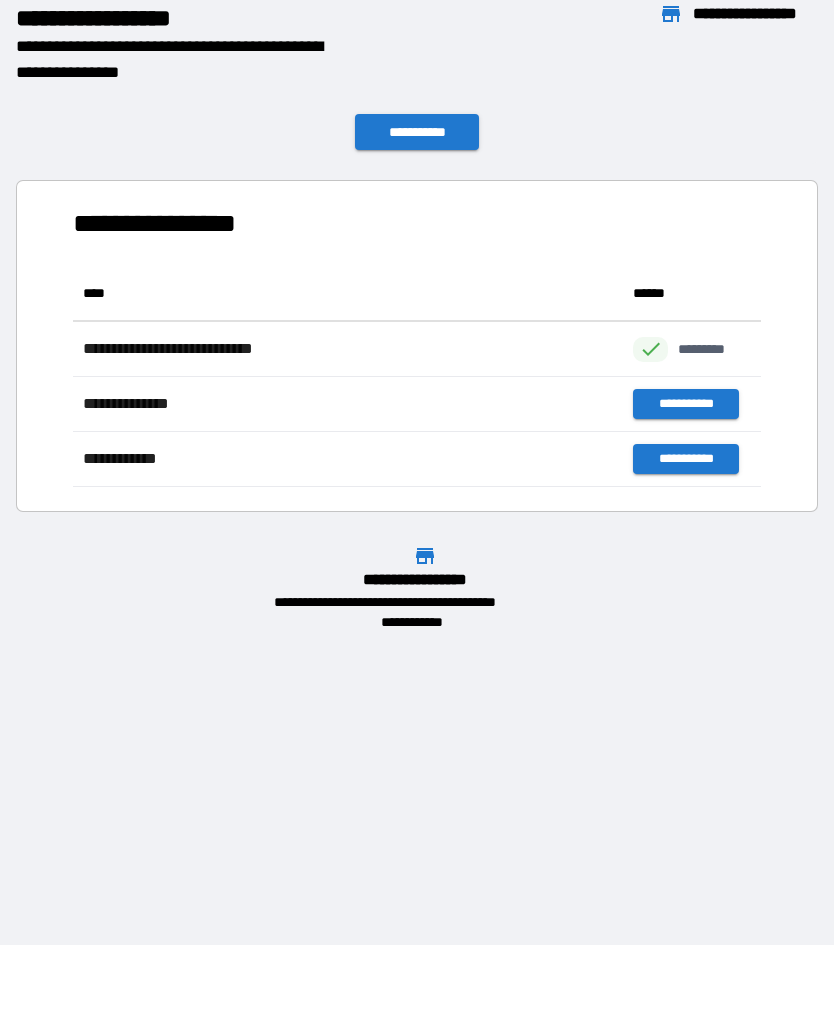 scroll, scrollTop: 1, scrollLeft: 1, axis: both 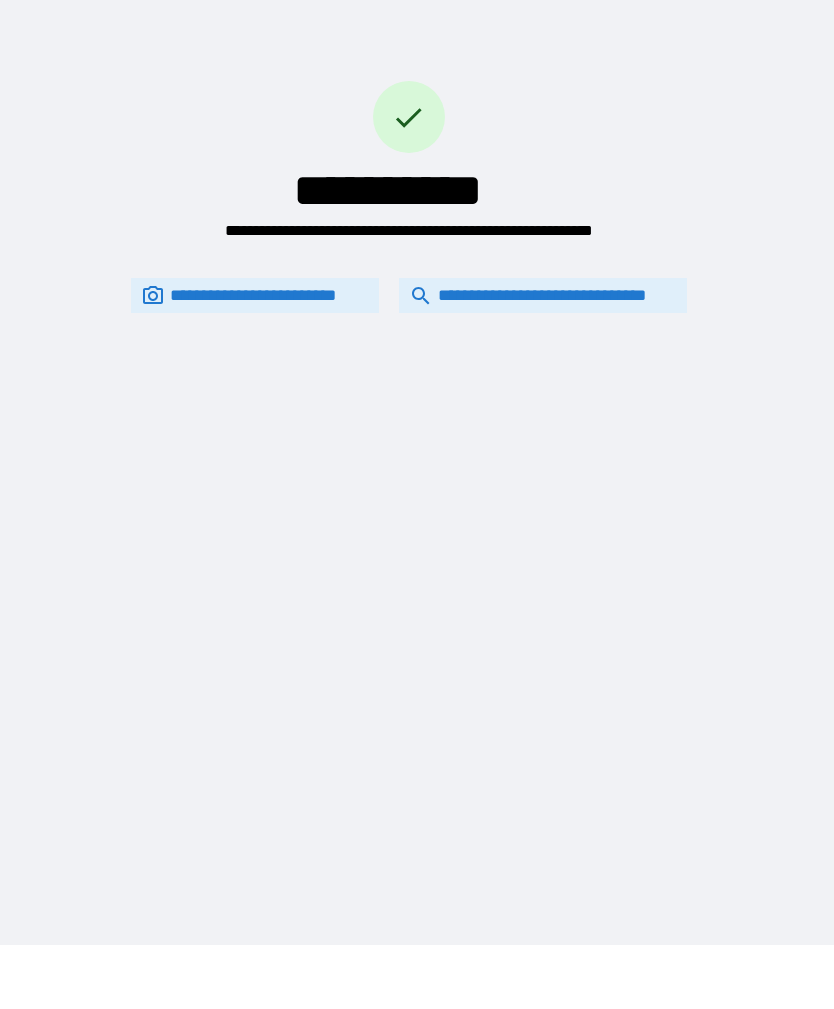 click on "**********" at bounding box center [543, 295] 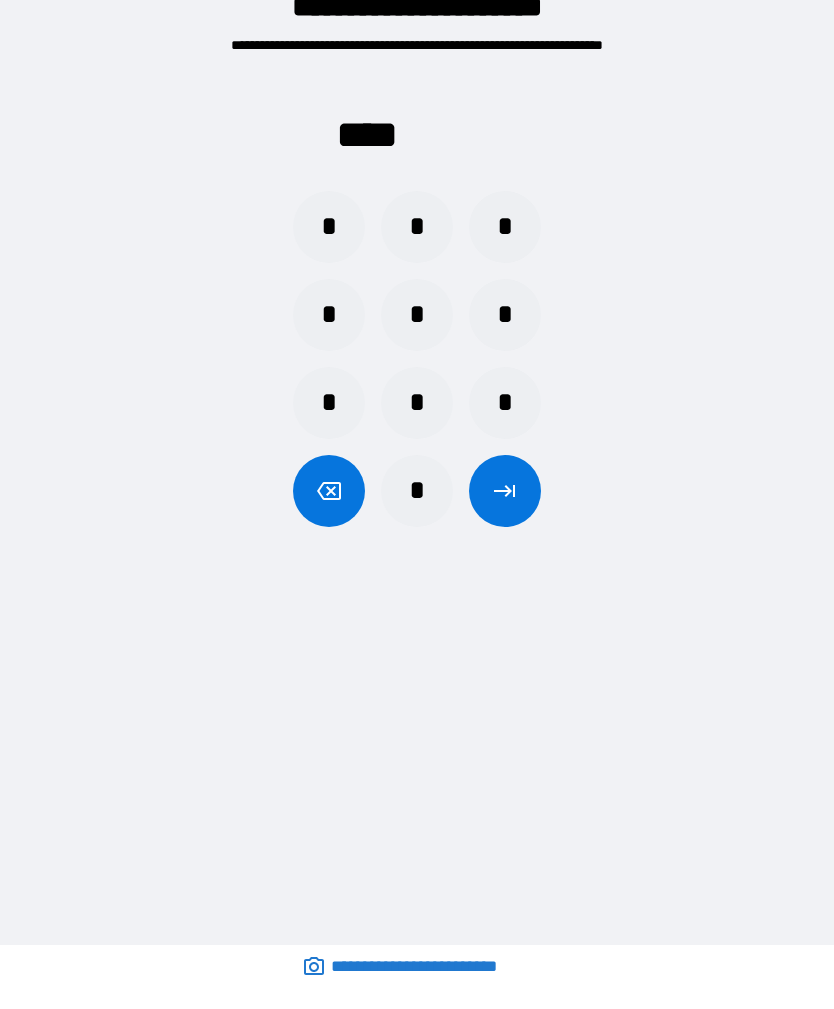 click on "*" at bounding box center (505, 403) 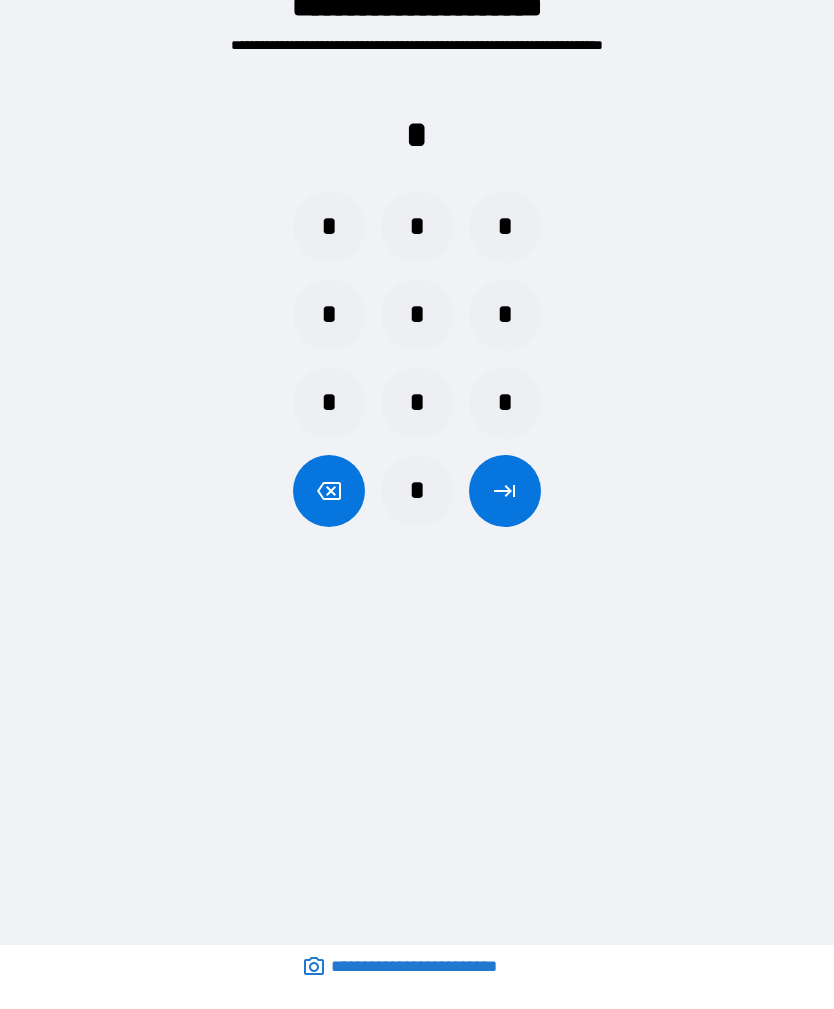 click on "*" at bounding box center [417, 403] 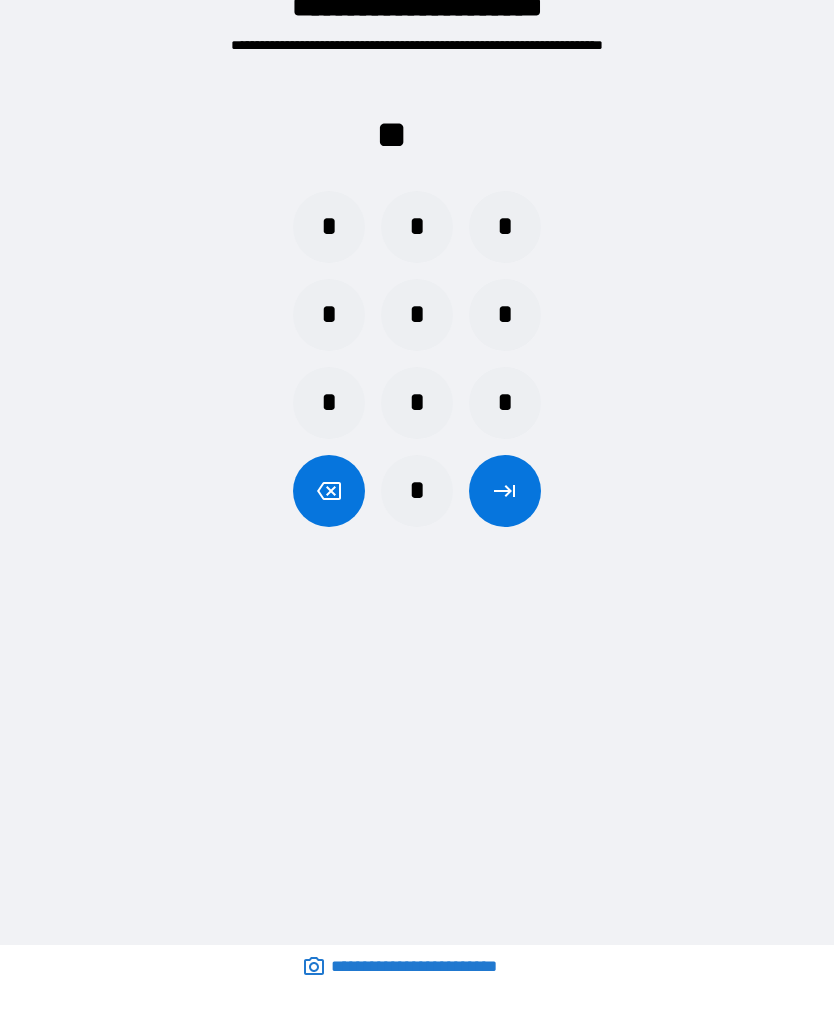 click on "*" at bounding box center [505, 403] 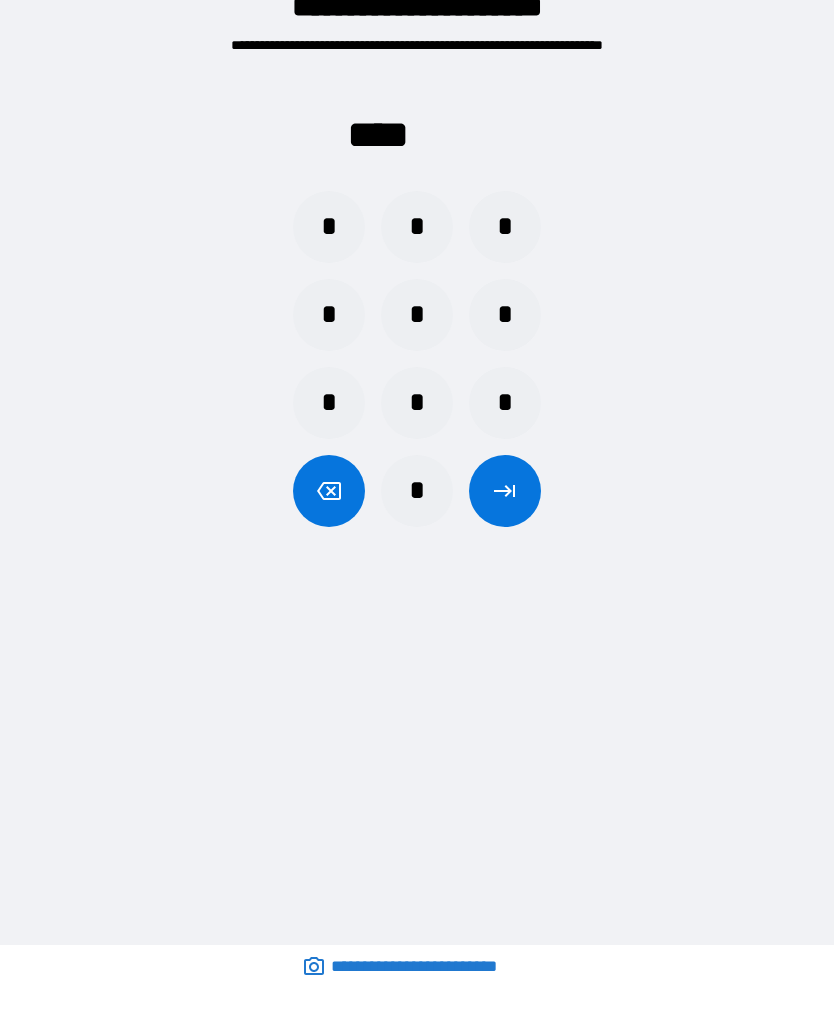 click 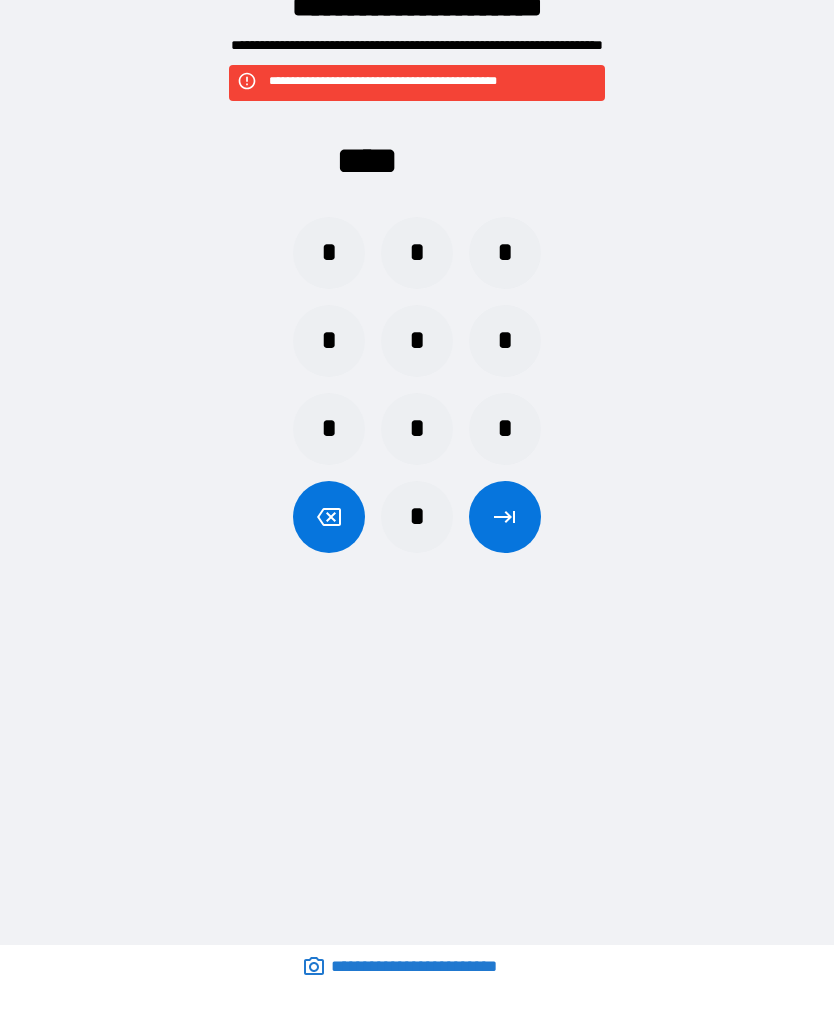 click on "*" at bounding box center [417, 341] 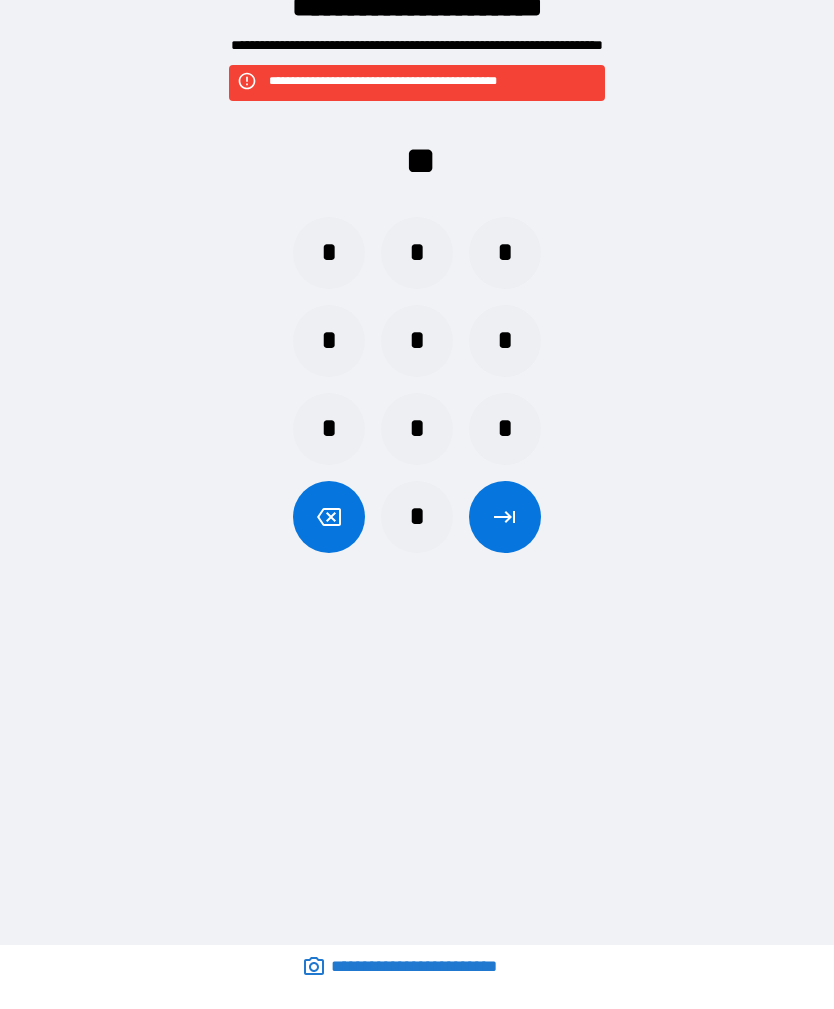 click on "*" at bounding box center [417, 253] 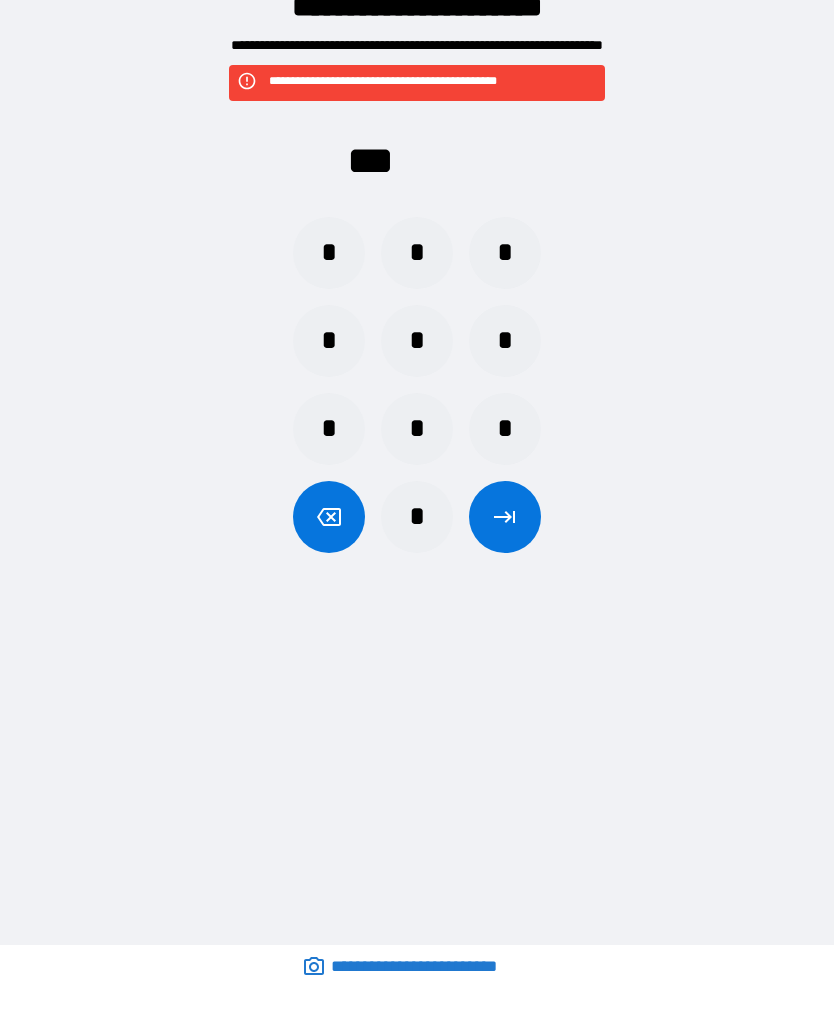 click on "*" at bounding box center (329, 341) 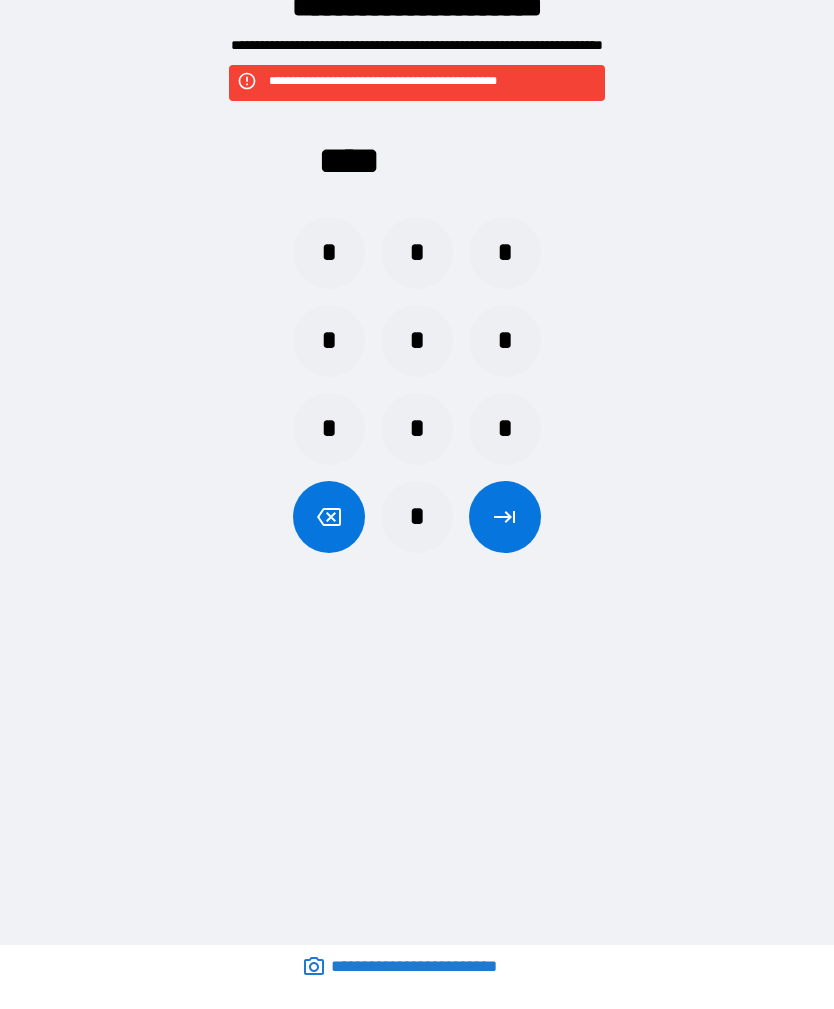 click 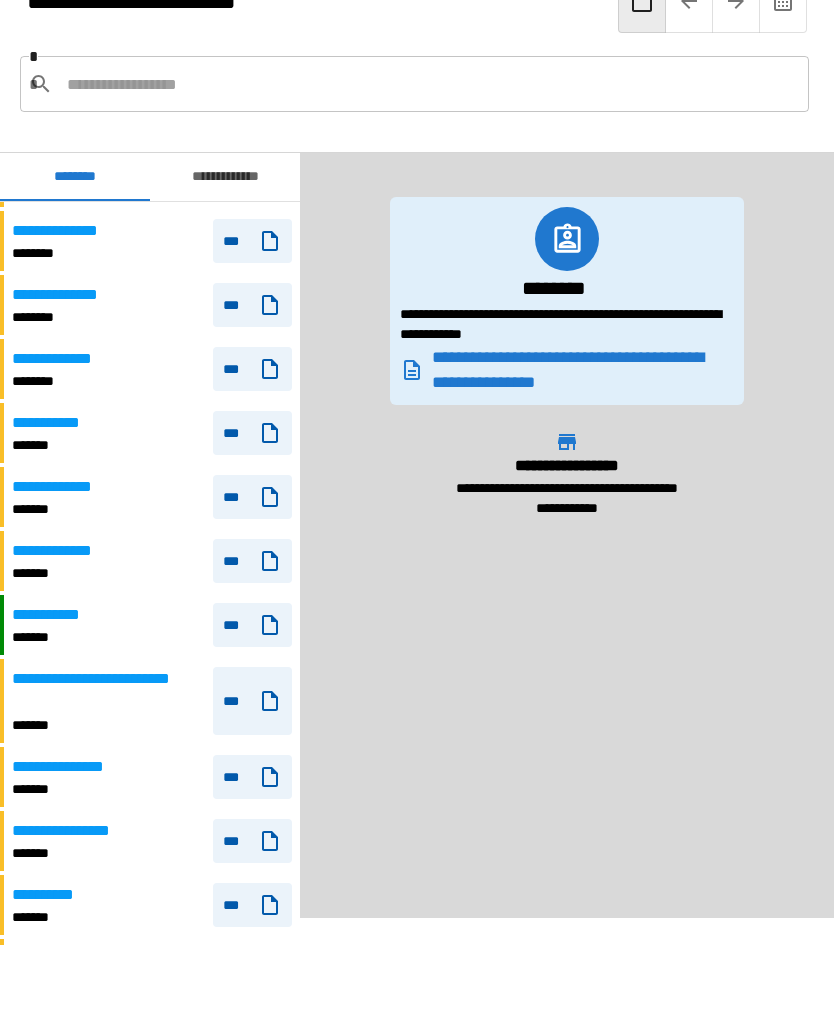 scroll, scrollTop: 369, scrollLeft: 0, axis: vertical 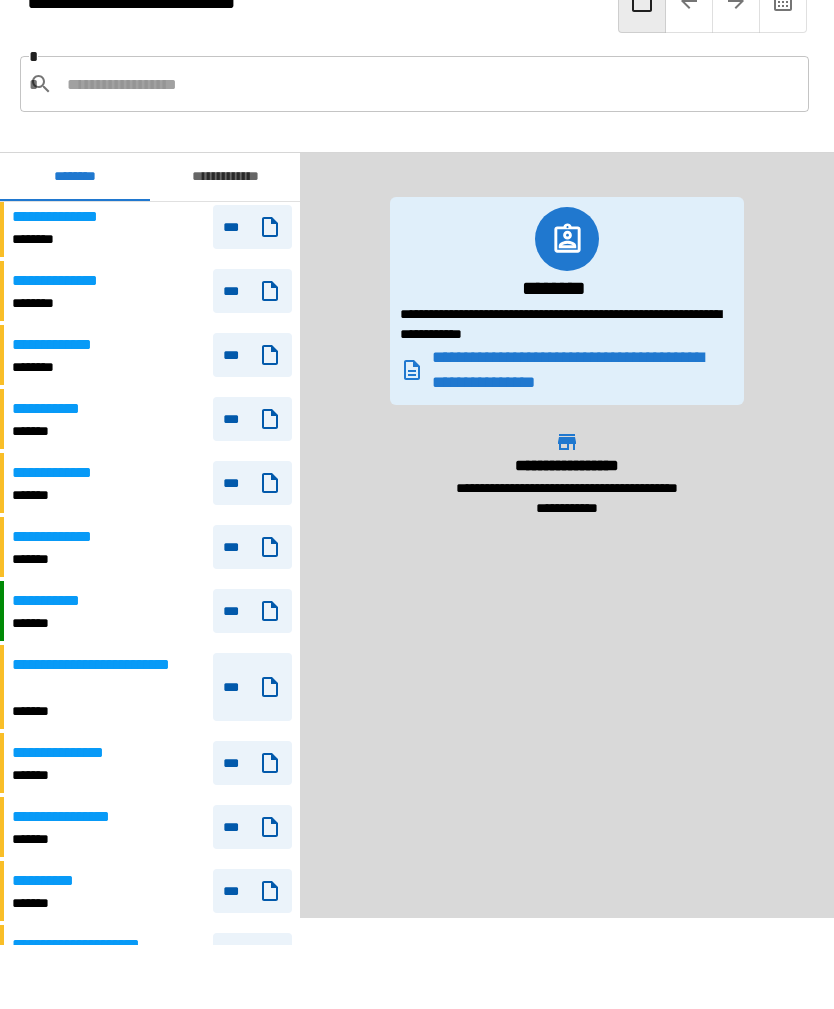 click on "**********" at bounding box center (150, 483) 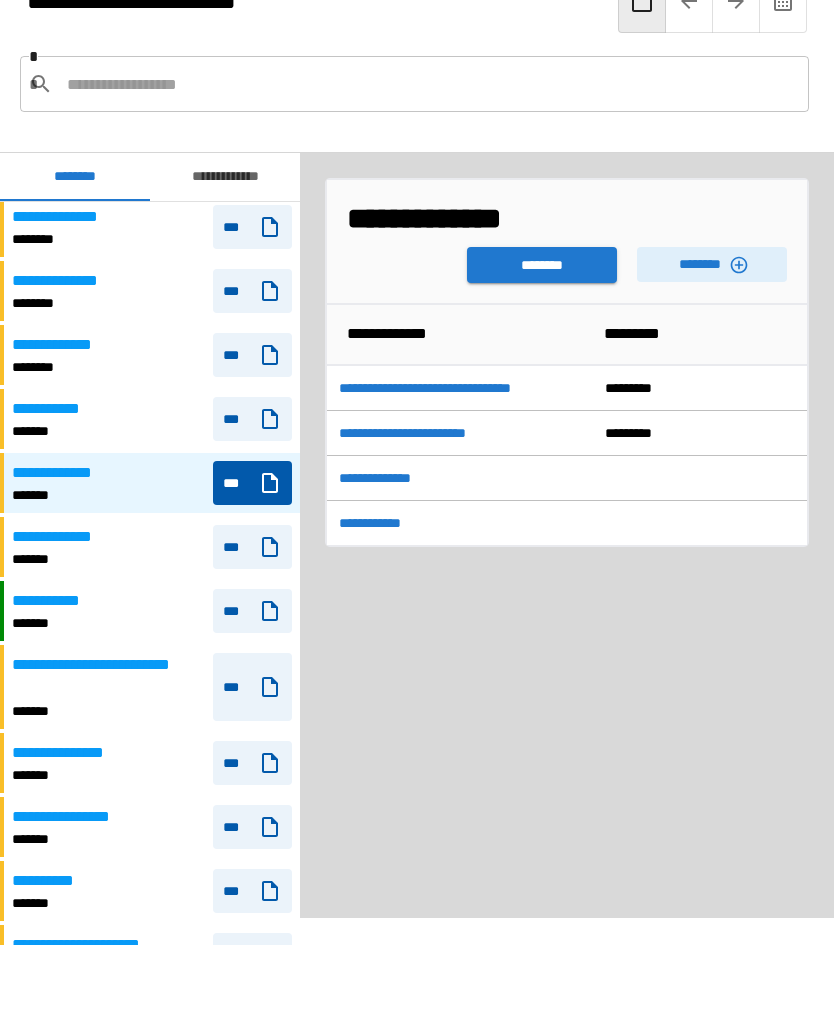 click on "********" at bounding box center (712, 264) 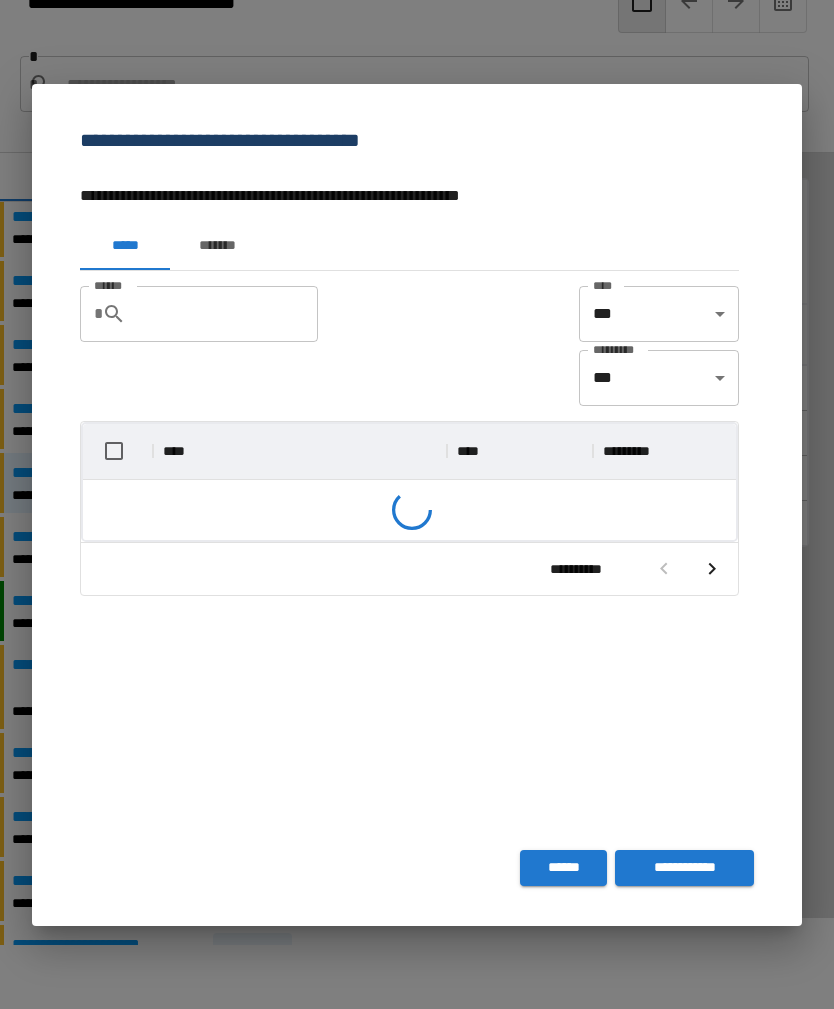 scroll, scrollTop: 1, scrollLeft: 1, axis: both 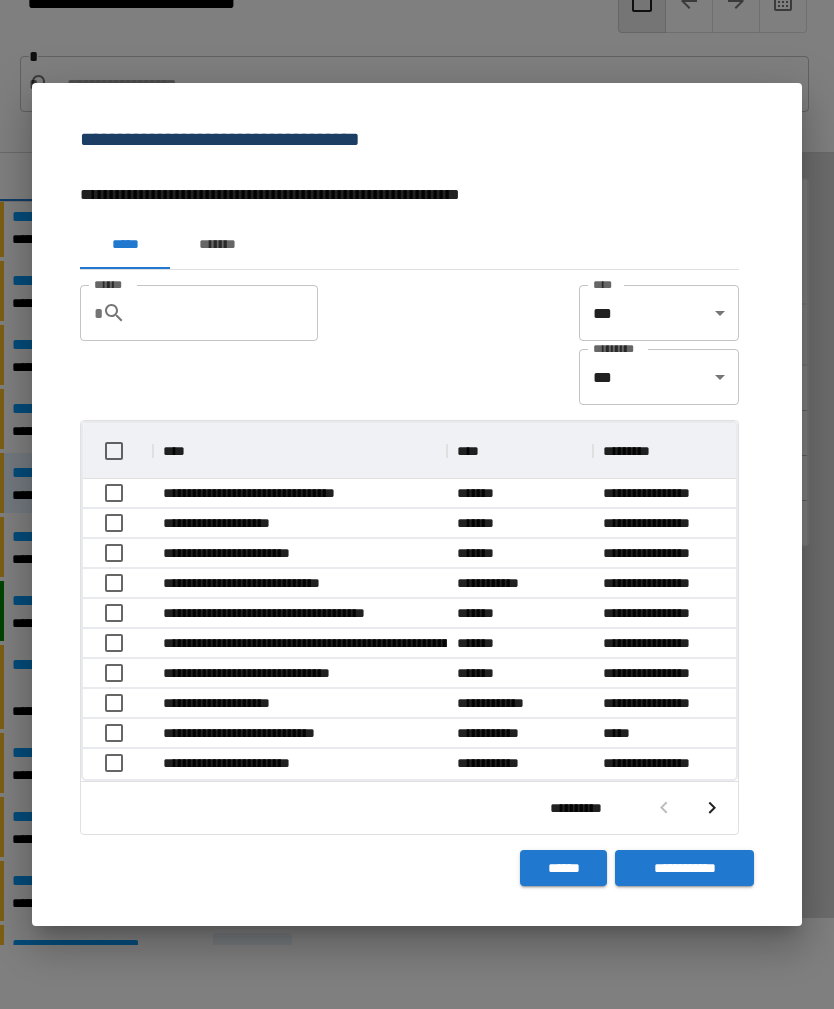 click 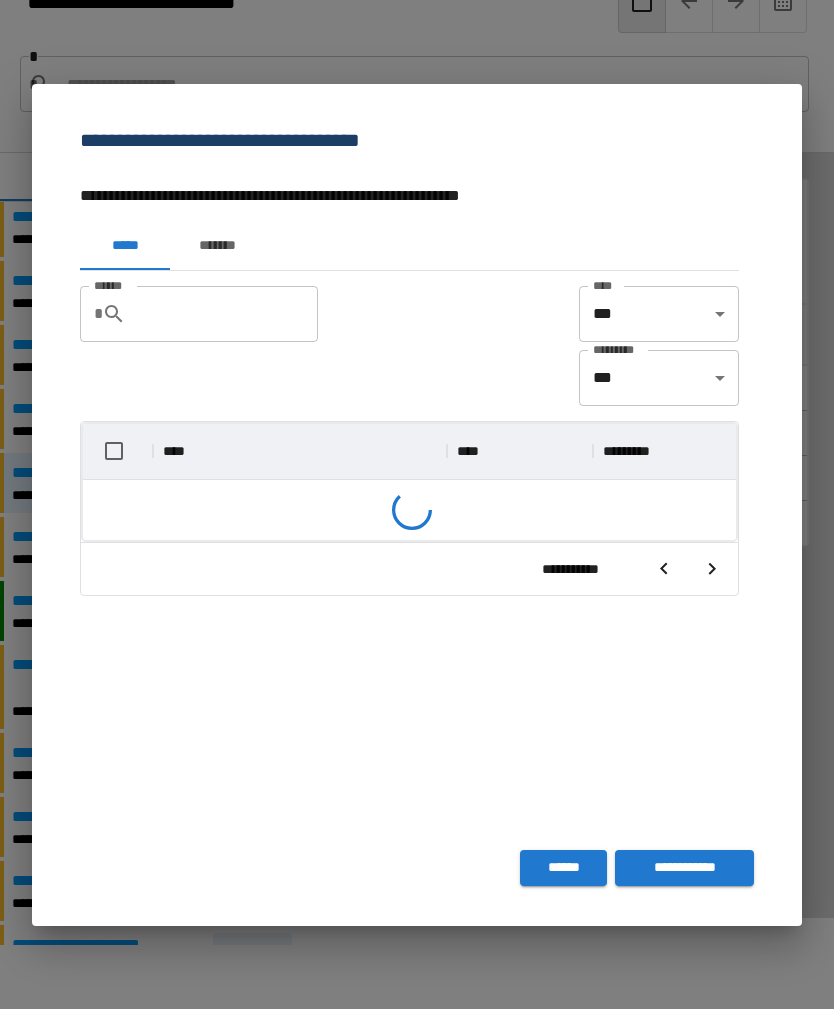 scroll, scrollTop: 356, scrollLeft: 653, axis: both 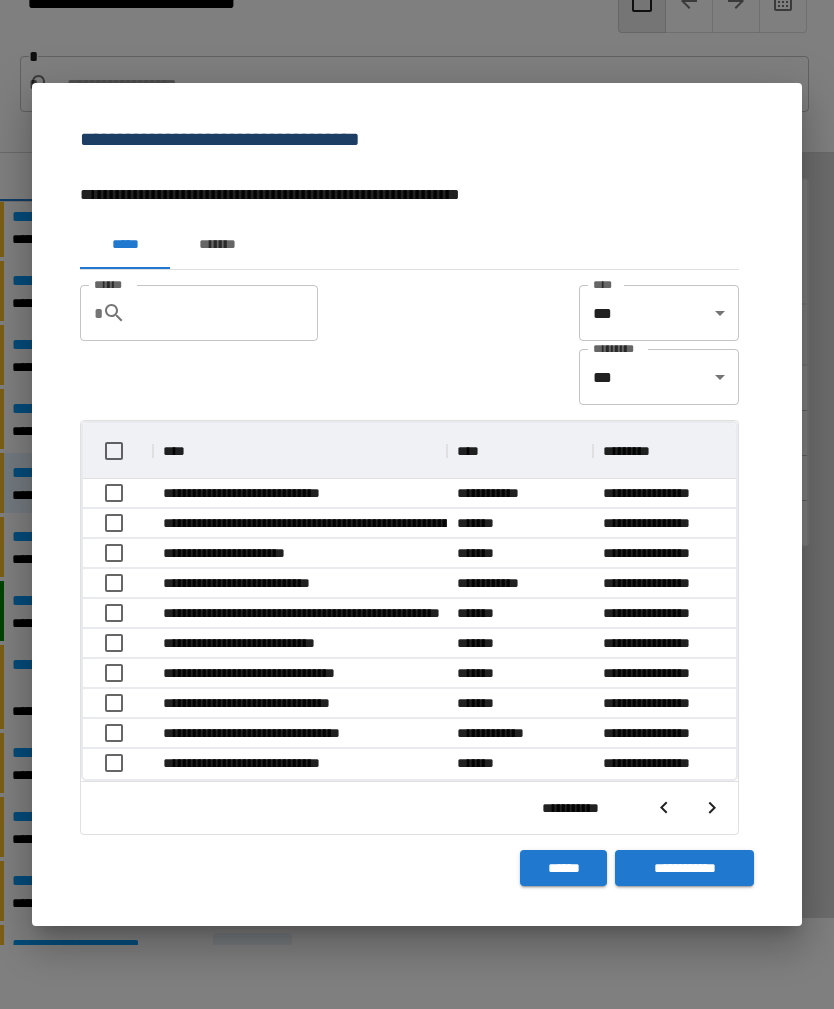 click 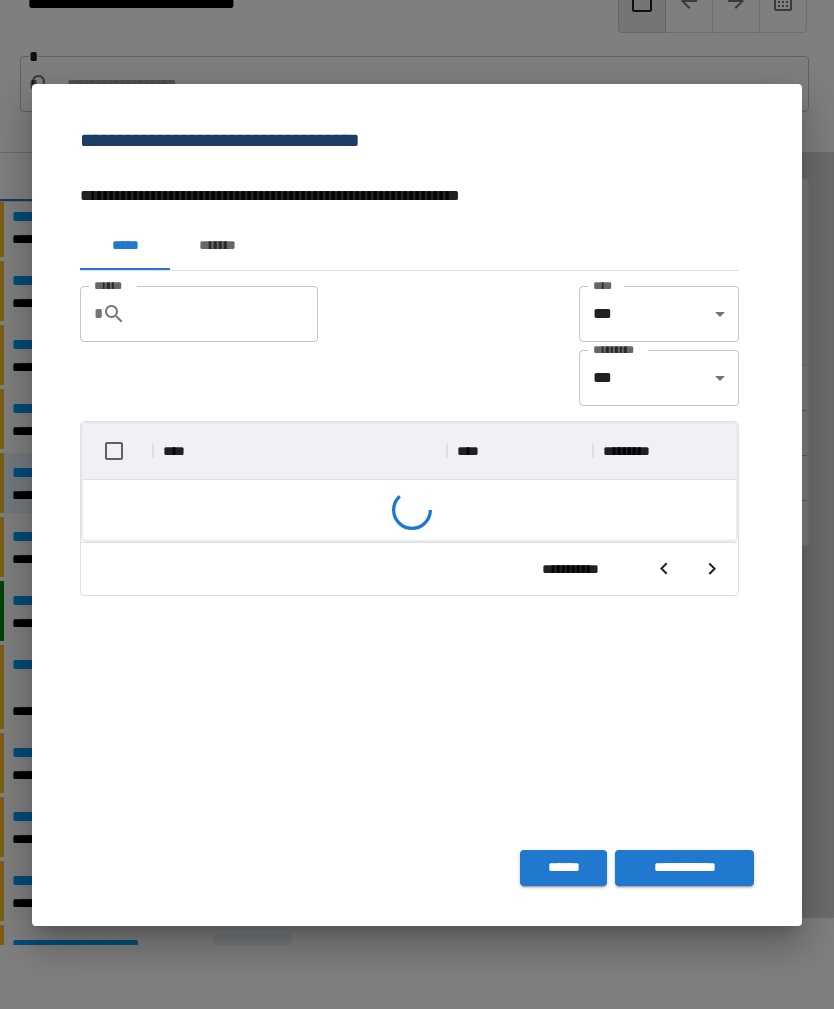 scroll, scrollTop: 356, scrollLeft: 653, axis: both 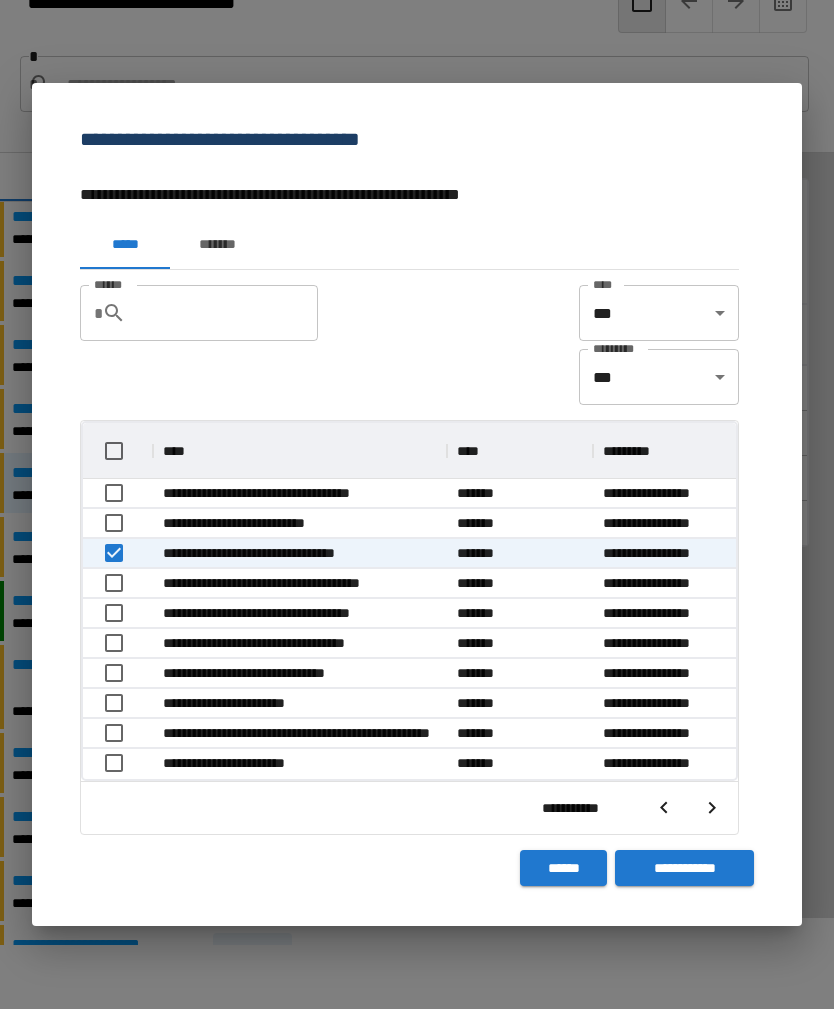 click on "**********" at bounding box center (684, 868) 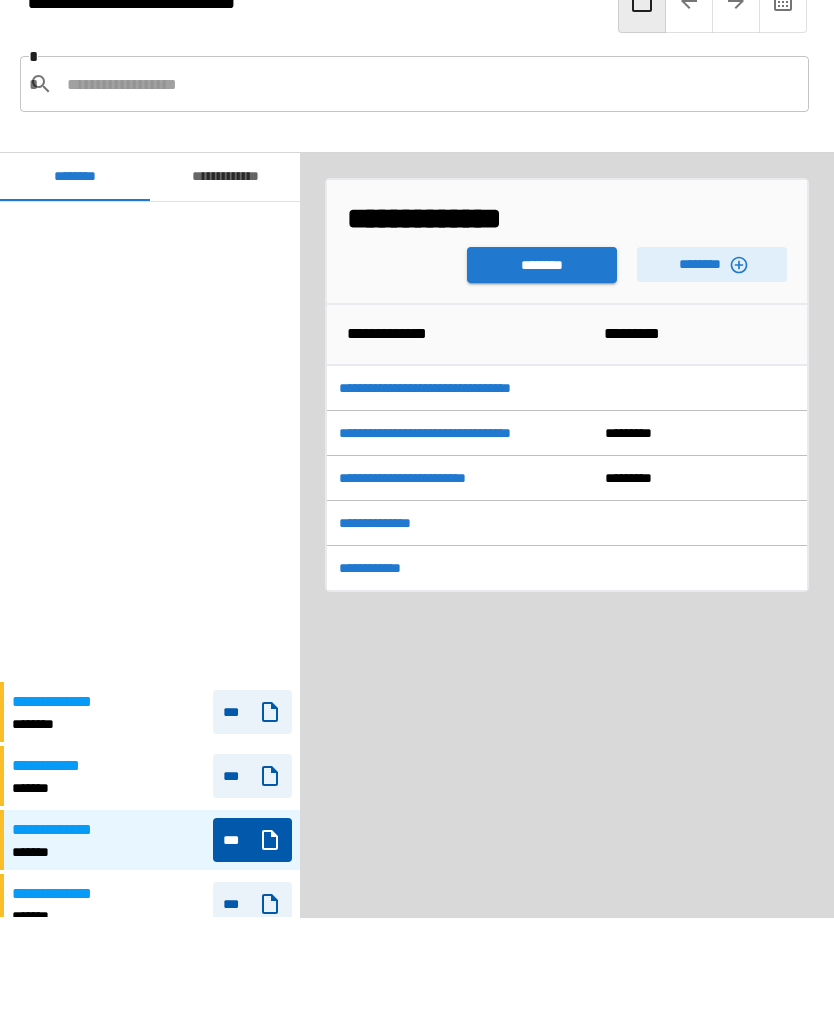 scroll, scrollTop: 489, scrollLeft: 0, axis: vertical 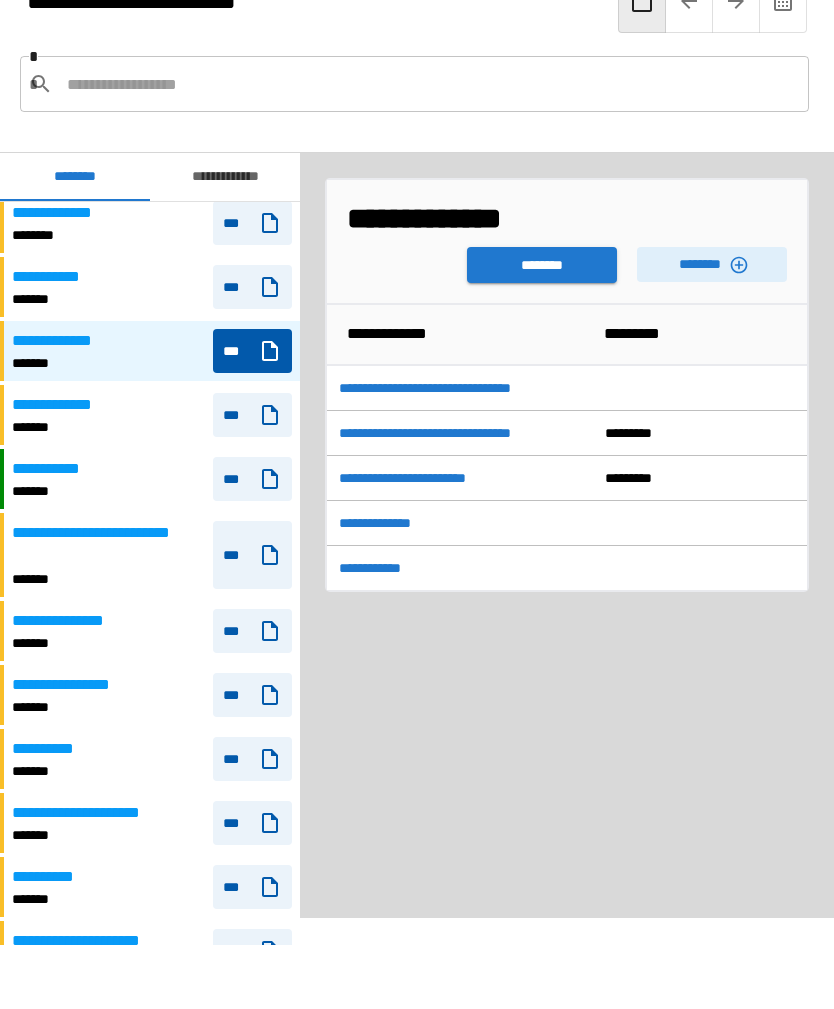 click on "********" at bounding box center (542, 265) 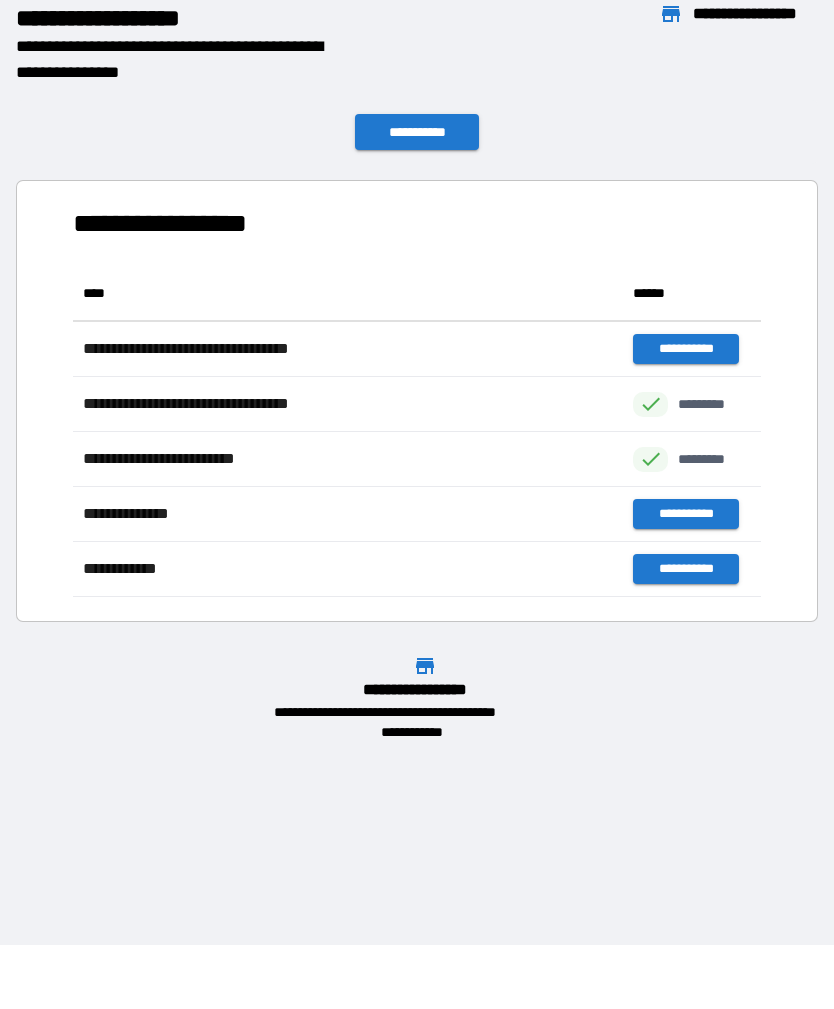 scroll, scrollTop: 1, scrollLeft: 1, axis: both 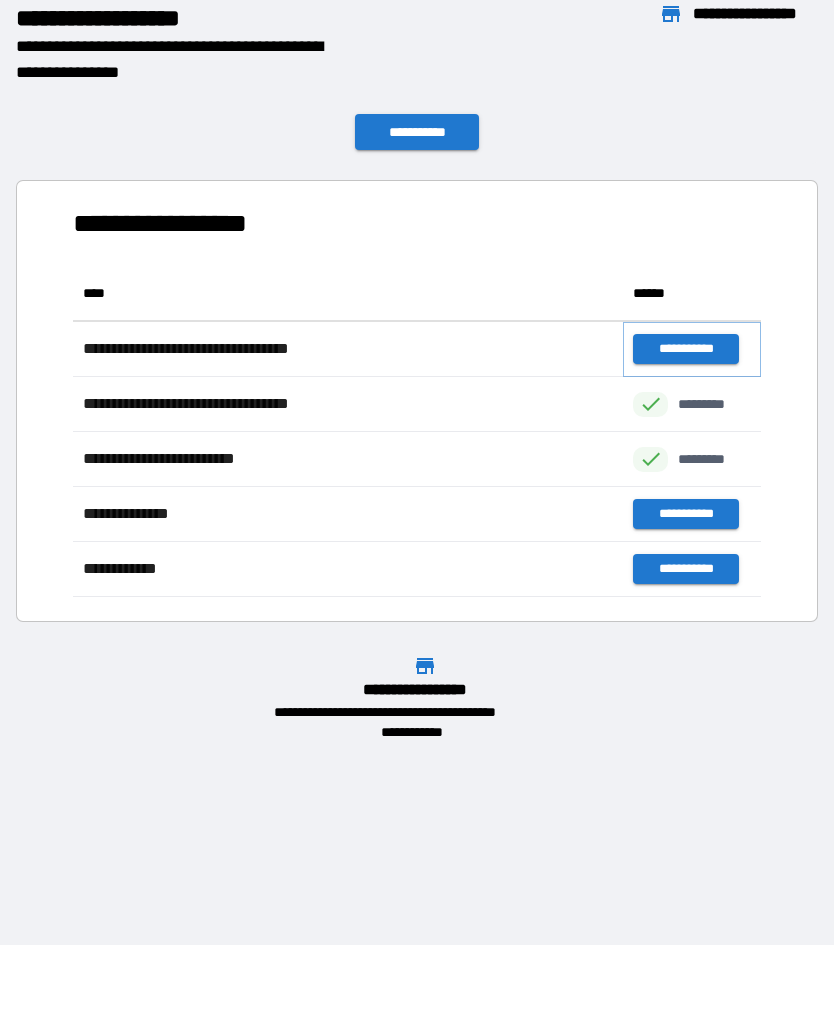 click on "**********" at bounding box center (685, 349) 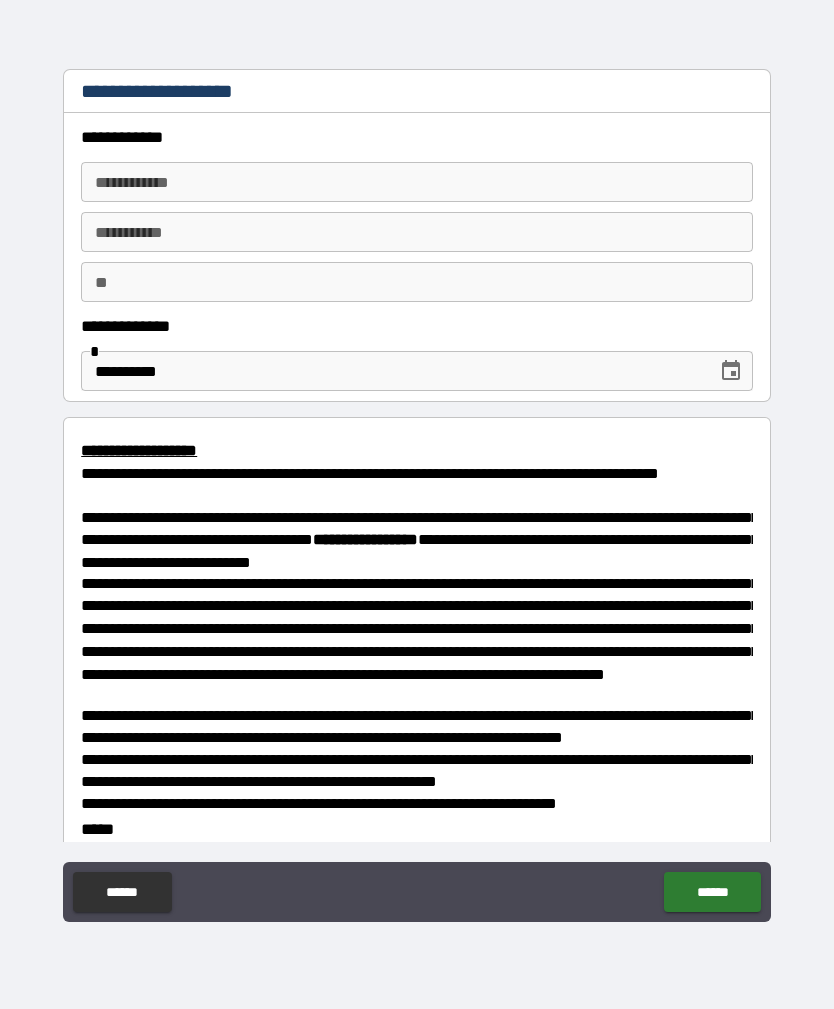 type on "*" 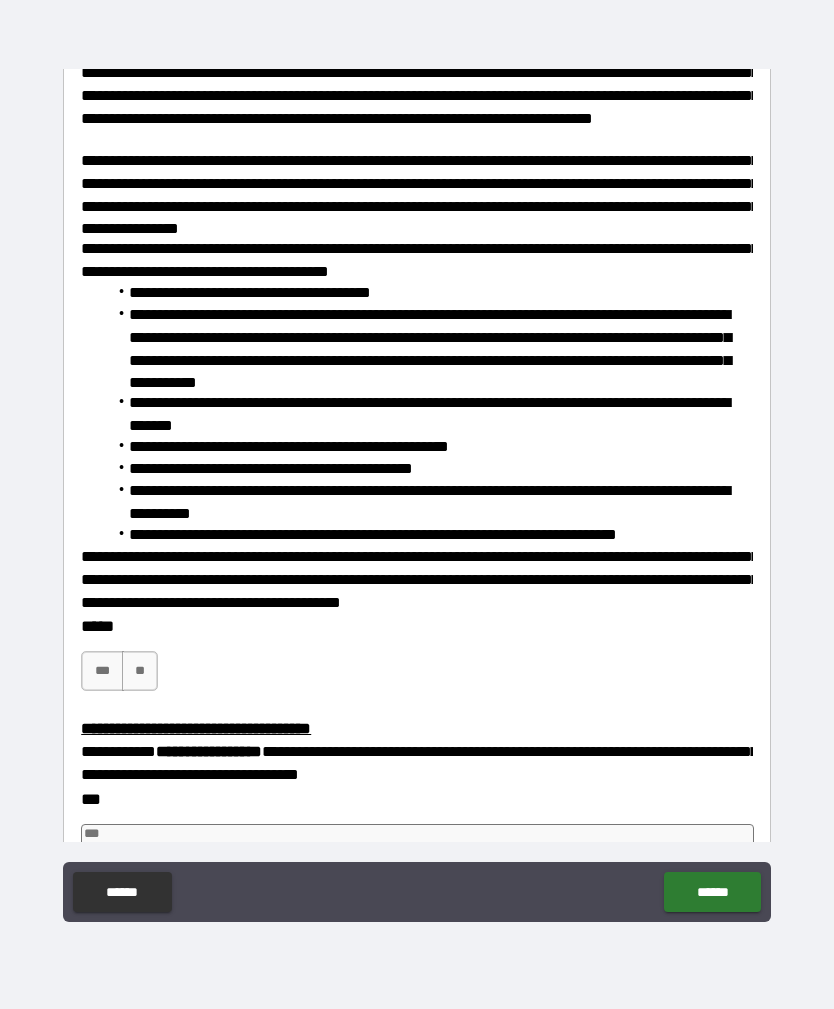 scroll, scrollTop: 1769, scrollLeft: 0, axis: vertical 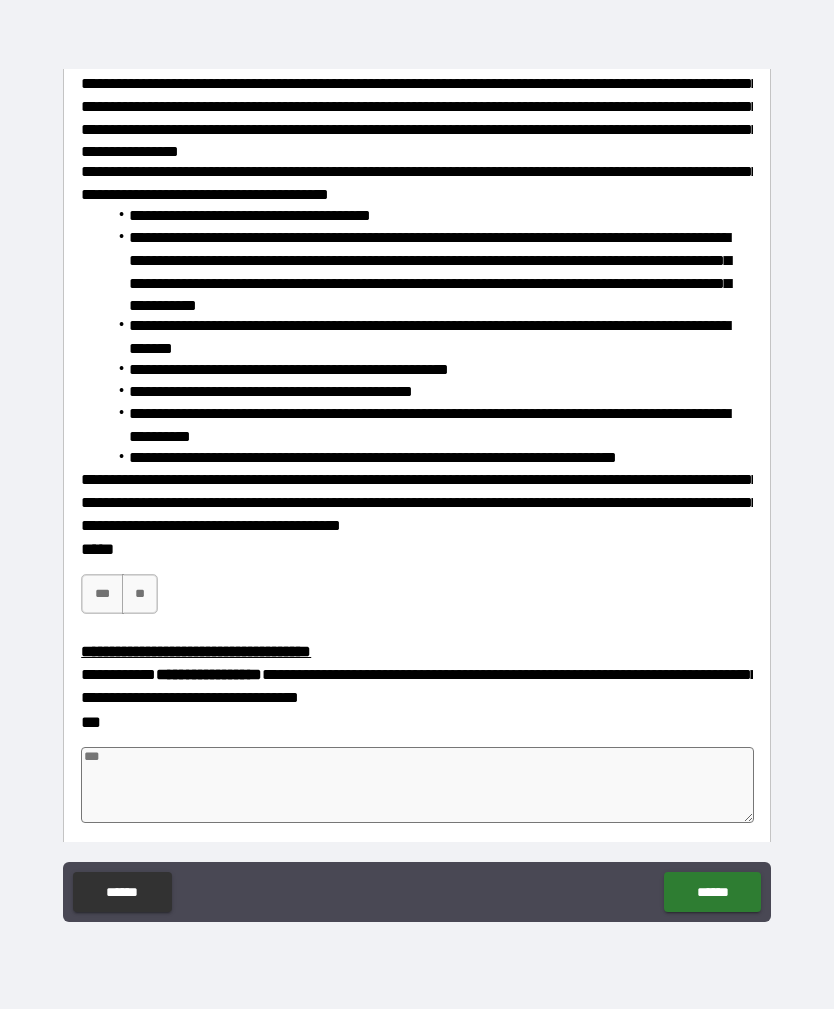 click on "***" at bounding box center (102, 594) 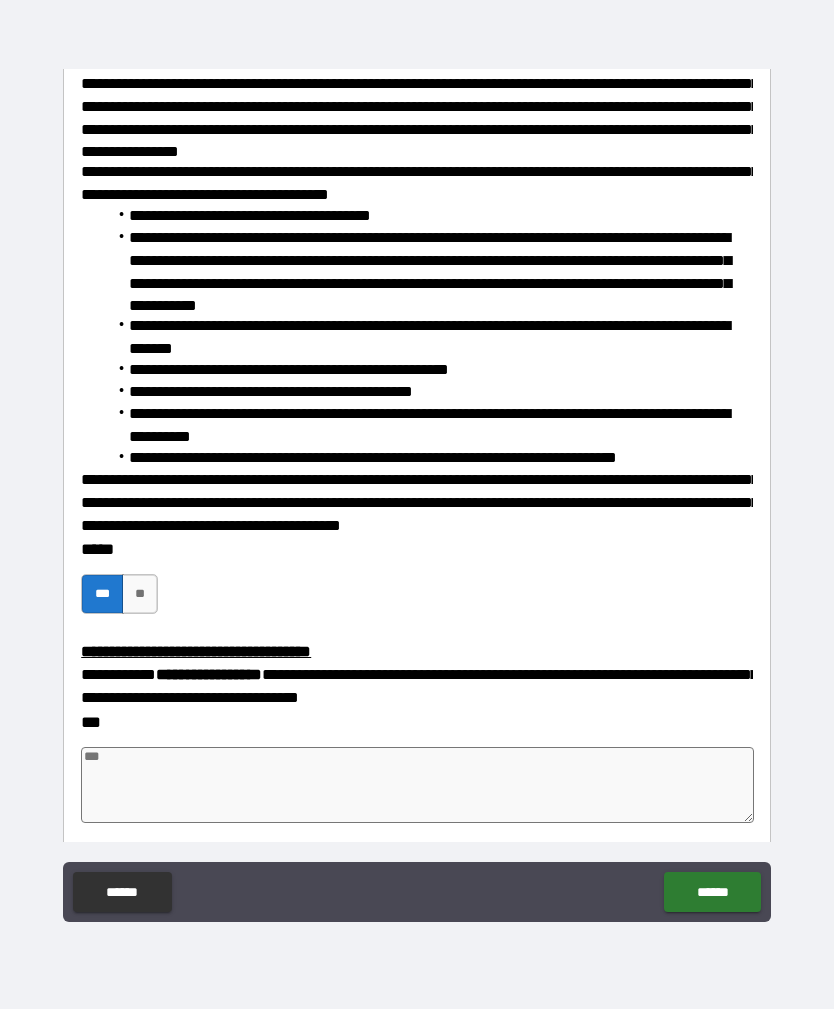 type on "*" 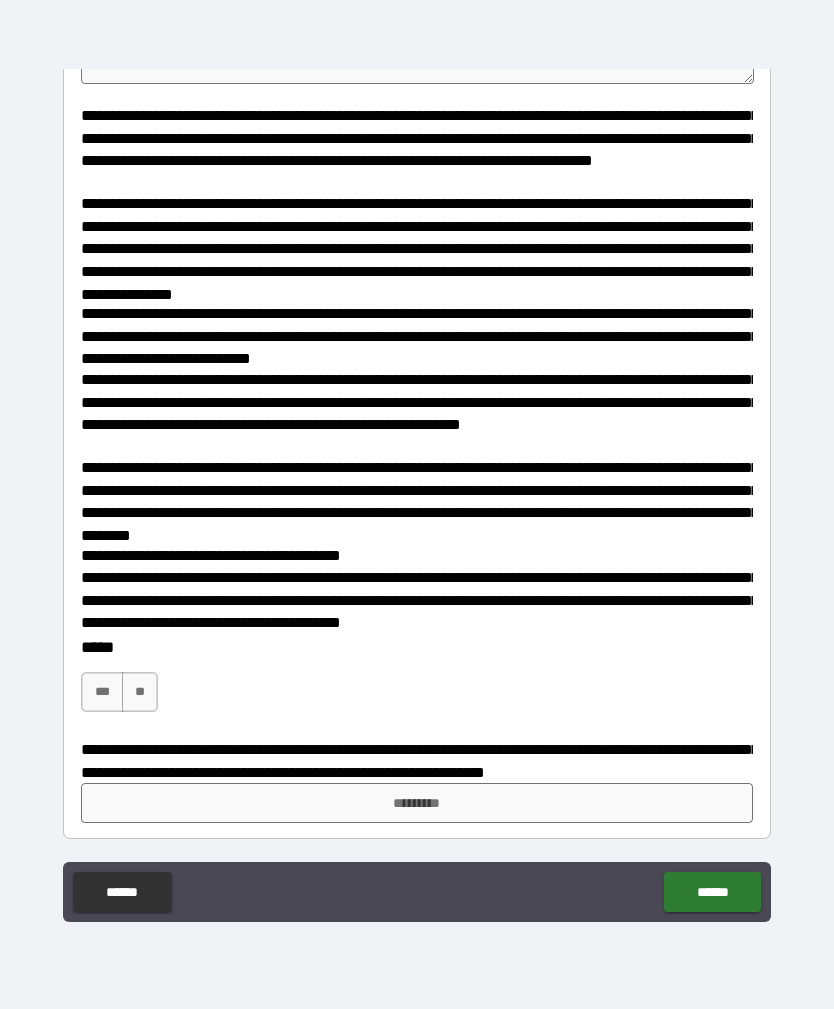 scroll, scrollTop: 2765, scrollLeft: 0, axis: vertical 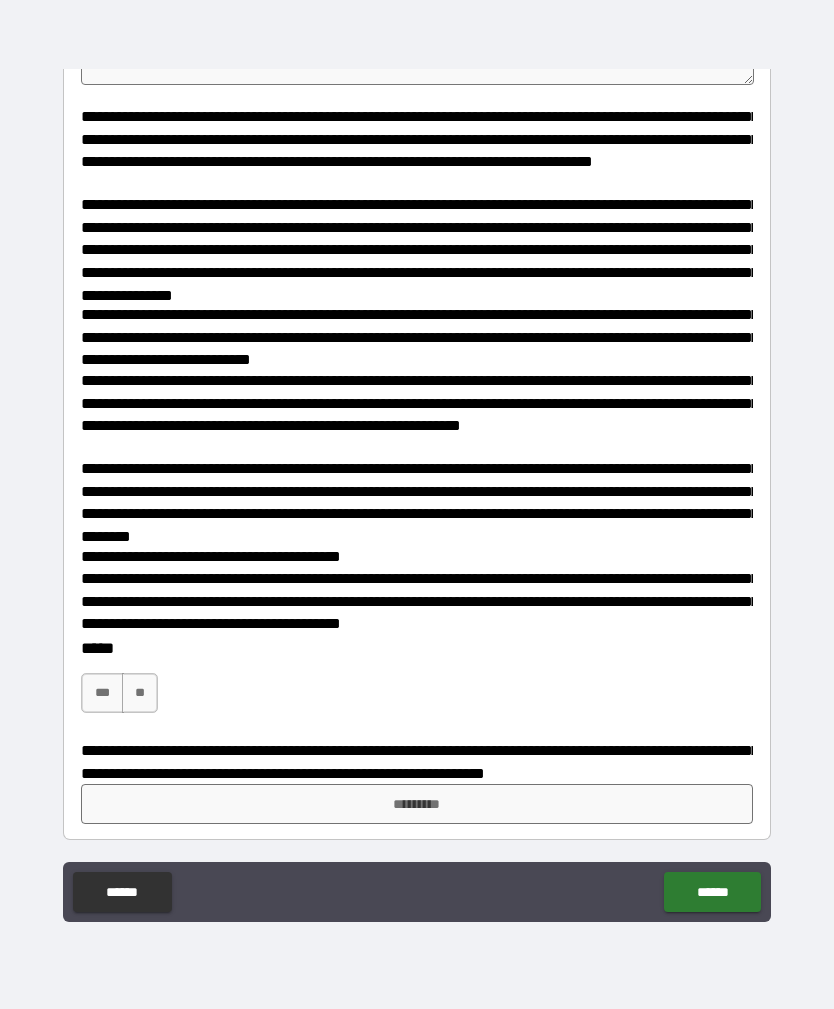 click on "***" at bounding box center [102, 693] 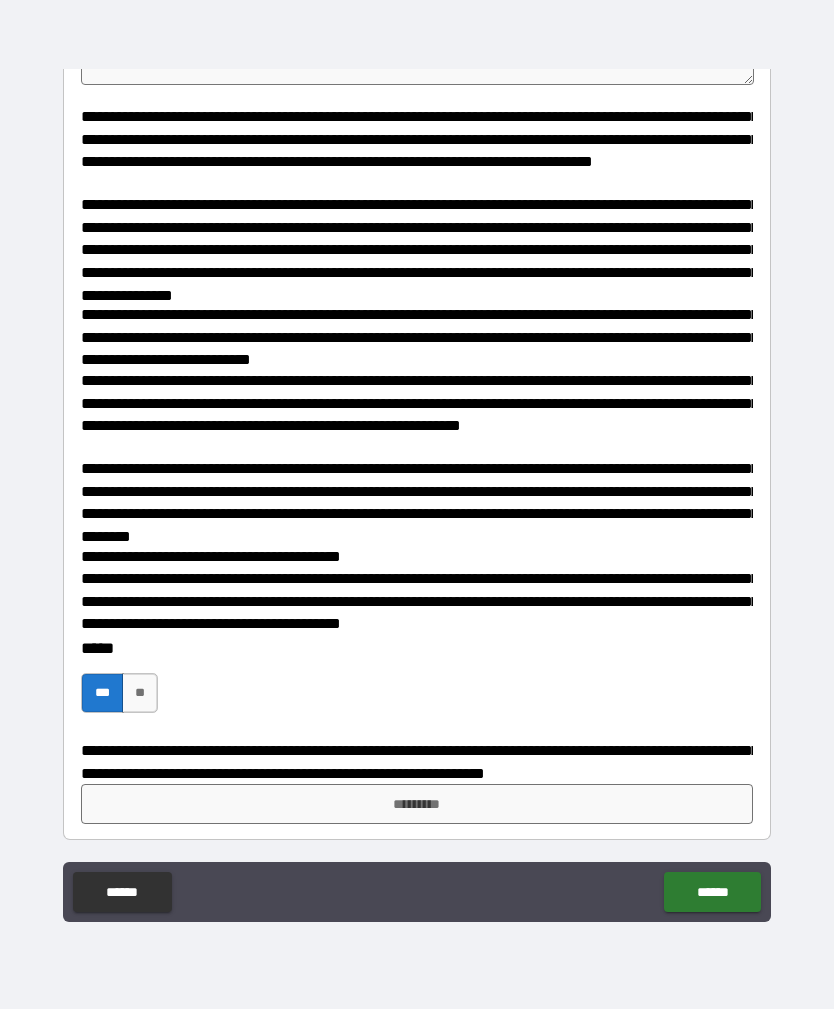 type on "*" 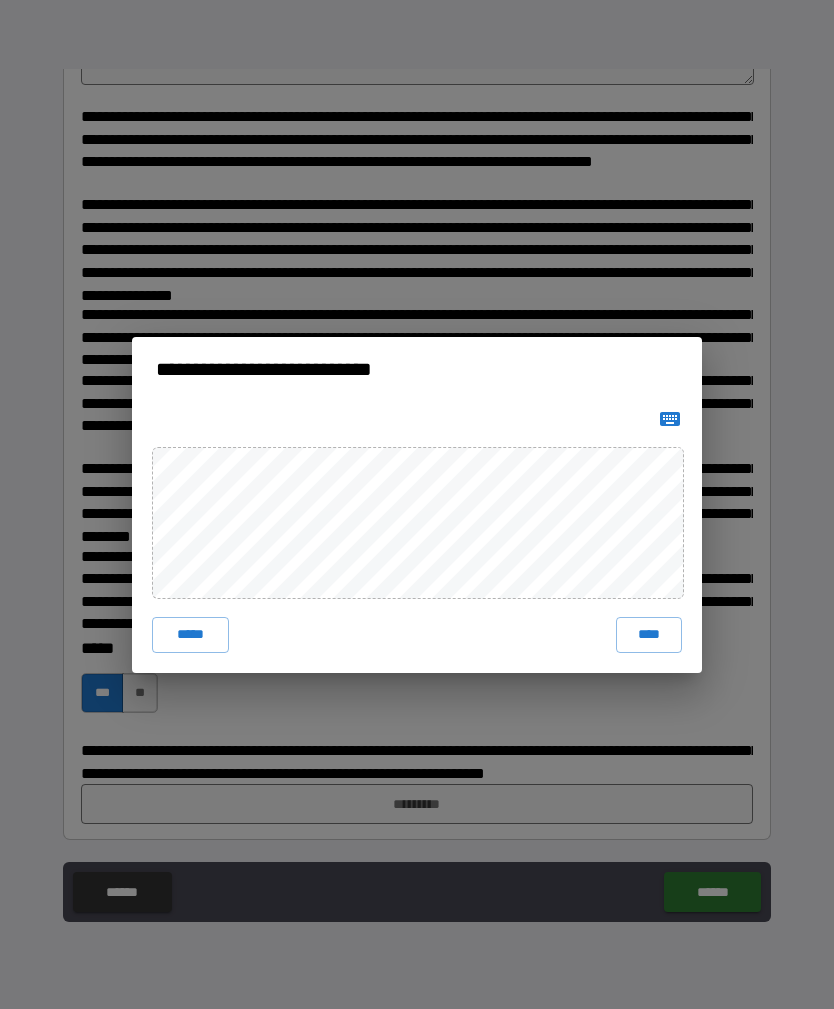 click on "****" at bounding box center (649, 635) 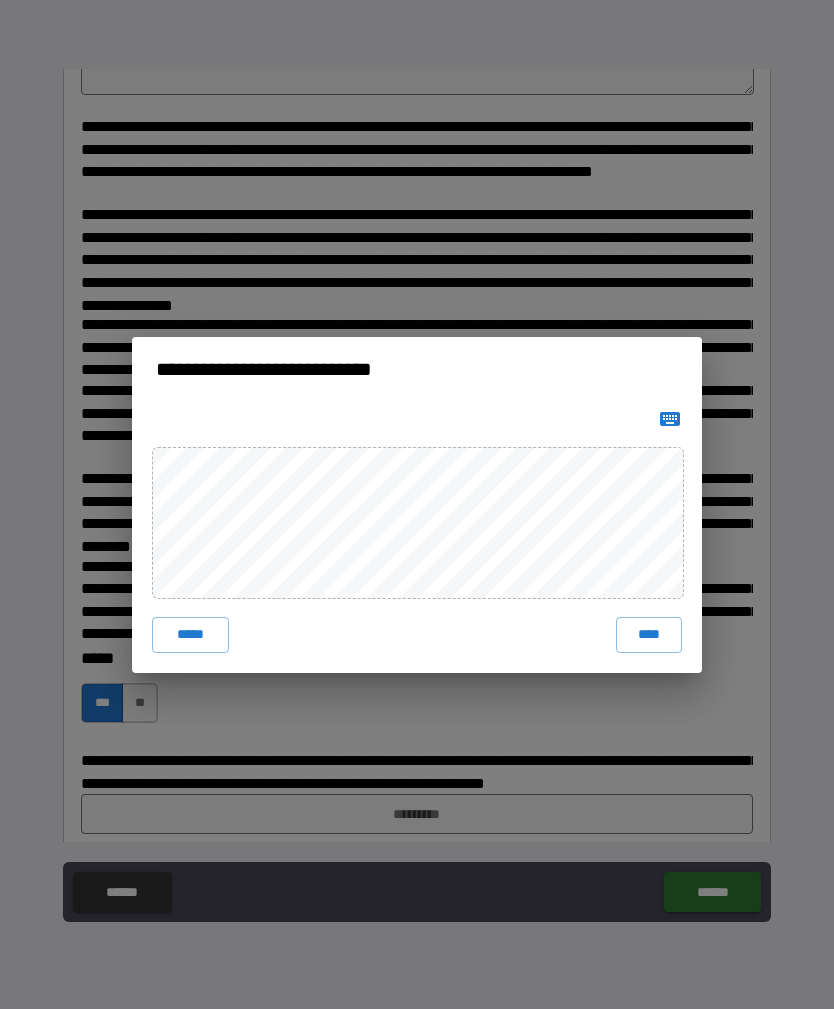 type on "*" 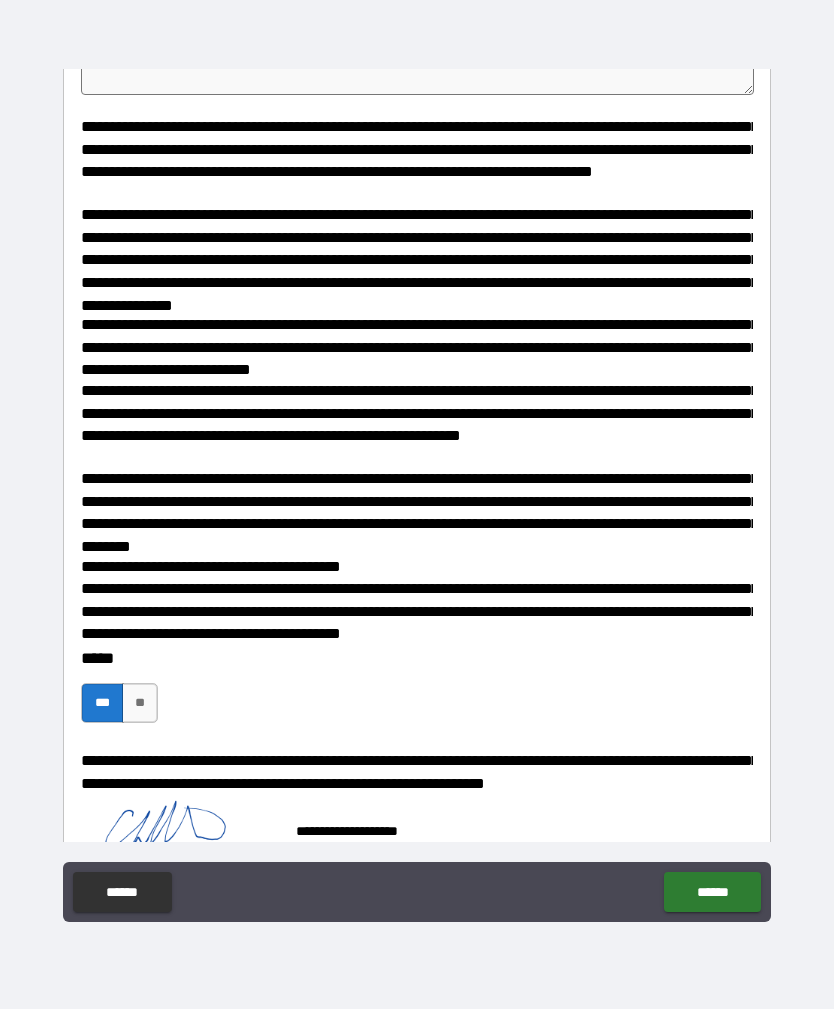click on "******" at bounding box center [712, 892] 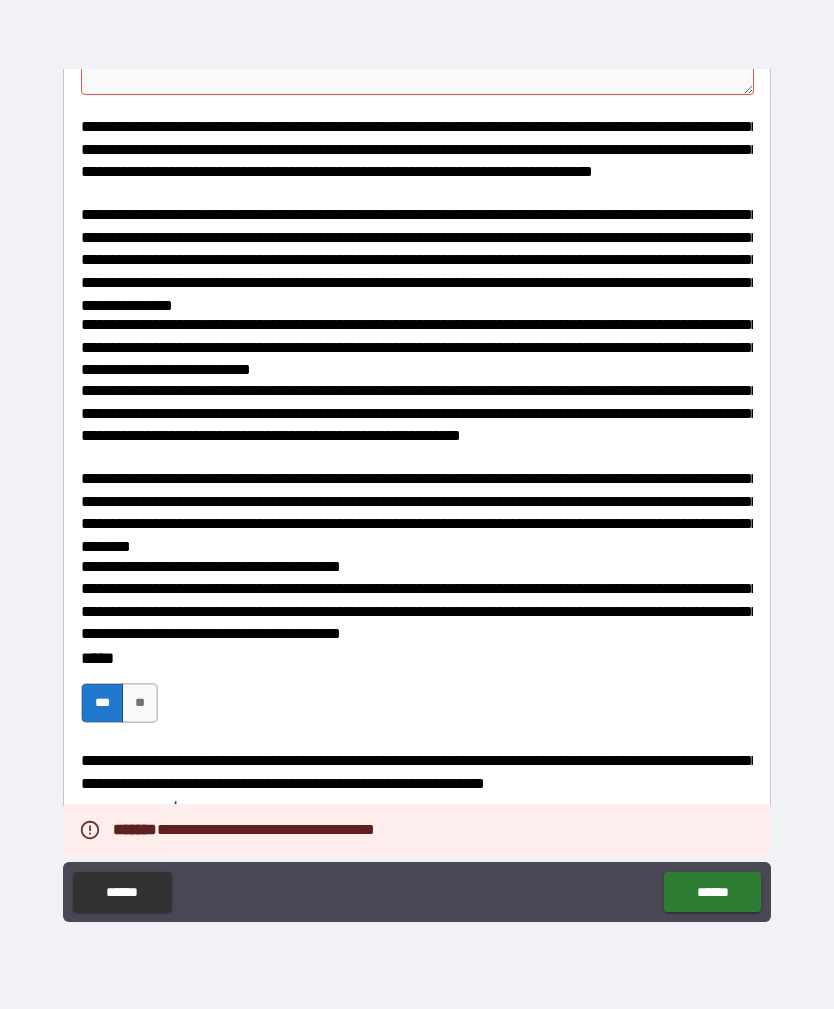 type on "*" 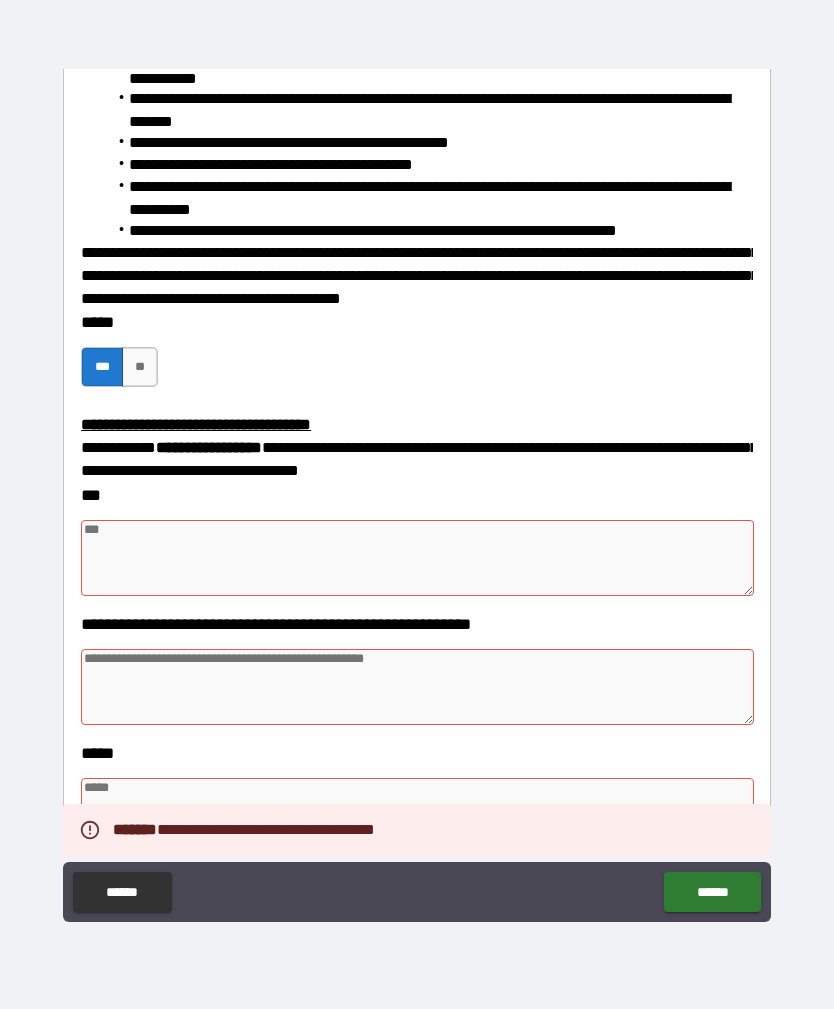 scroll, scrollTop: 1998, scrollLeft: 0, axis: vertical 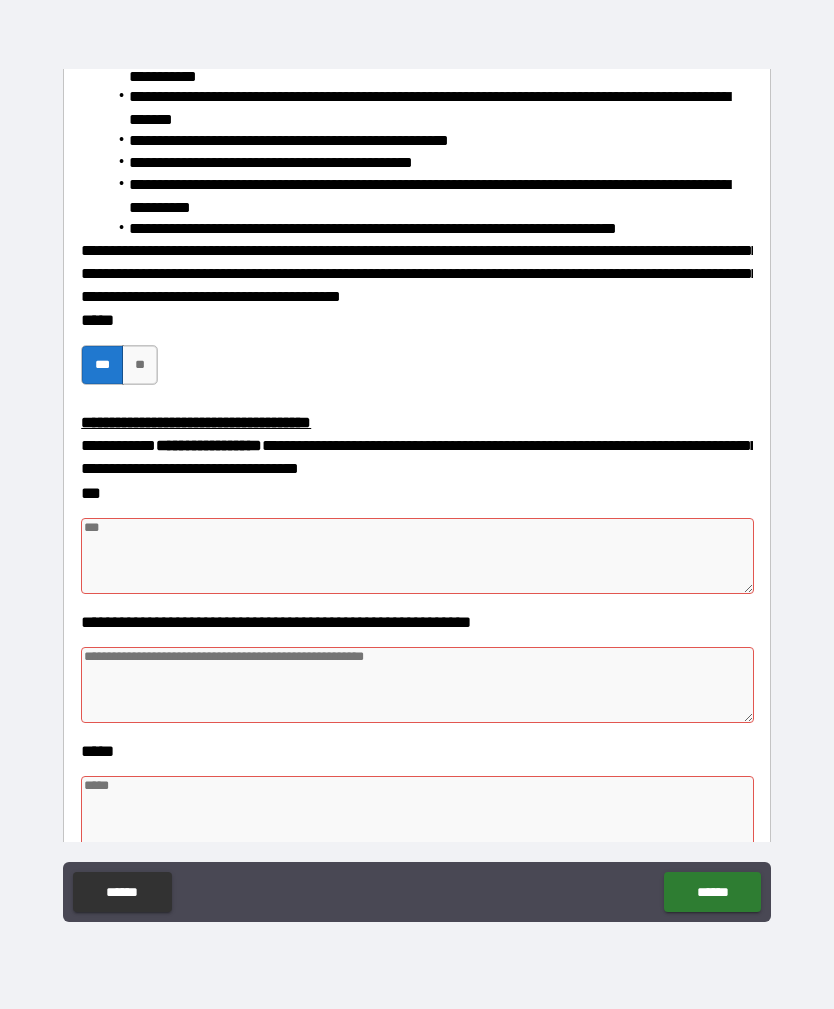click at bounding box center (417, 556) 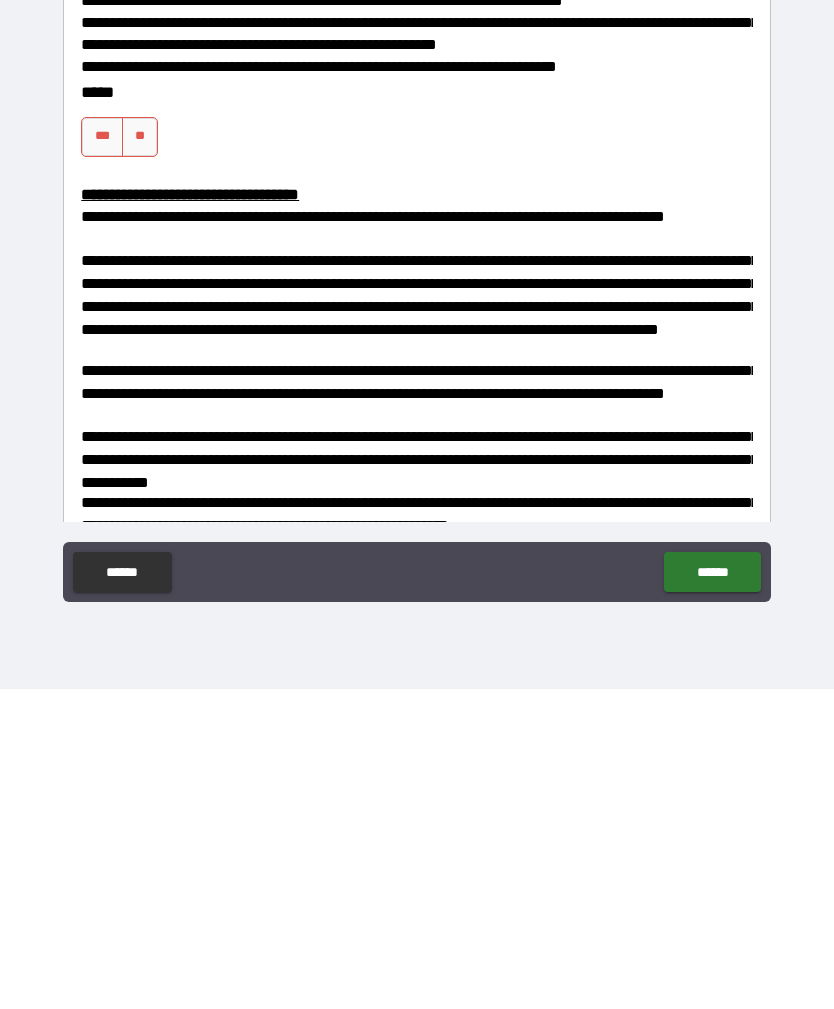 scroll, scrollTop: 414, scrollLeft: 0, axis: vertical 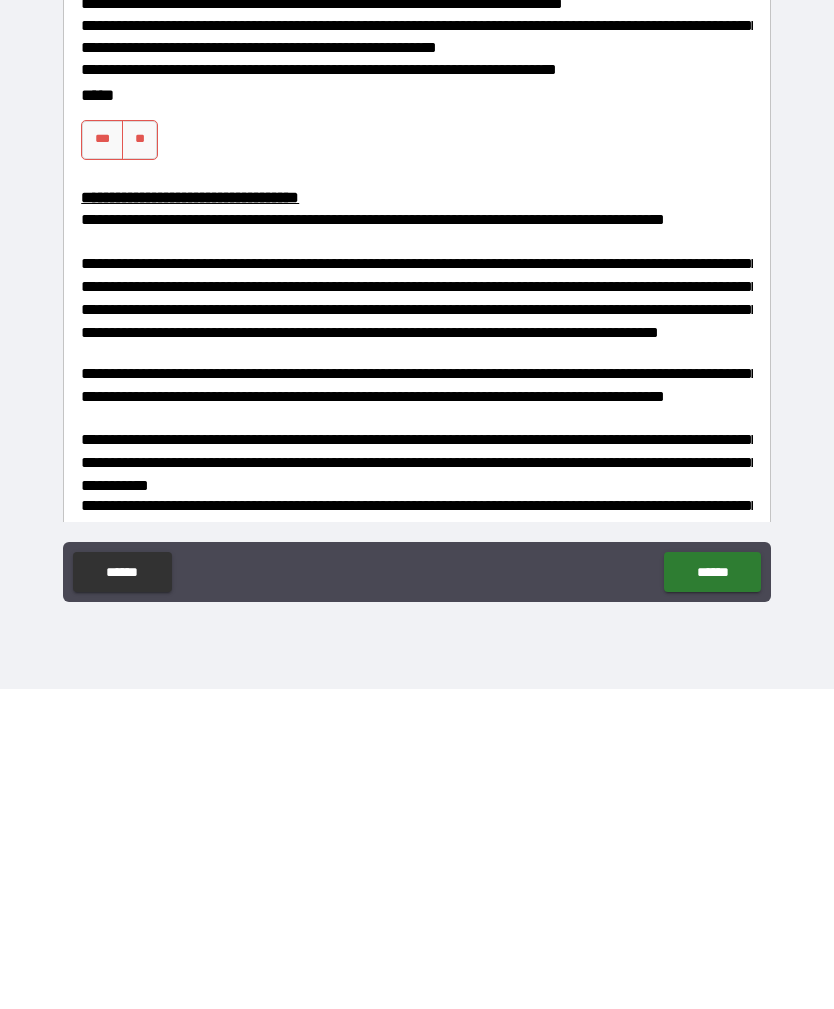 click on "***" at bounding box center (102, 460) 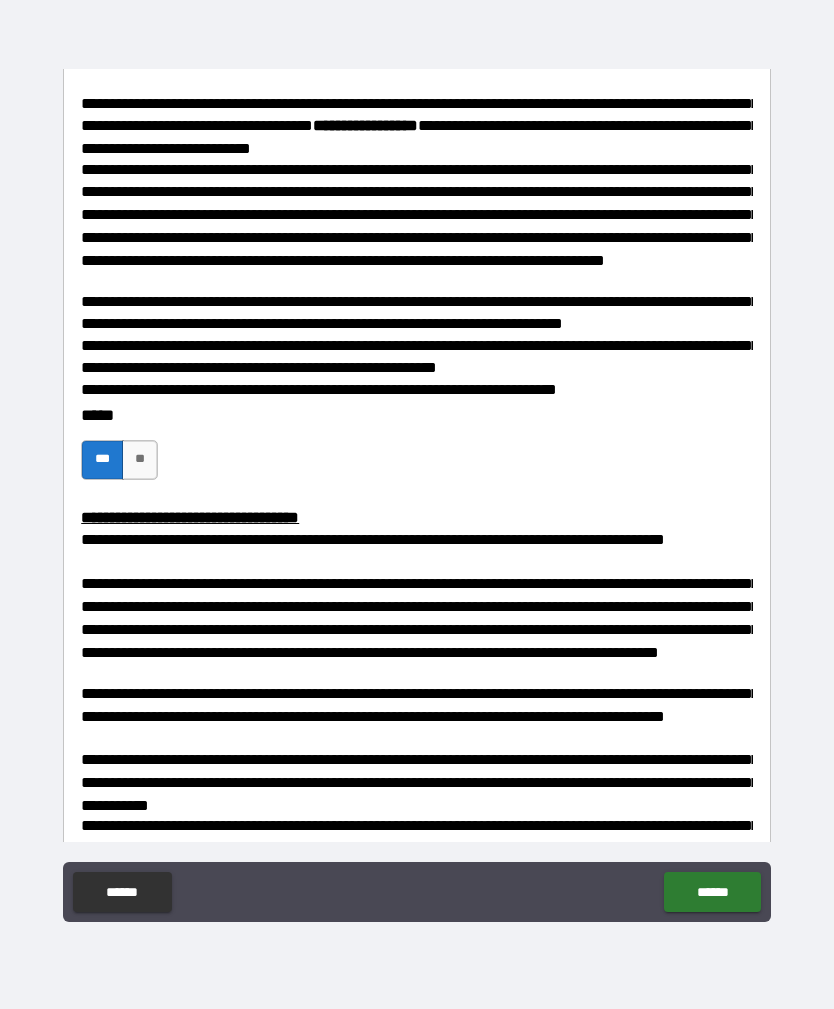 type on "*" 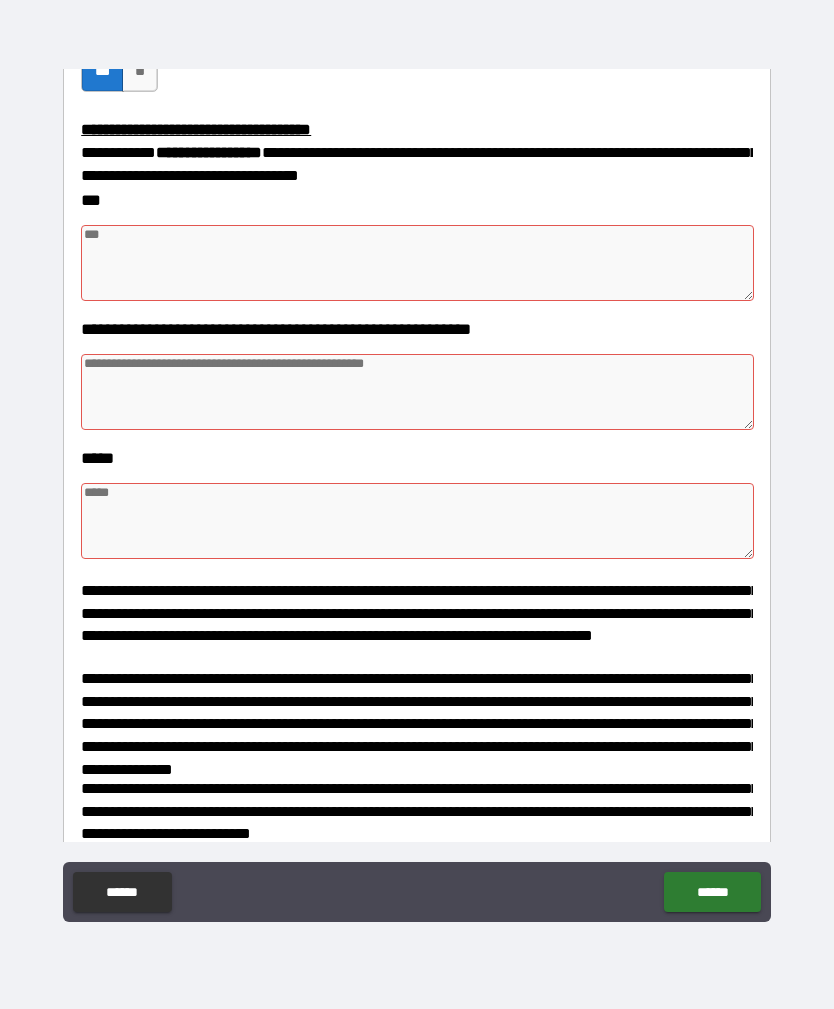 click on "******" at bounding box center [712, 892] 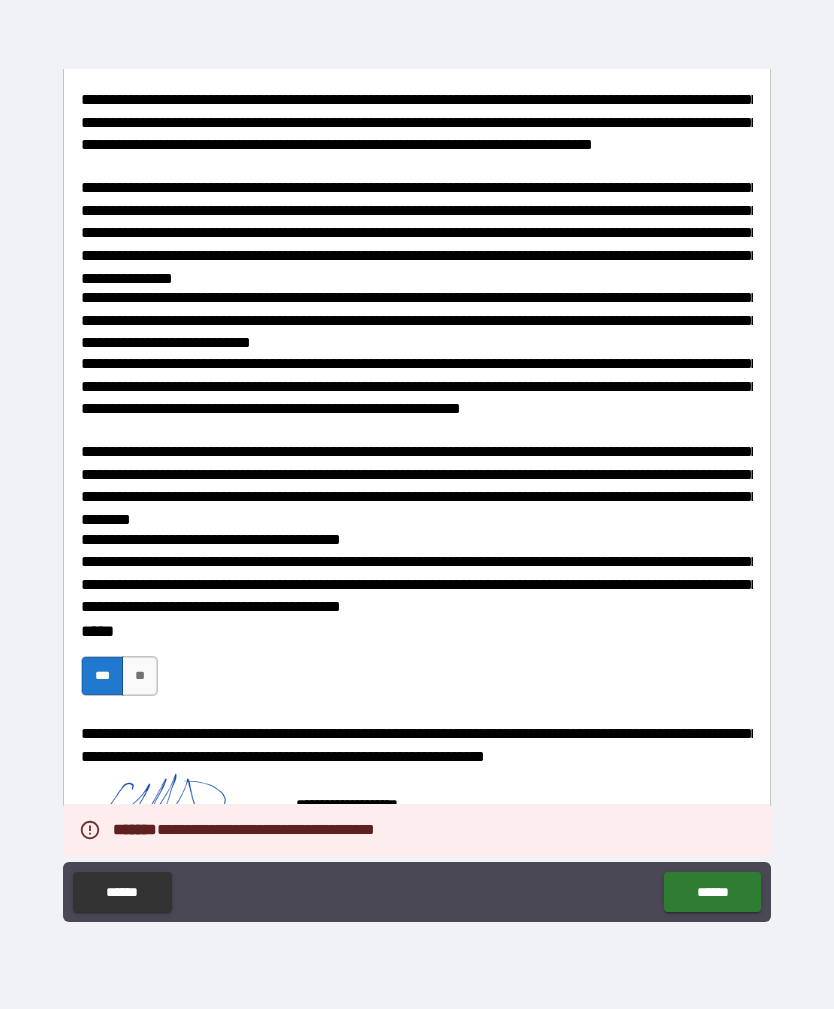 type on "*" 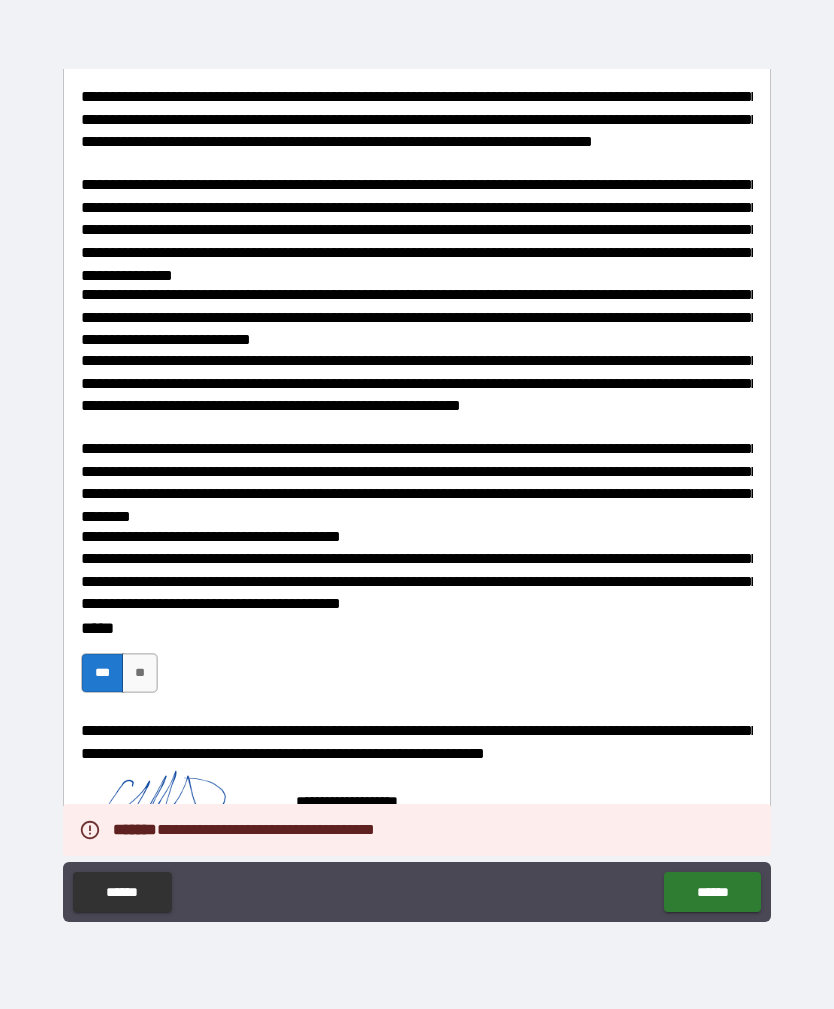 scroll, scrollTop: 2782, scrollLeft: 0, axis: vertical 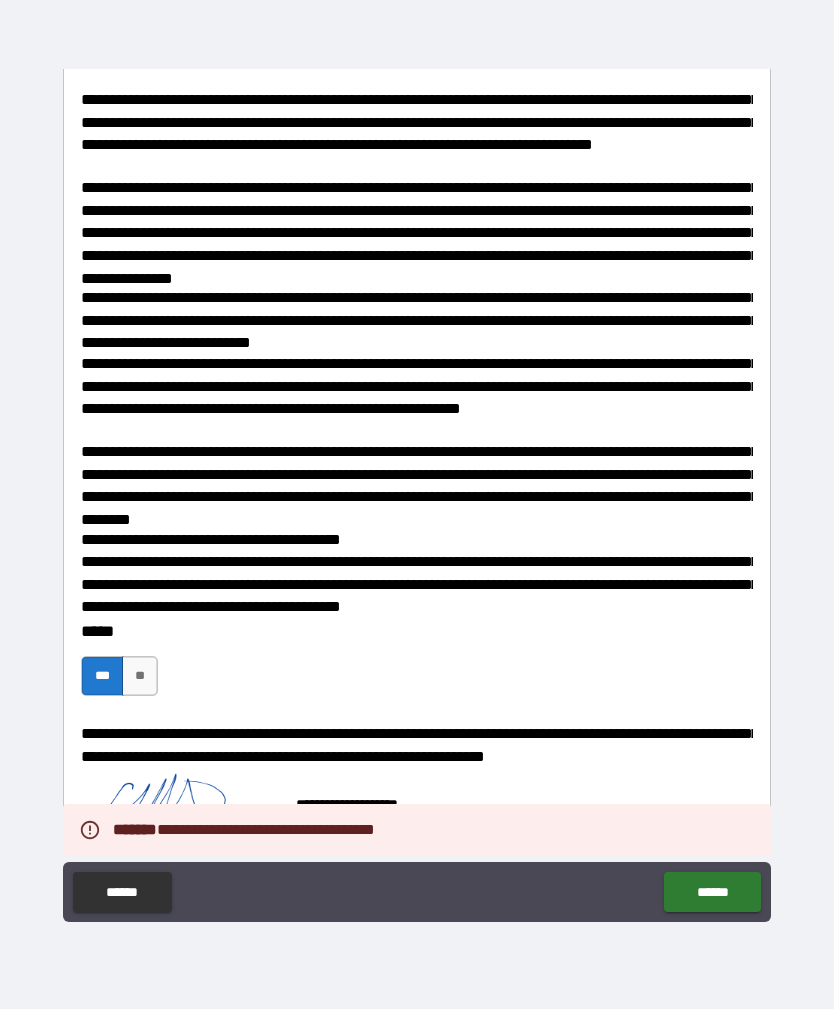click on "******" at bounding box center (712, 892) 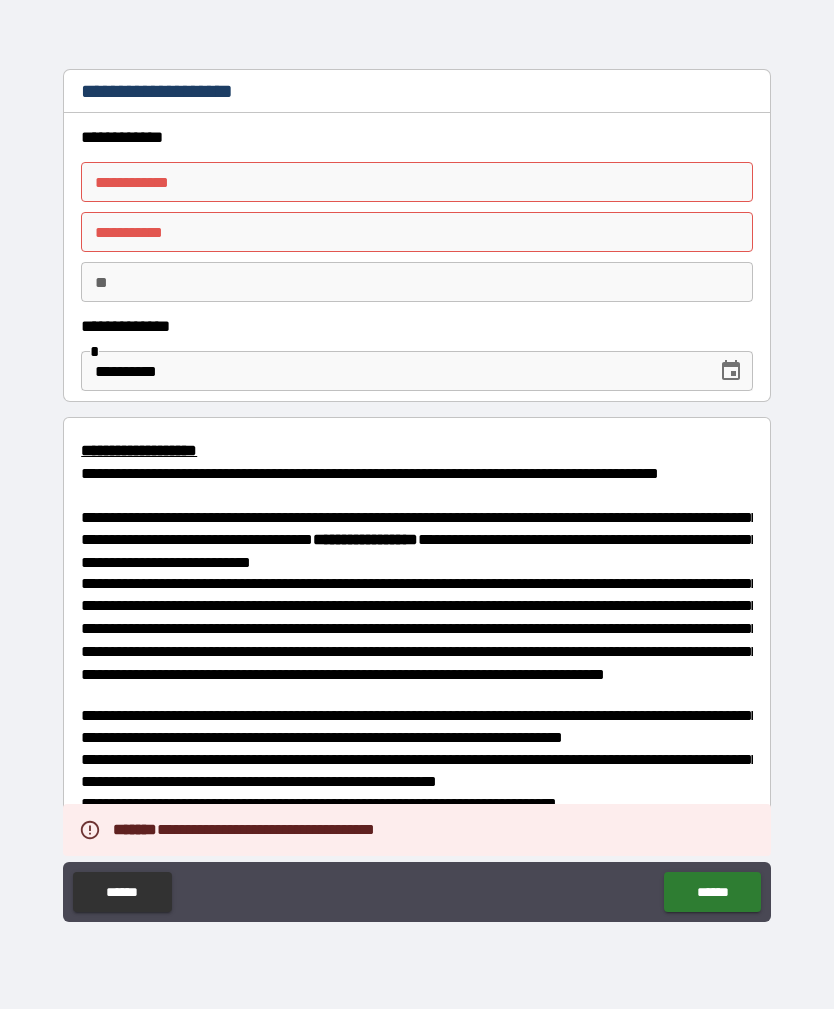 scroll, scrollTop: 0, scrollLeft: 0, axis: both 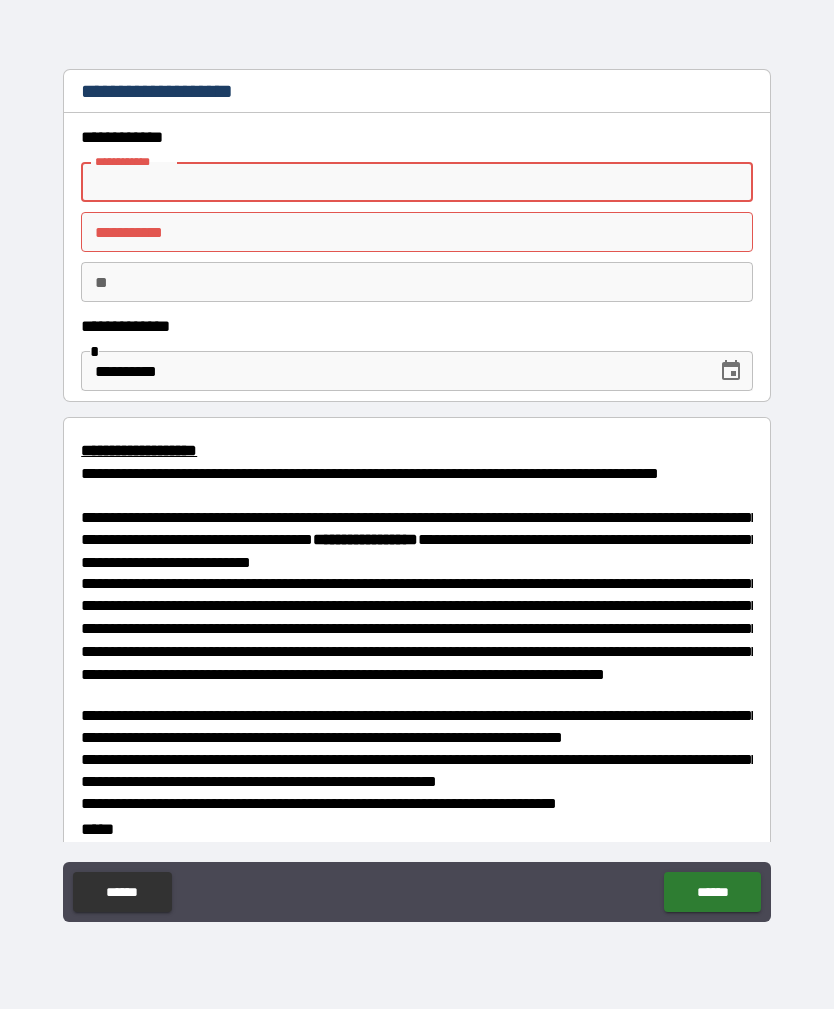 type on "*" 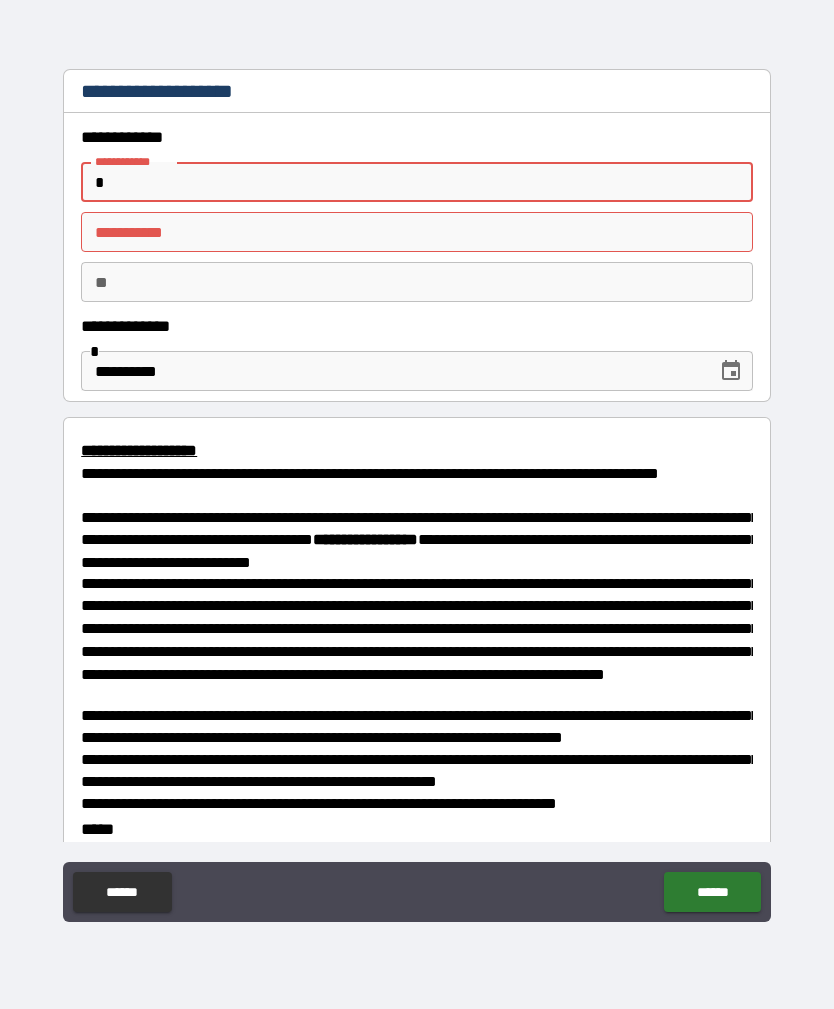 type on "*" 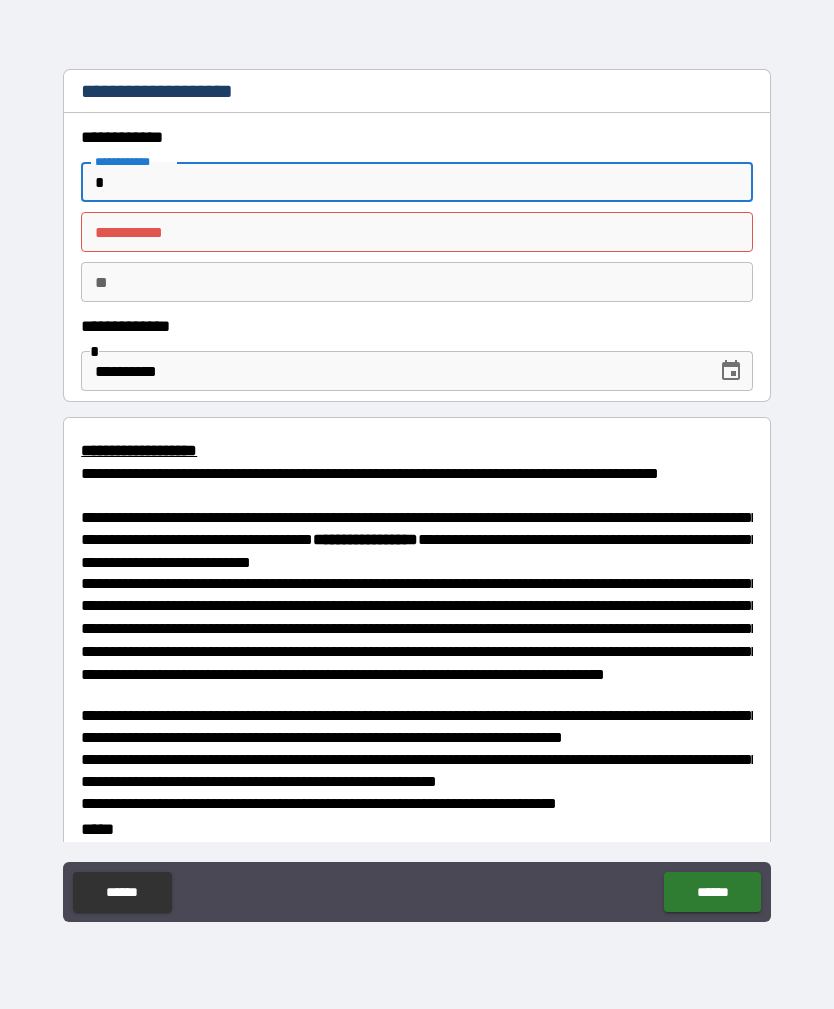 type on "*" 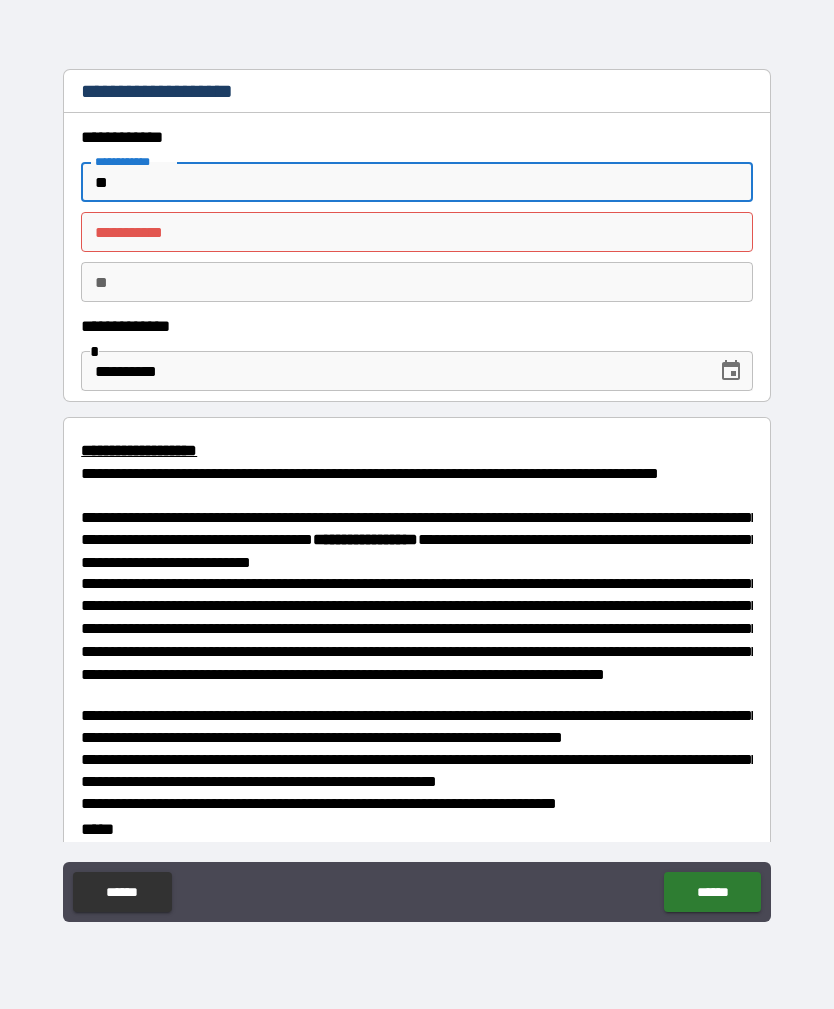 type on "*" 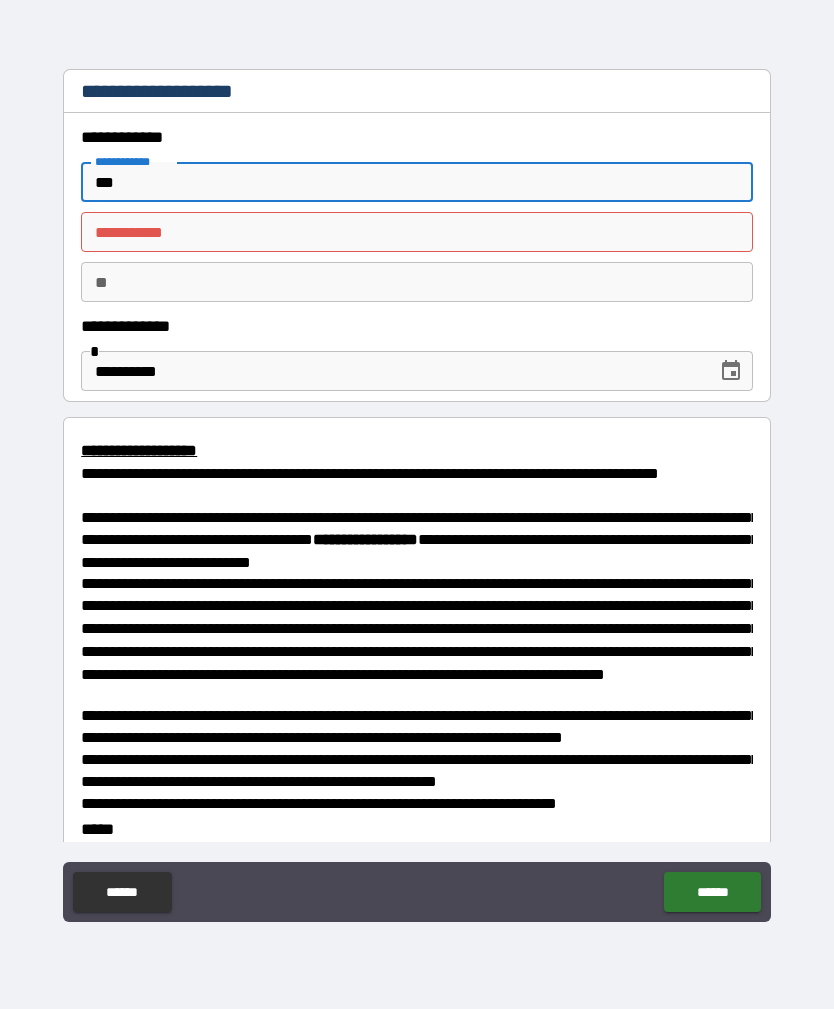 type on "*" 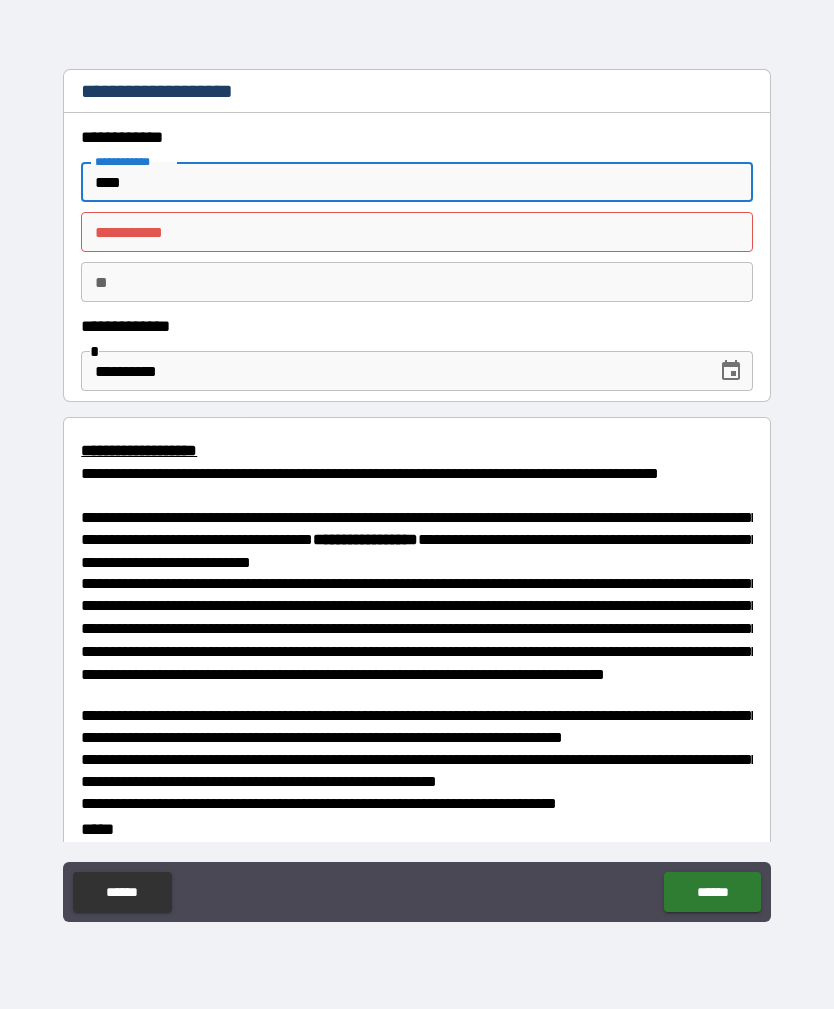 type on "*" 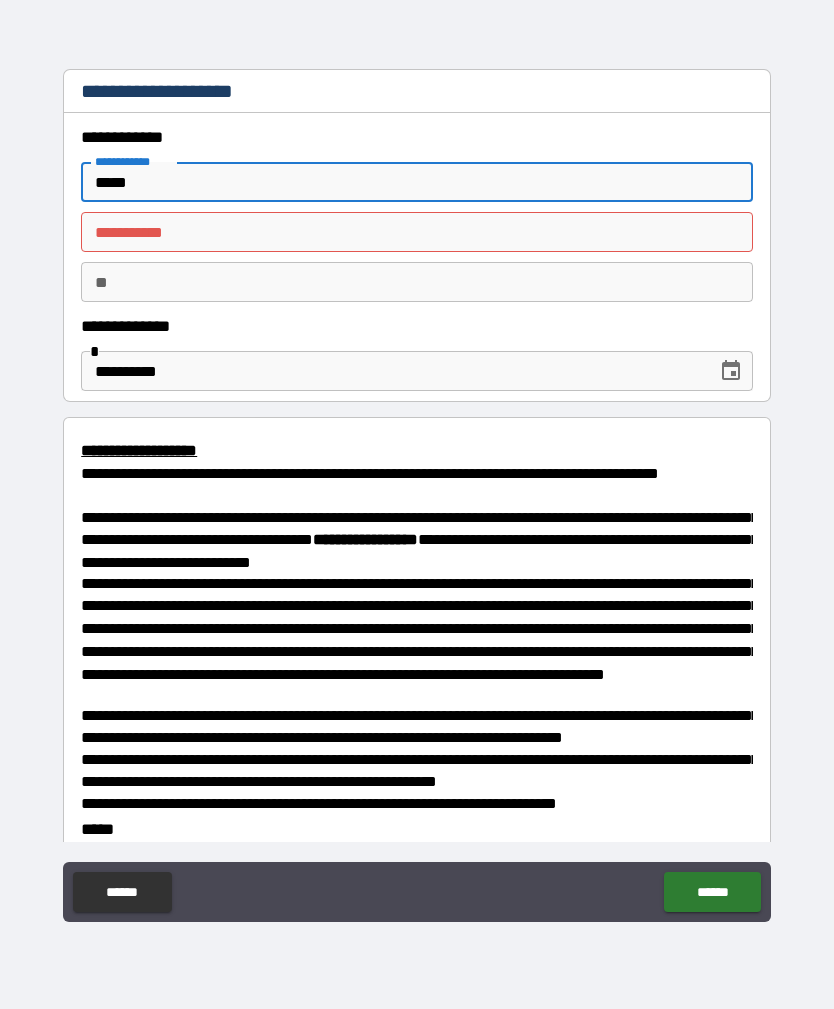 type on "*" 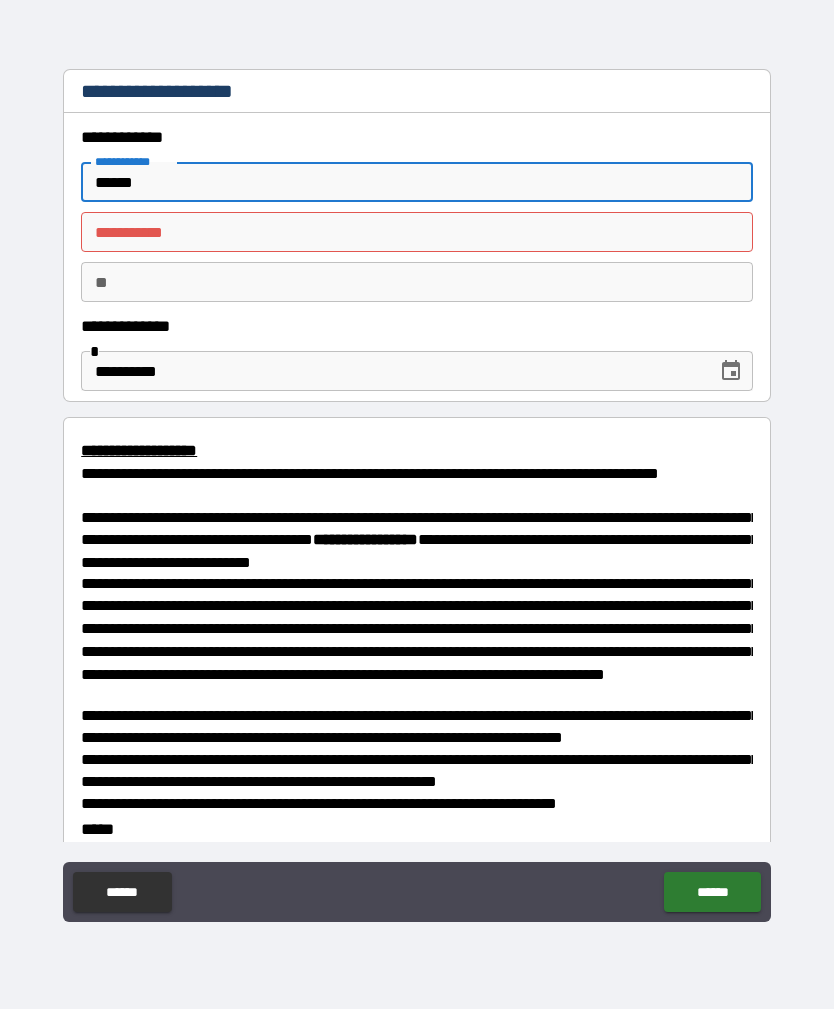 type on "*" 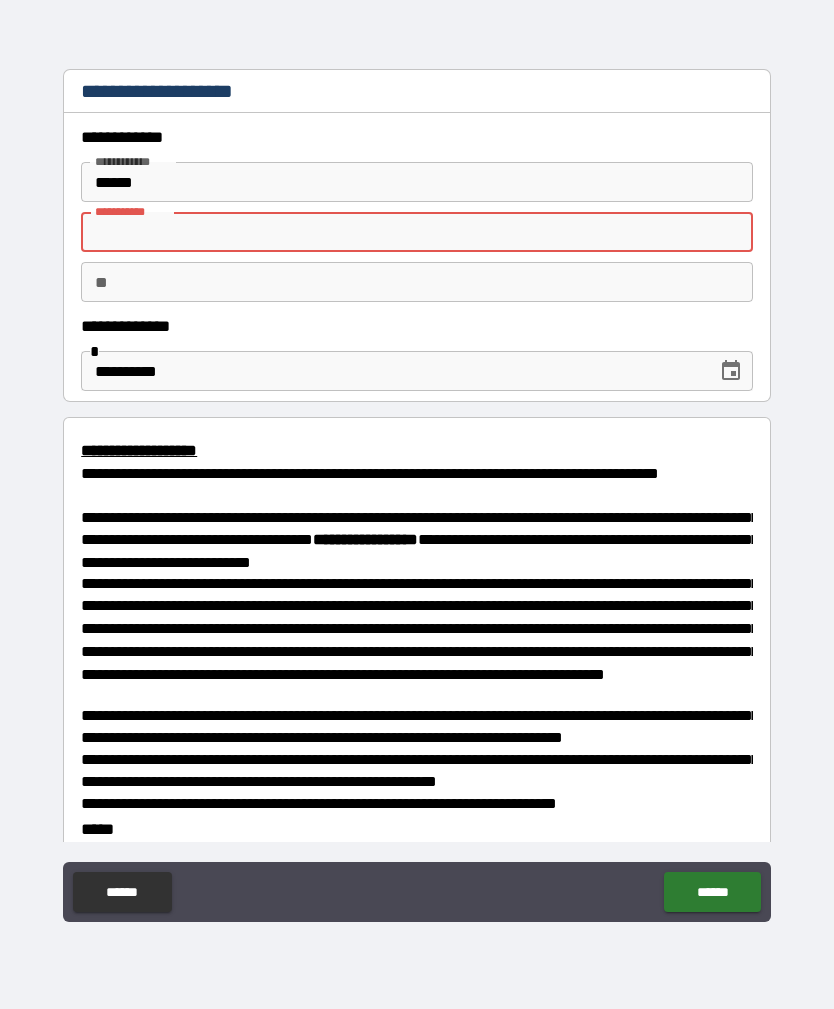 type on "*" 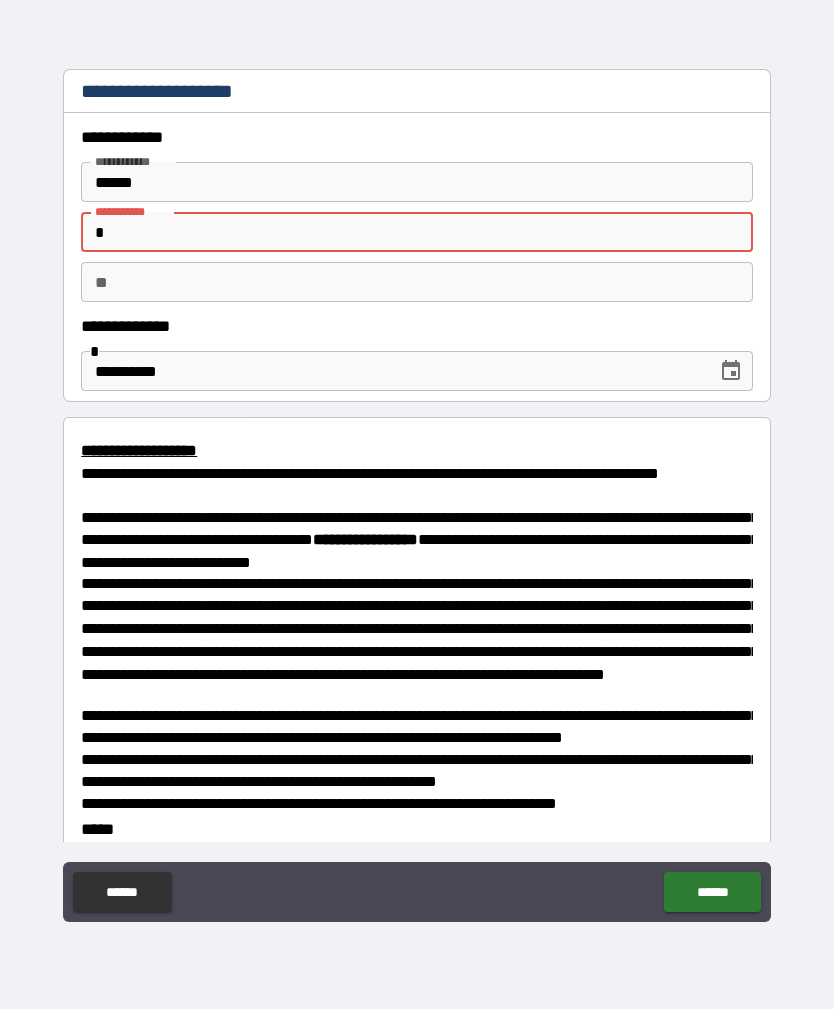 type on "*" 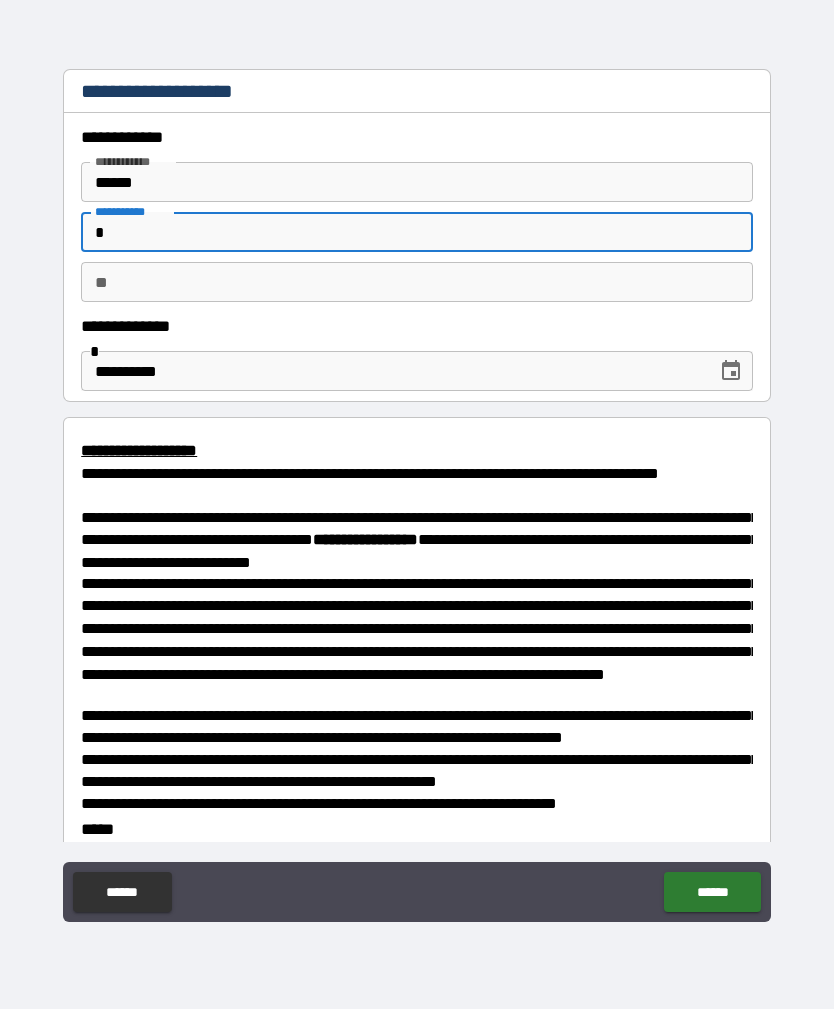 type on "*" 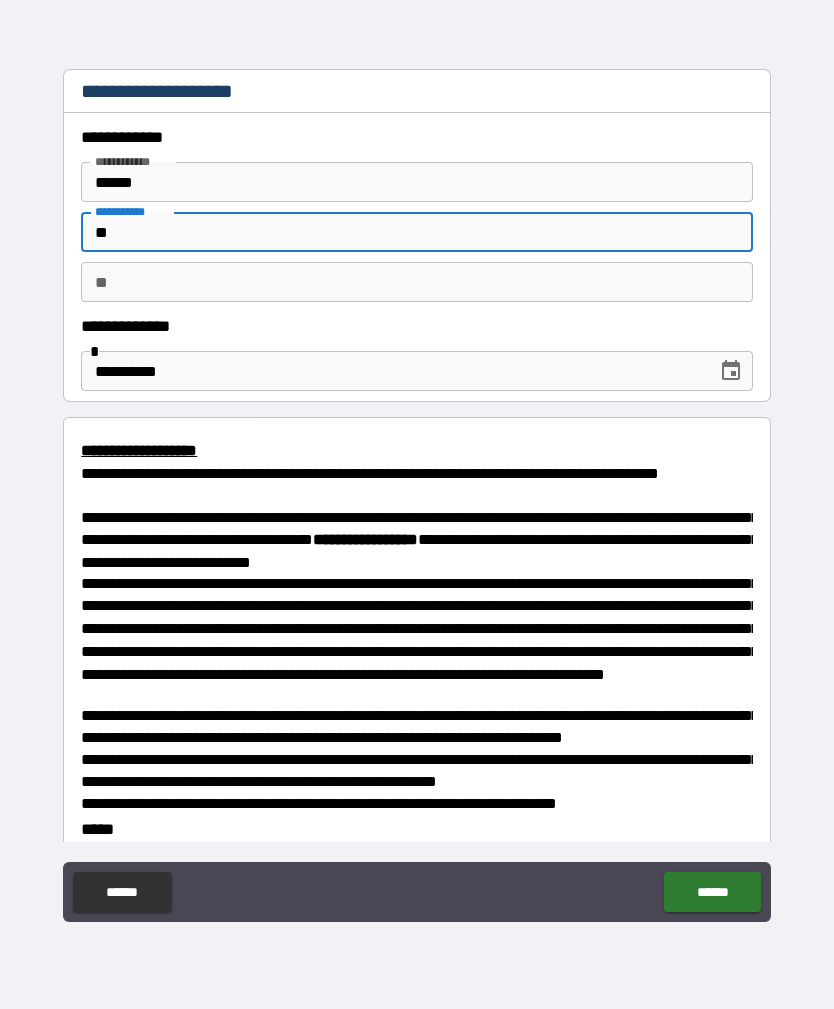type on "*" 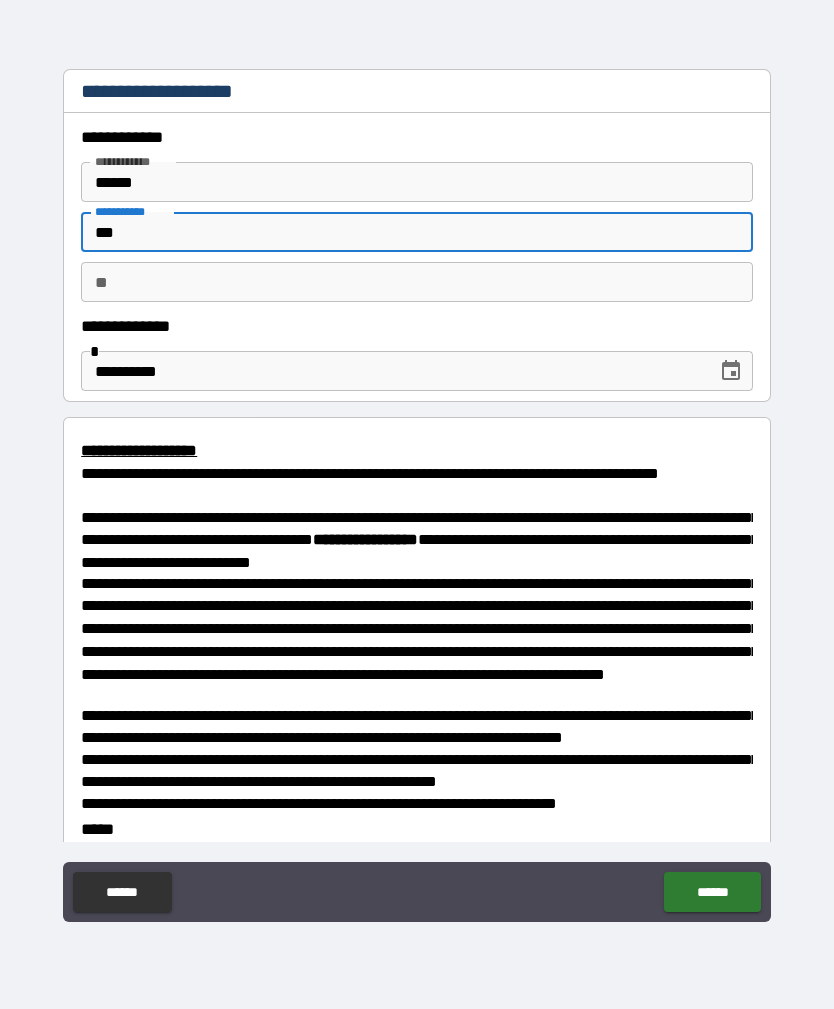 type on "*" 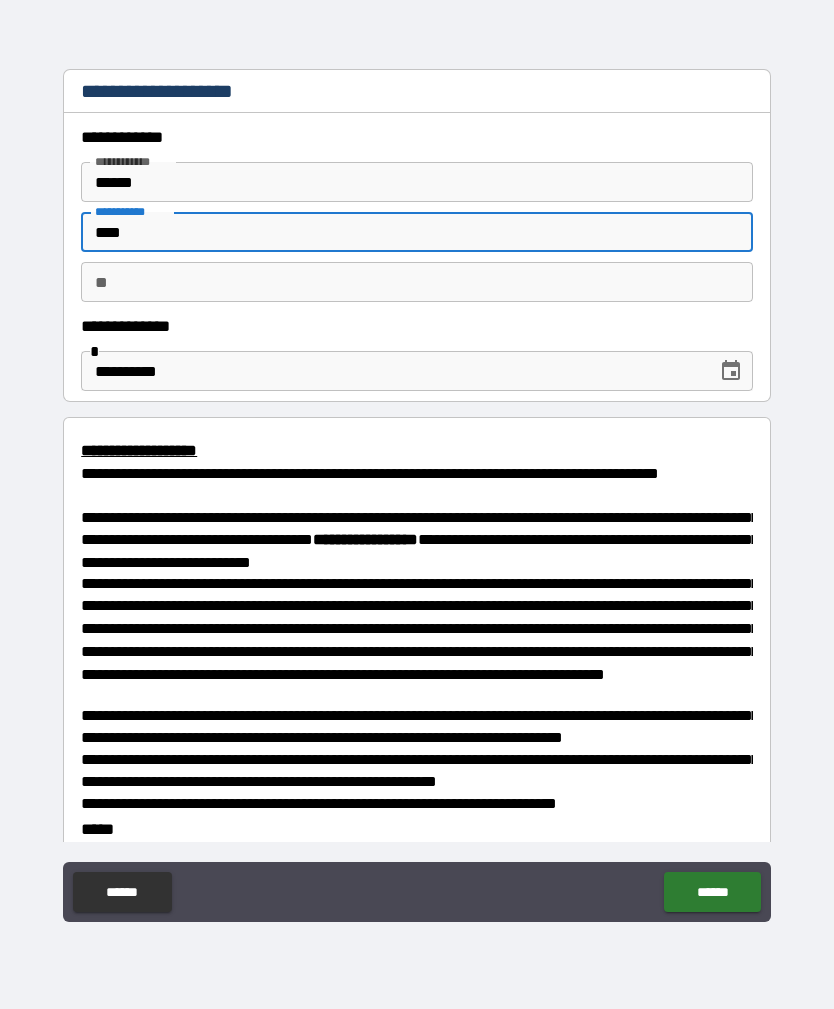 type on "*" 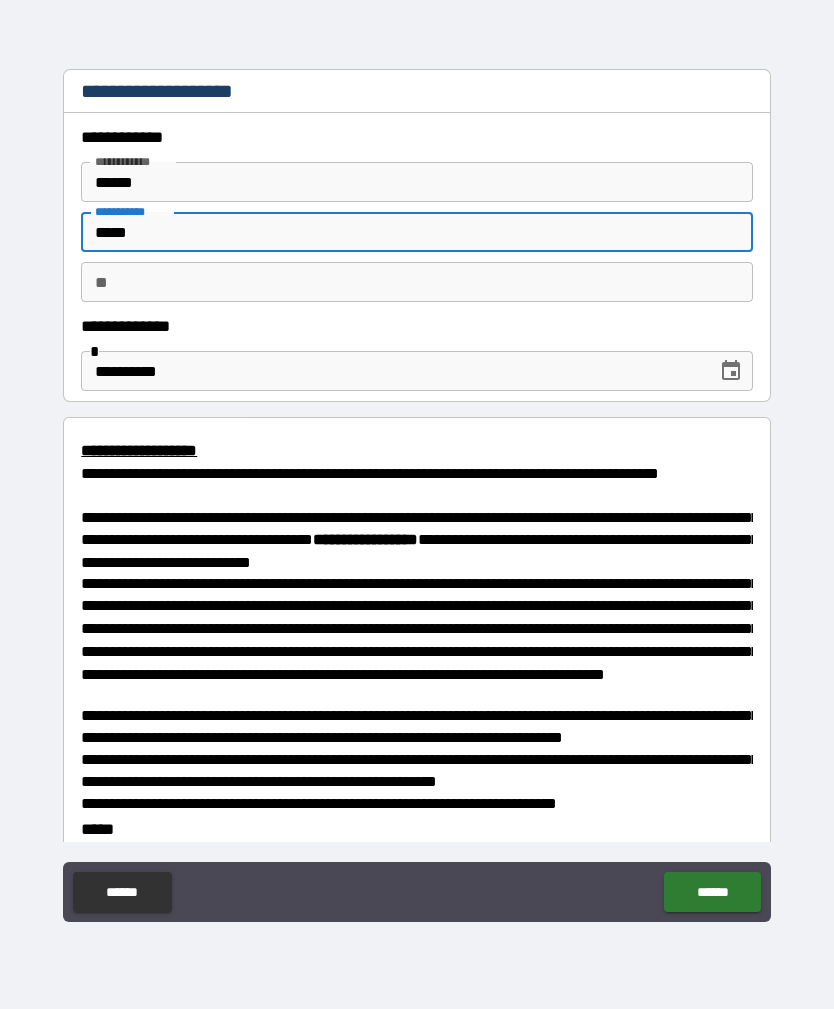 type on "*" 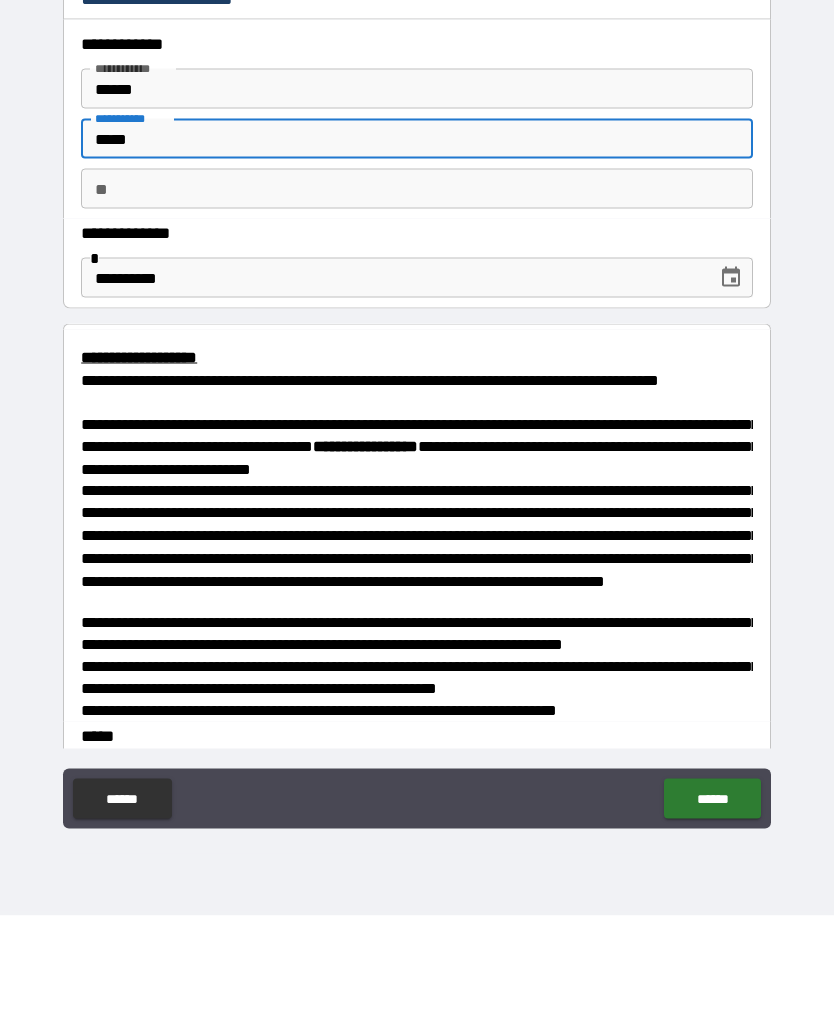 type on "*****" 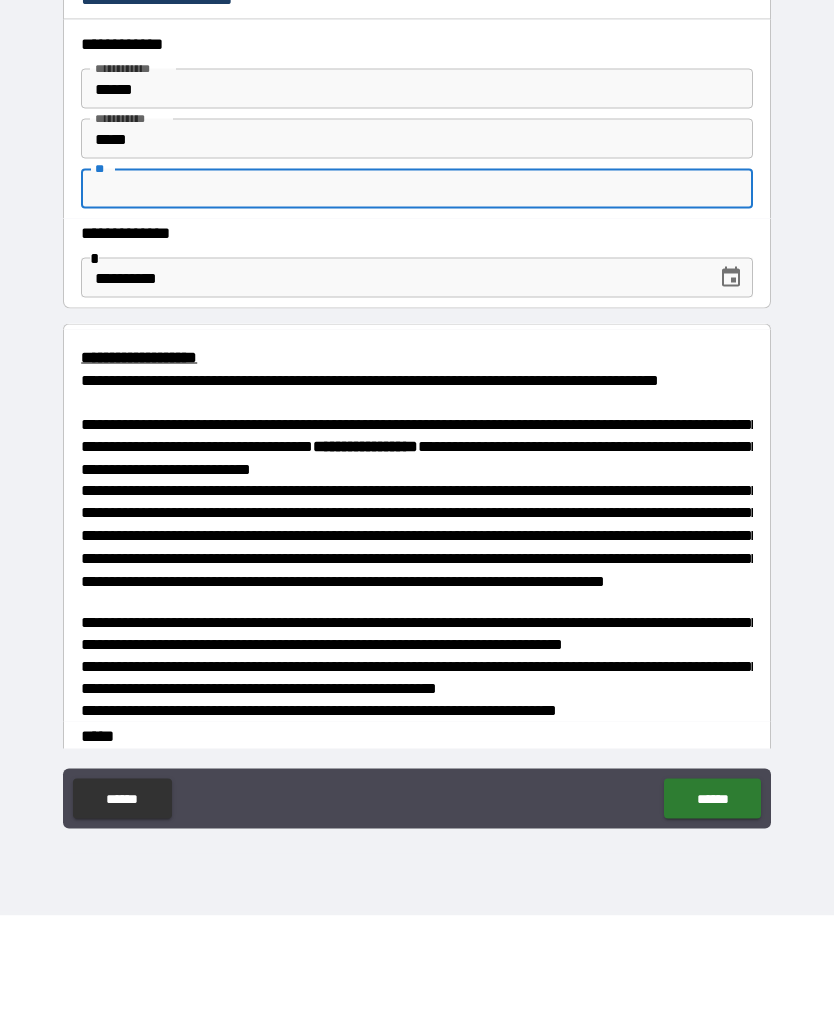 type on "*" 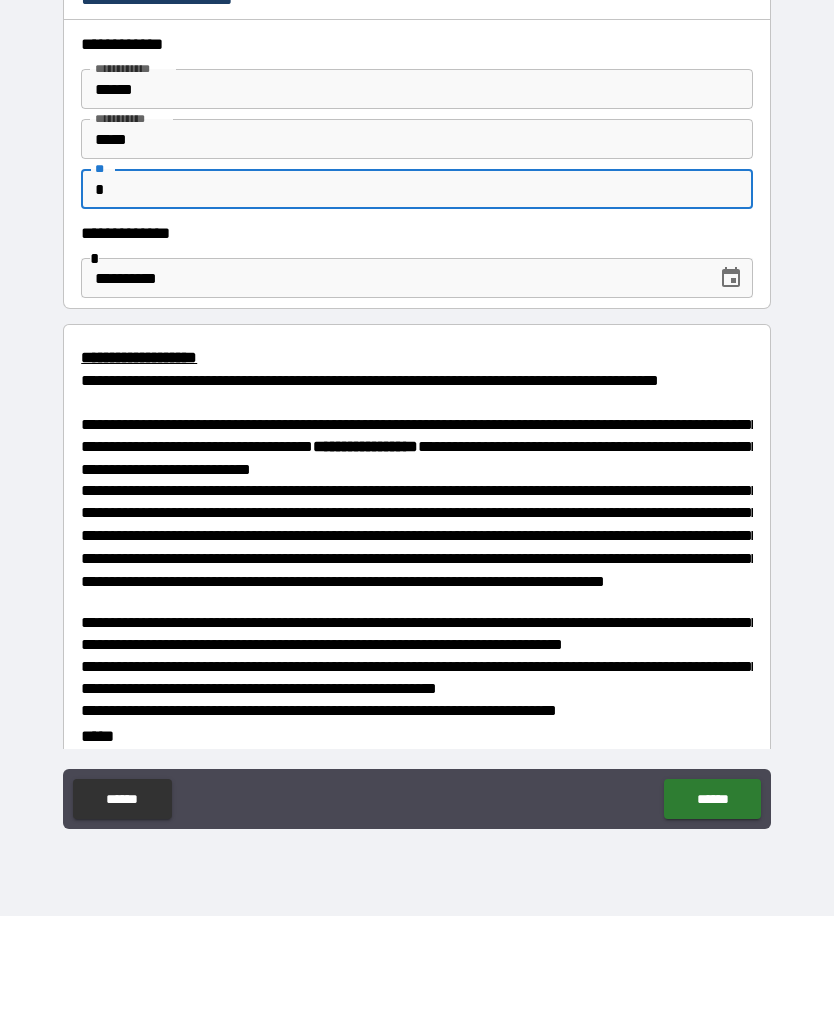 type on "*" 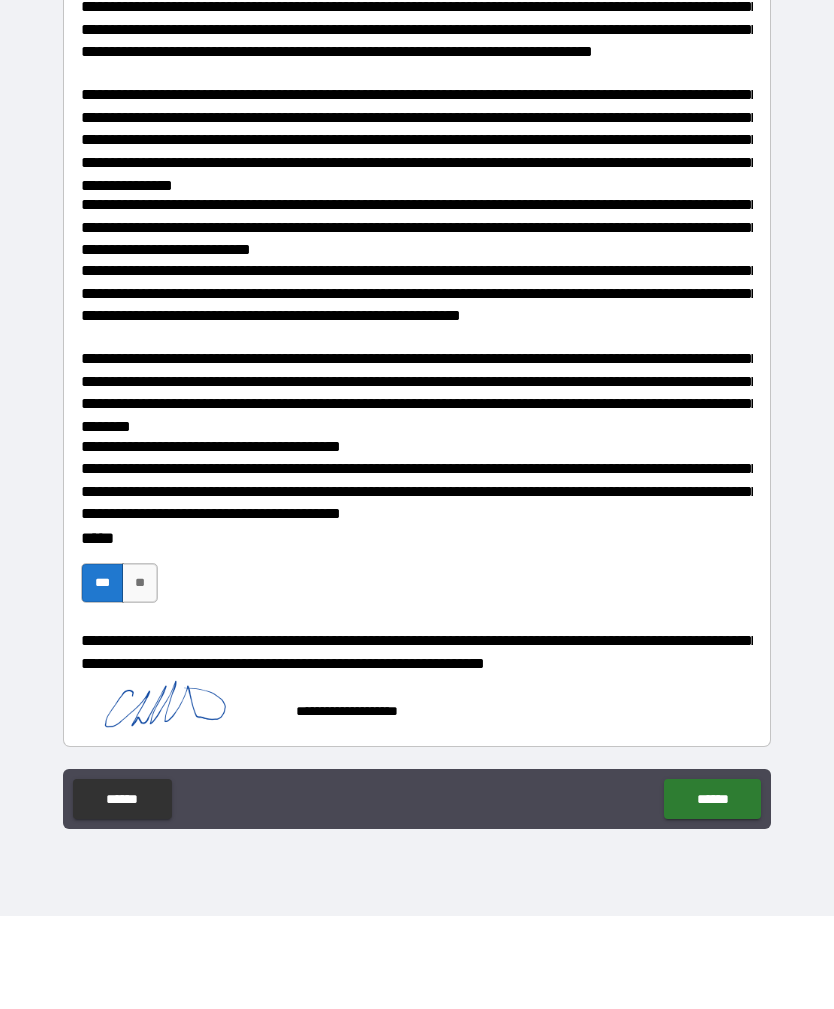 scroll, scrollTop: 2782, scrollLeft: 0, axis: vertical 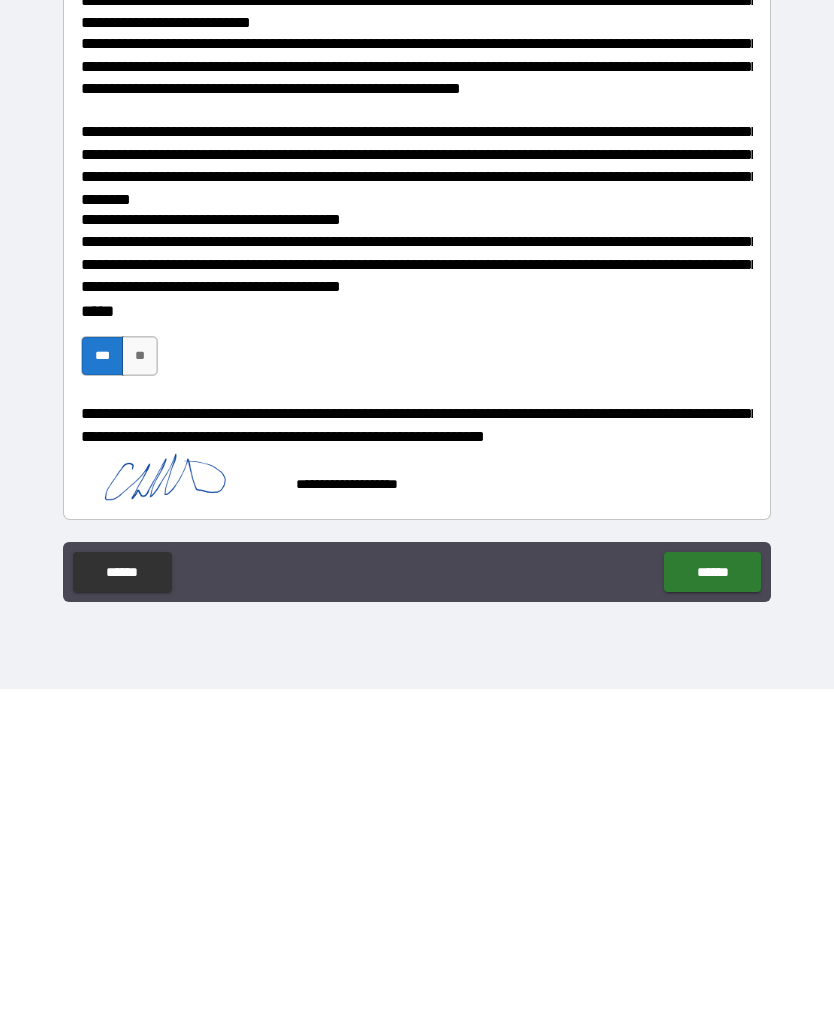 type on "*" 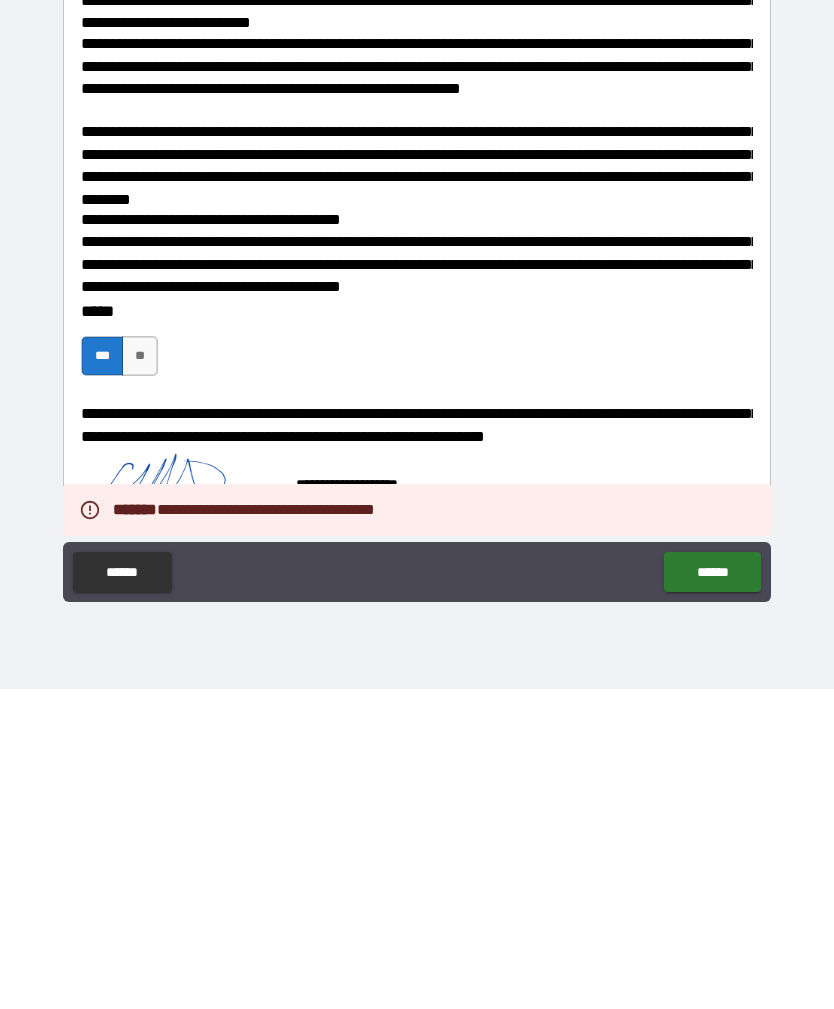 type on "*" 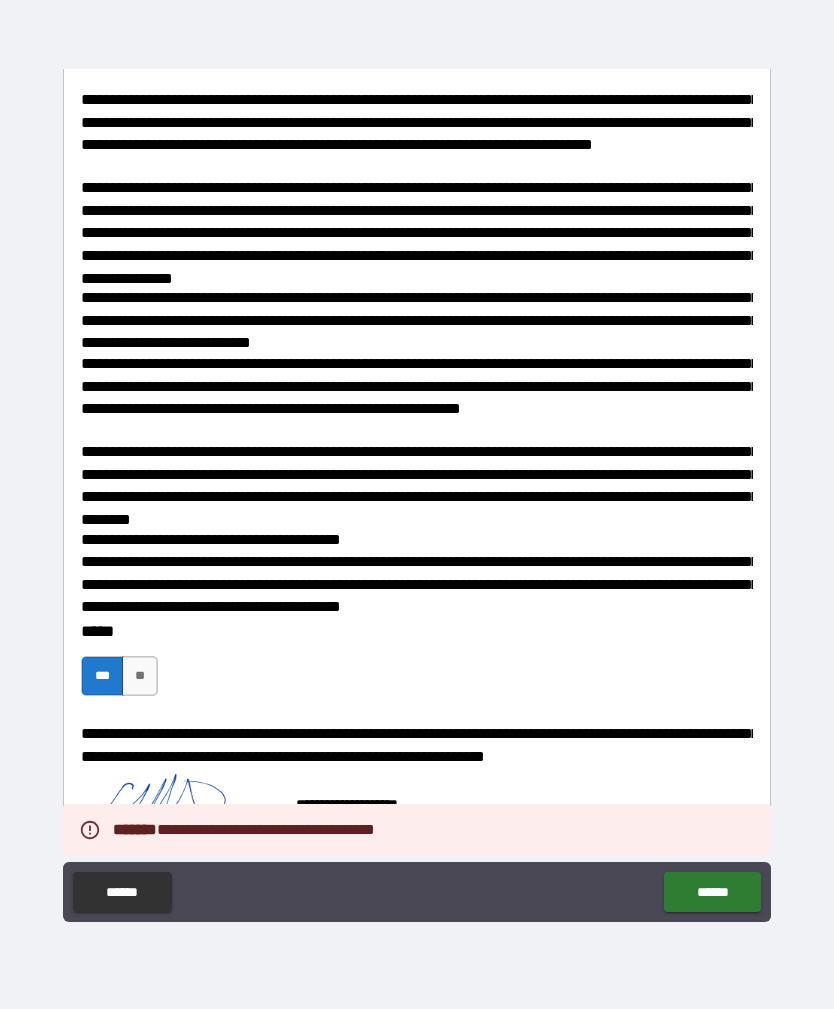 type on "*" 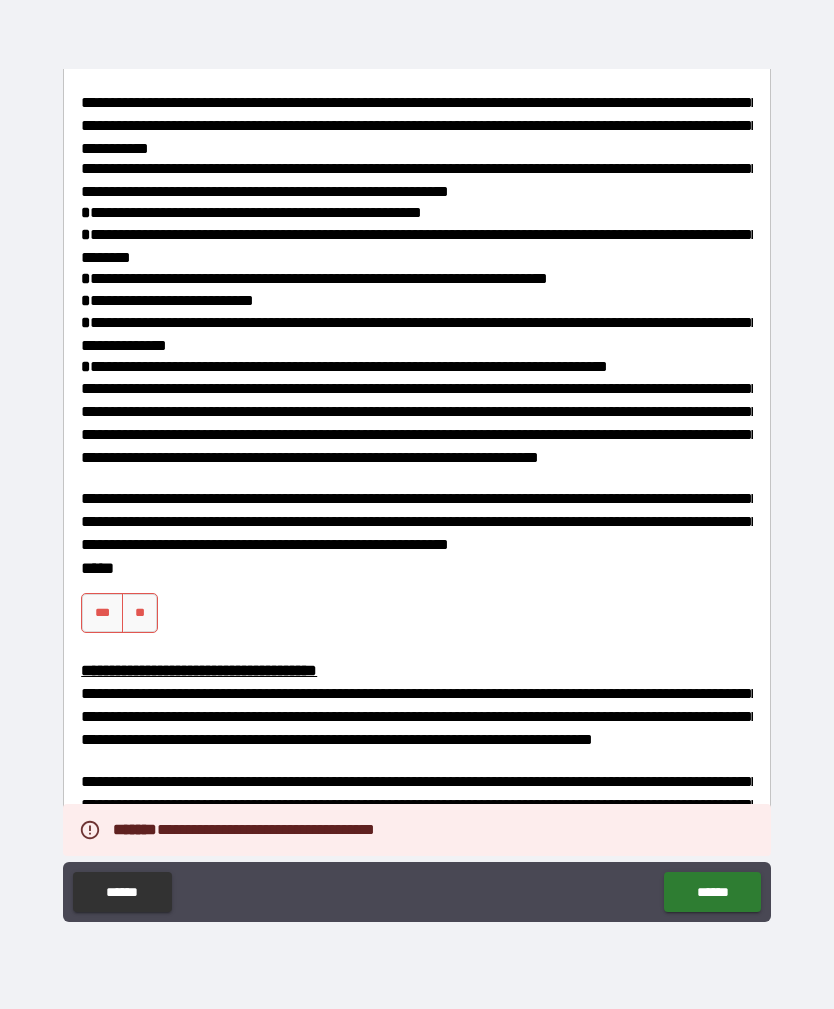 click on "***" at bounding box center (102, 613) 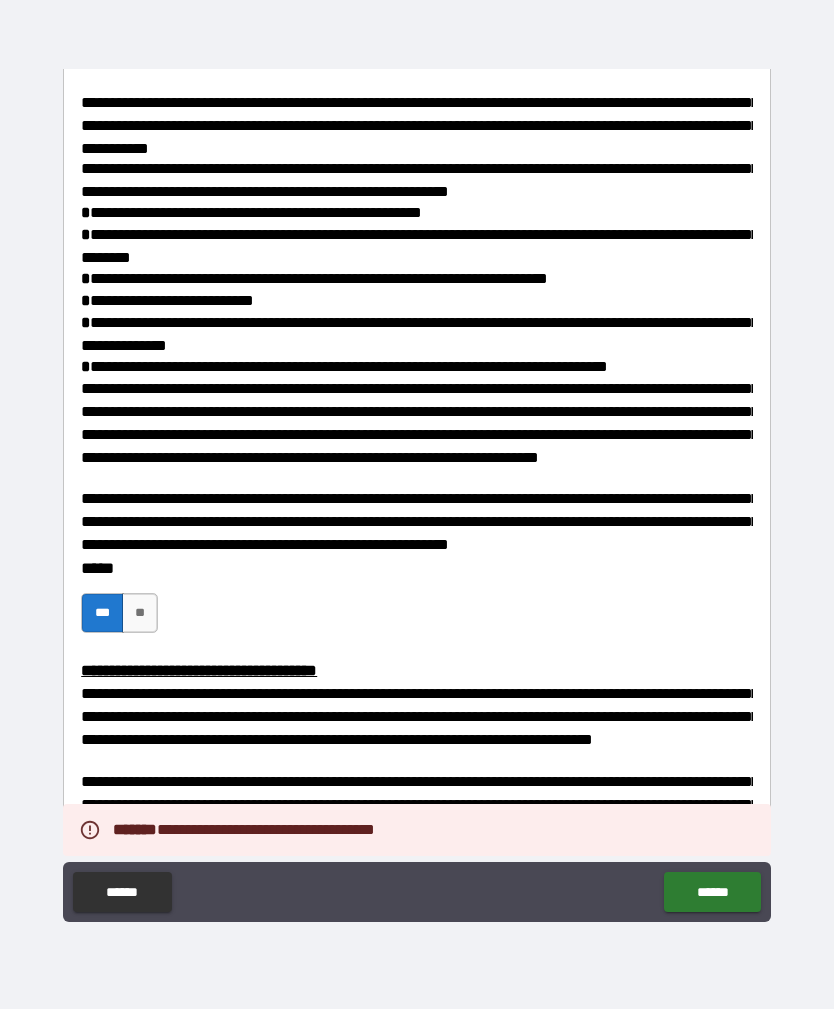 type on "*" 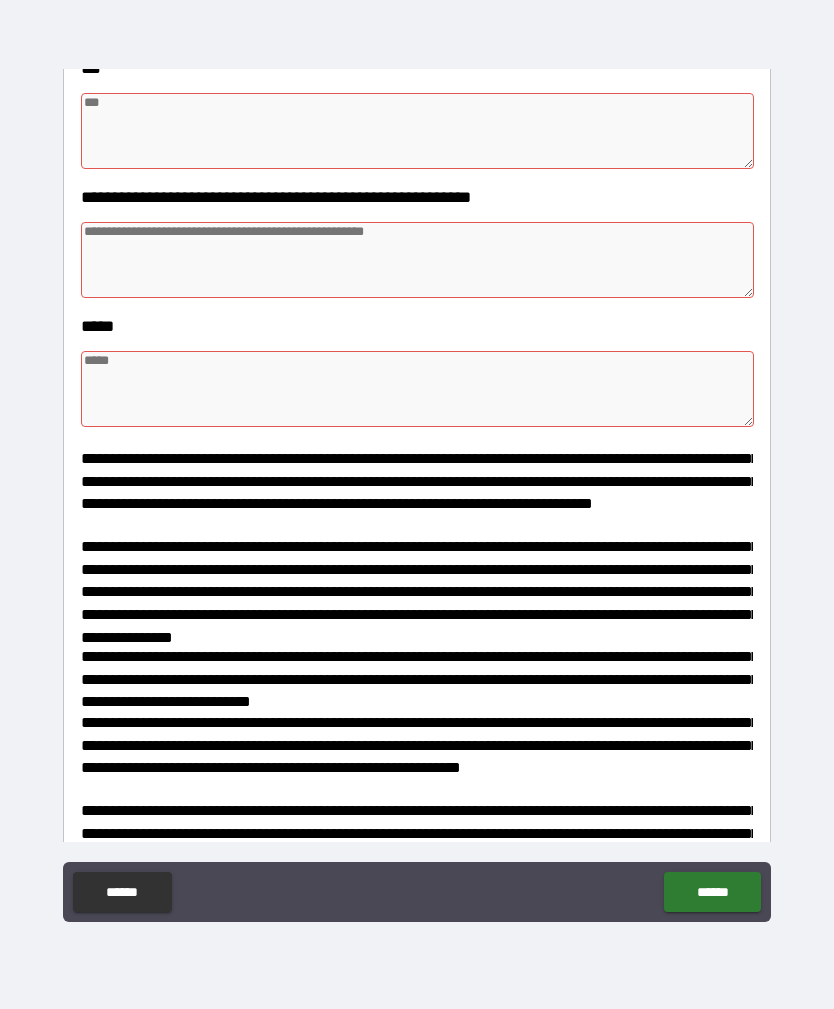 click on "******" at bounding box center [712, 892] 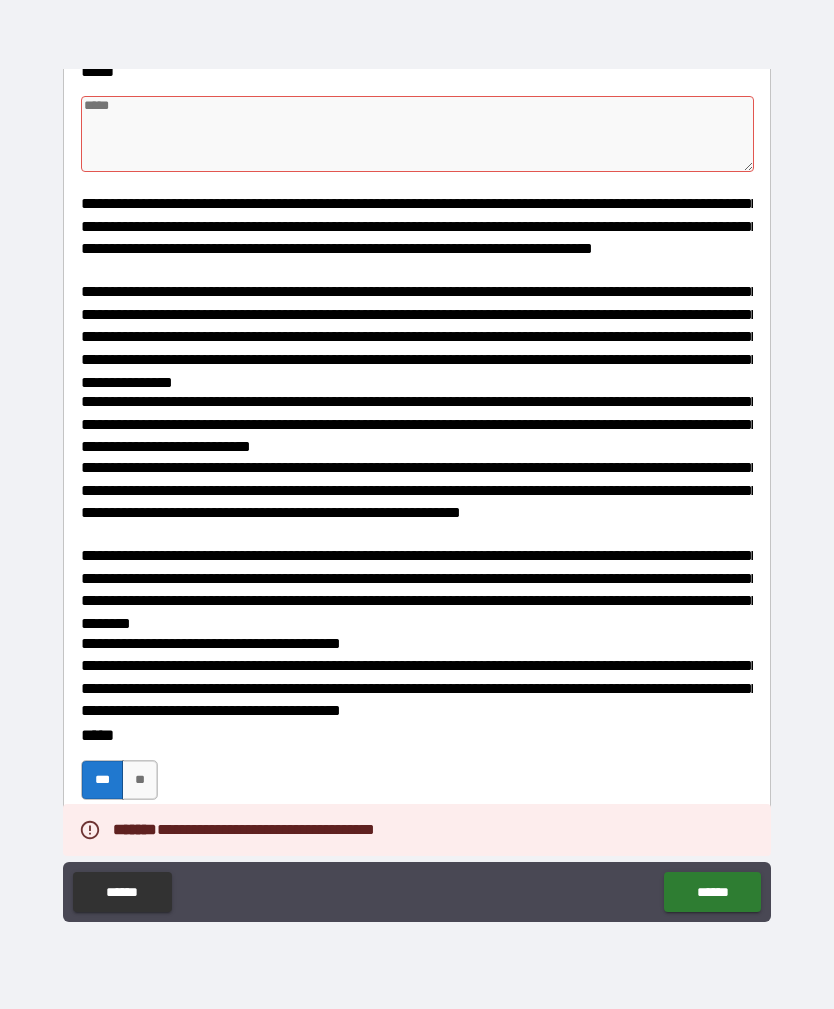 type on "*" 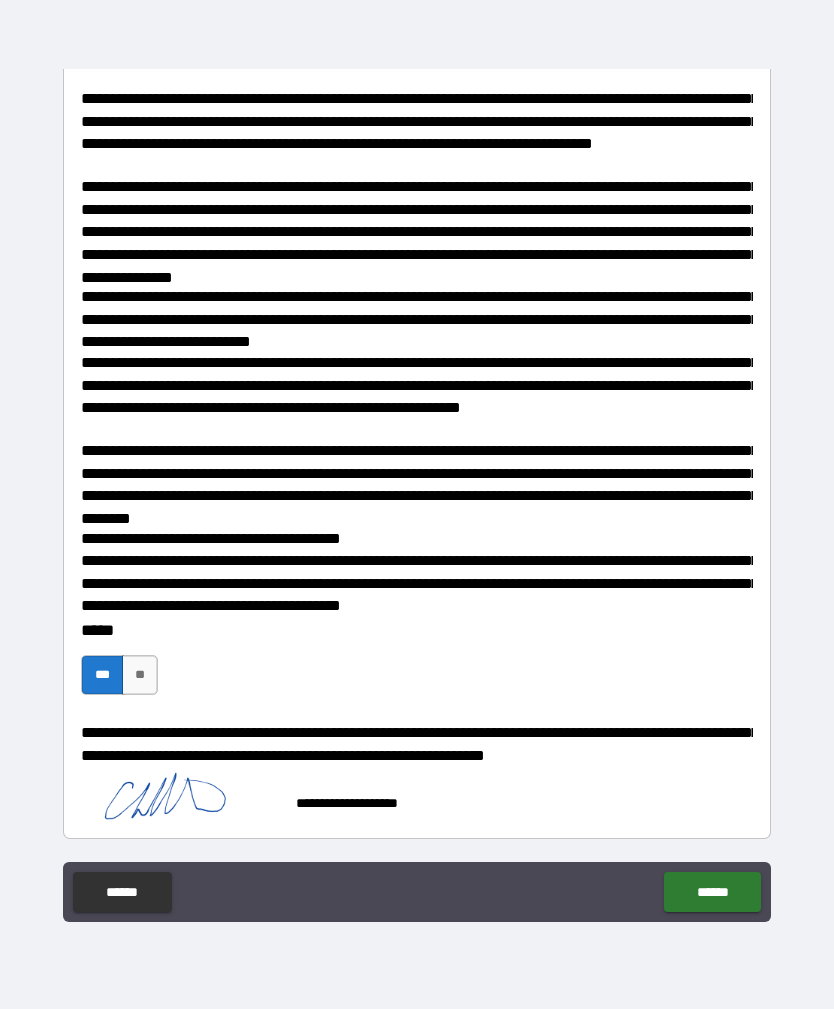 scroll, scrollTop: 2782, scrollLeft: 0, axis: vertical 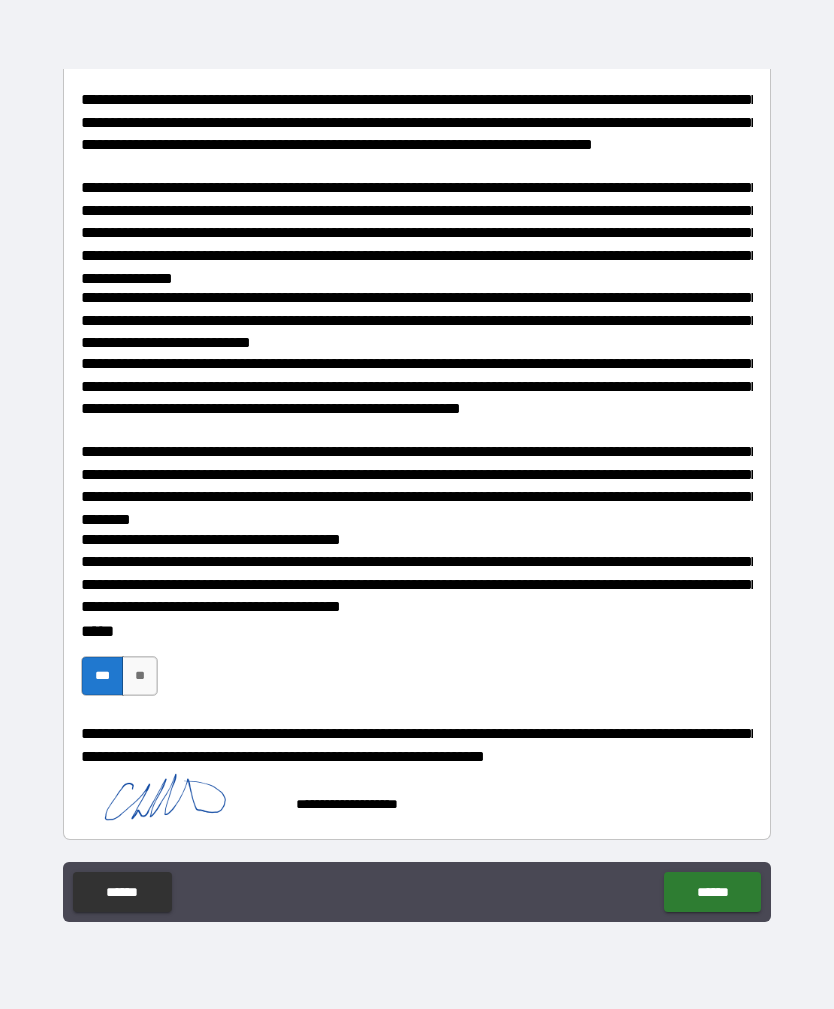 click on "******" at bounding box center [712, 892] 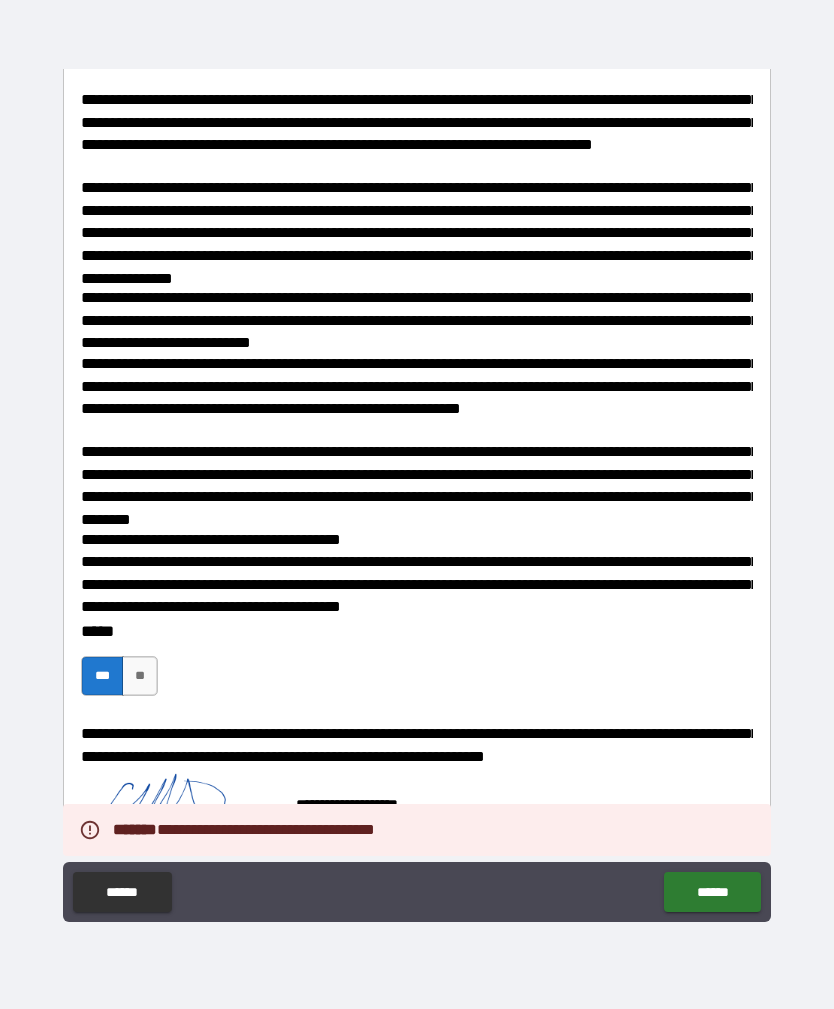 type on "*" 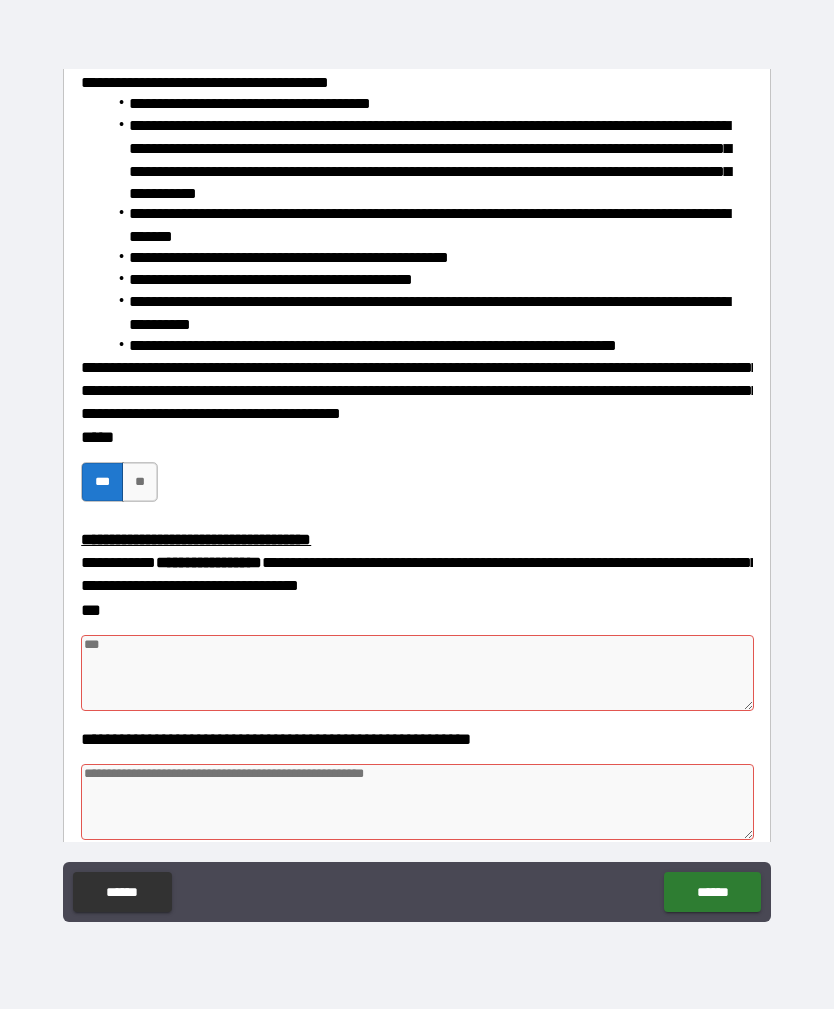 scroll, scrollTop: 1917, scrollLeft: 0, axis: vertical 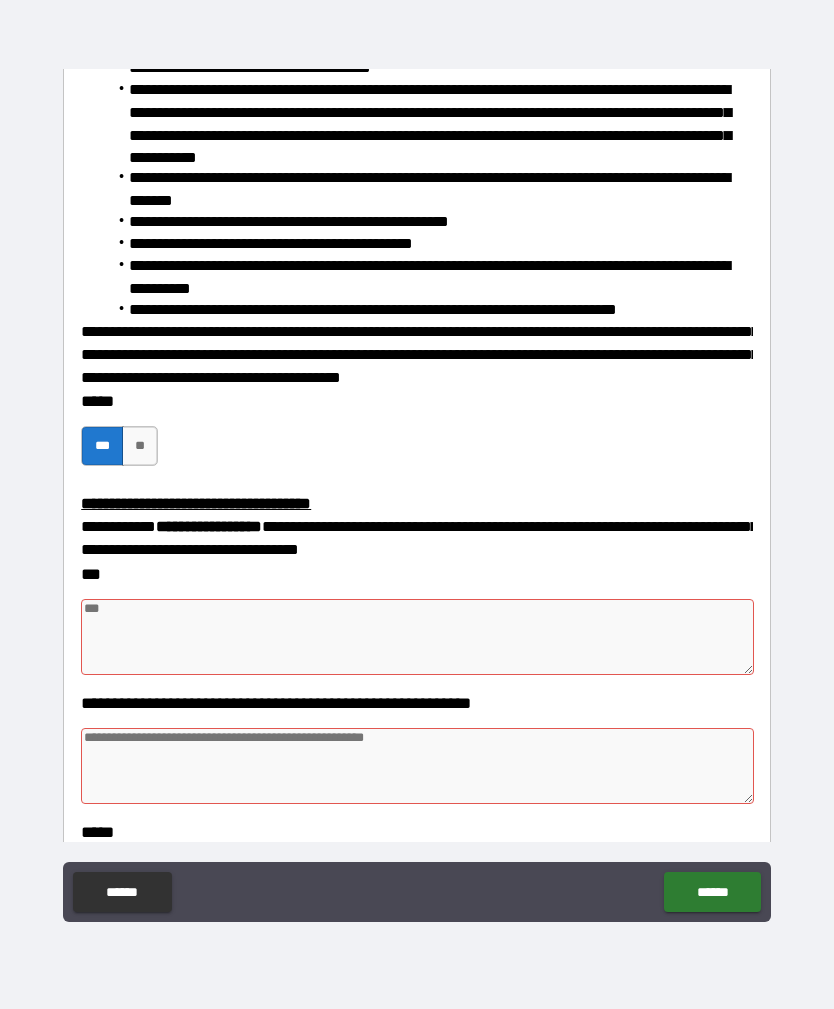 click at bounding box center (417, 637) 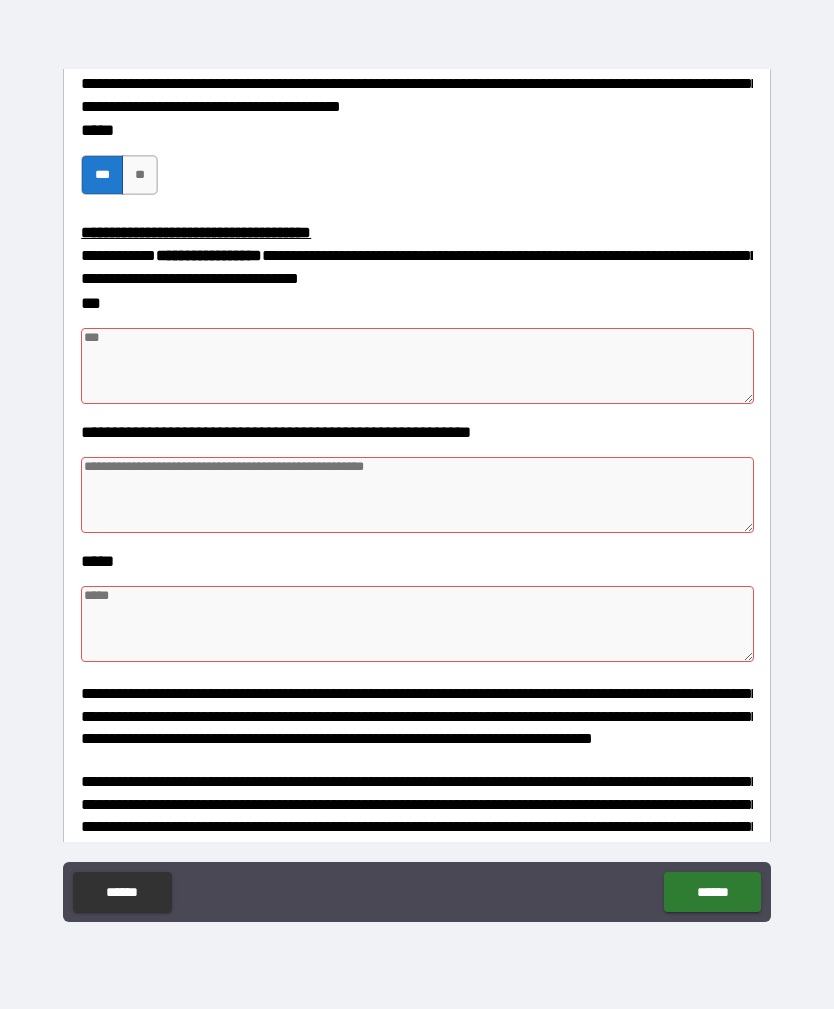 scroll, scrollTop: 2184, scrollLeft: 0, axis: vertical 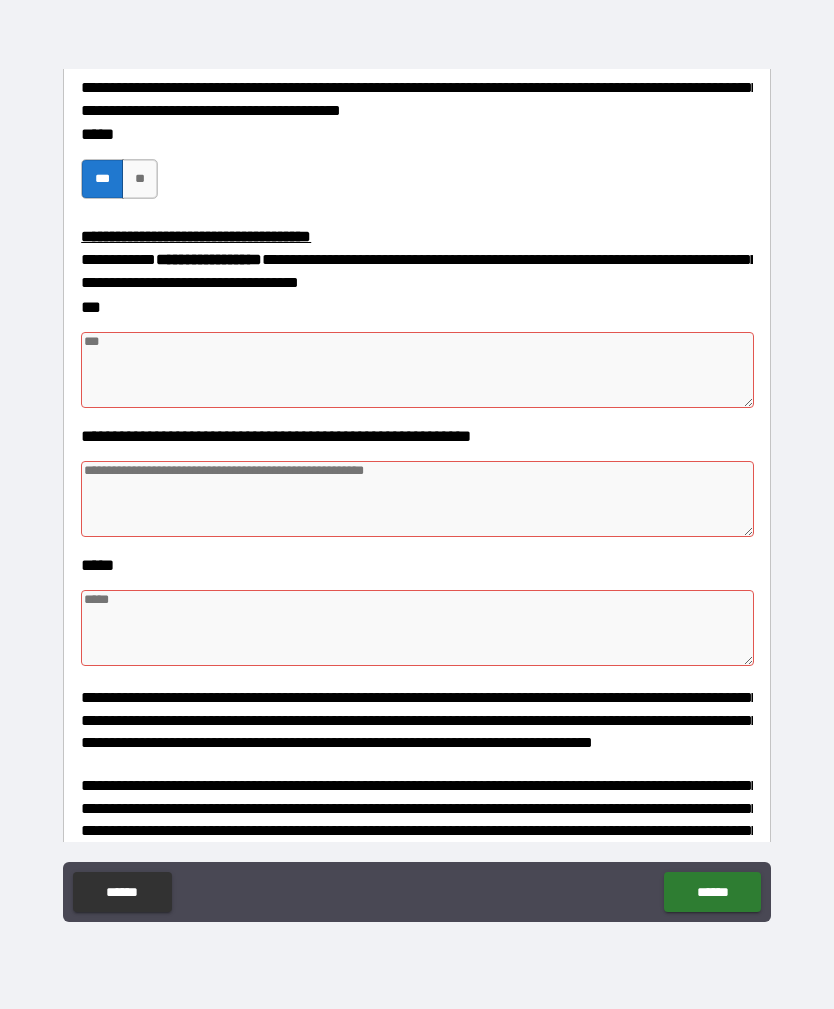 click at bounding box center [417, 499] 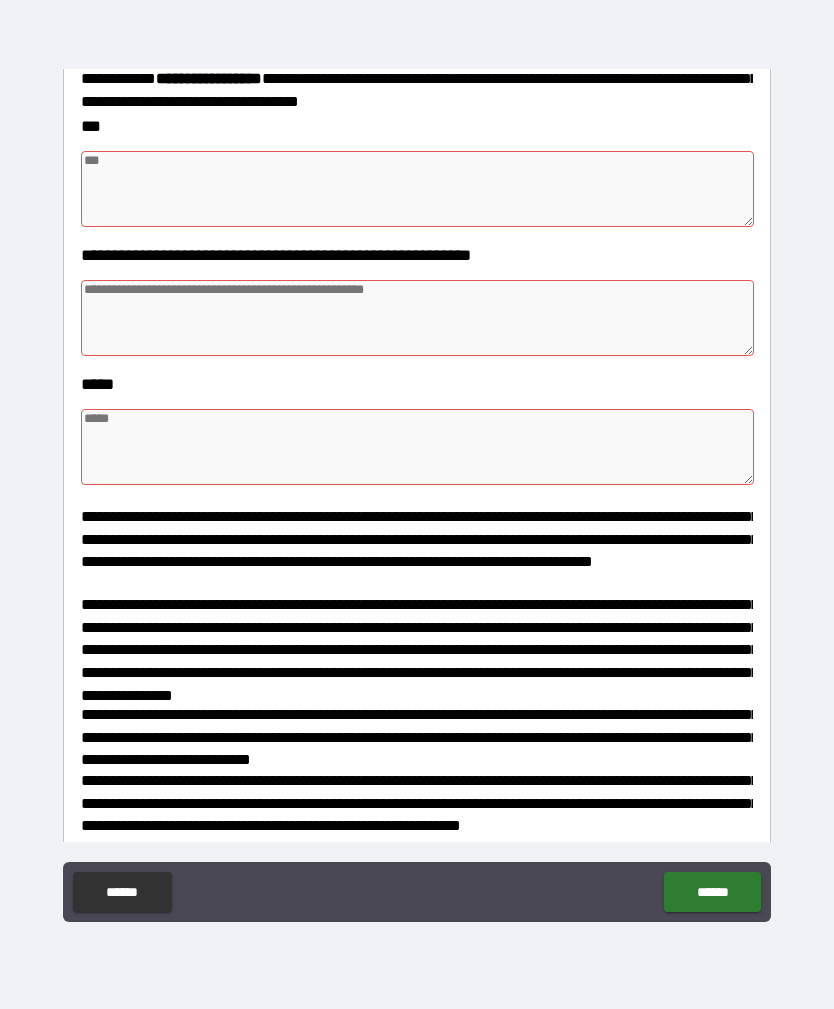 click on "**********" at bounding box center (417, 475) 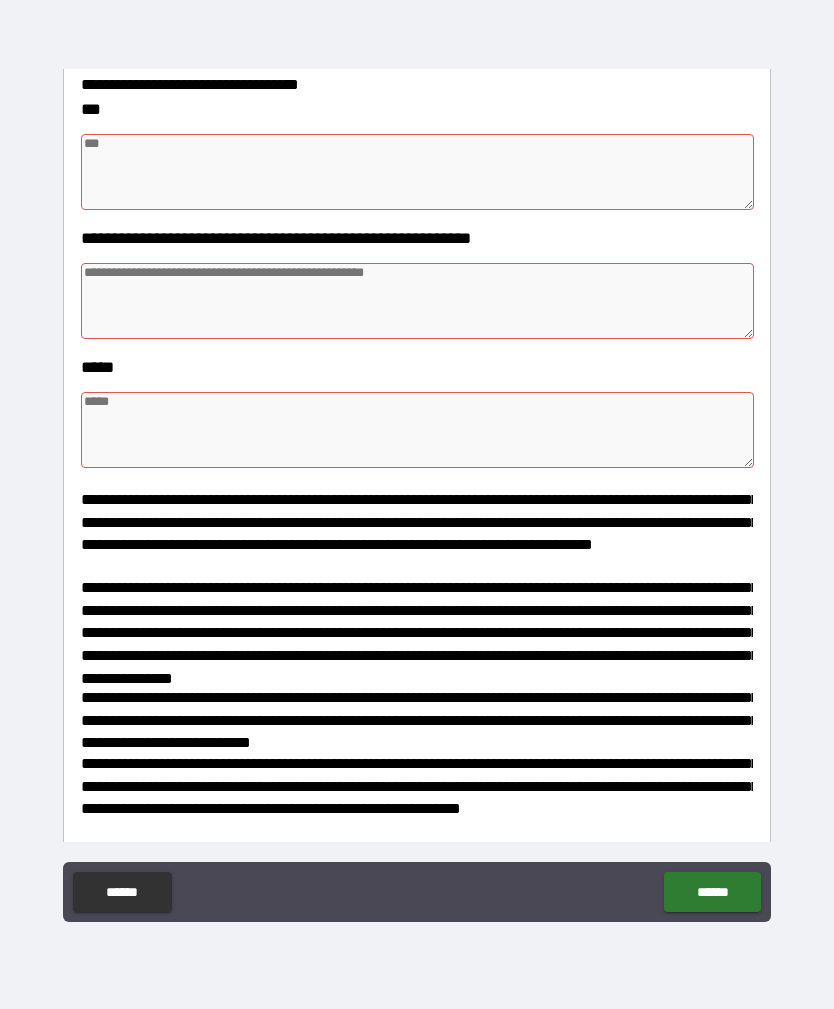 scroll, scrollTop: 2383, scrollLeft: 0, axis: vertical 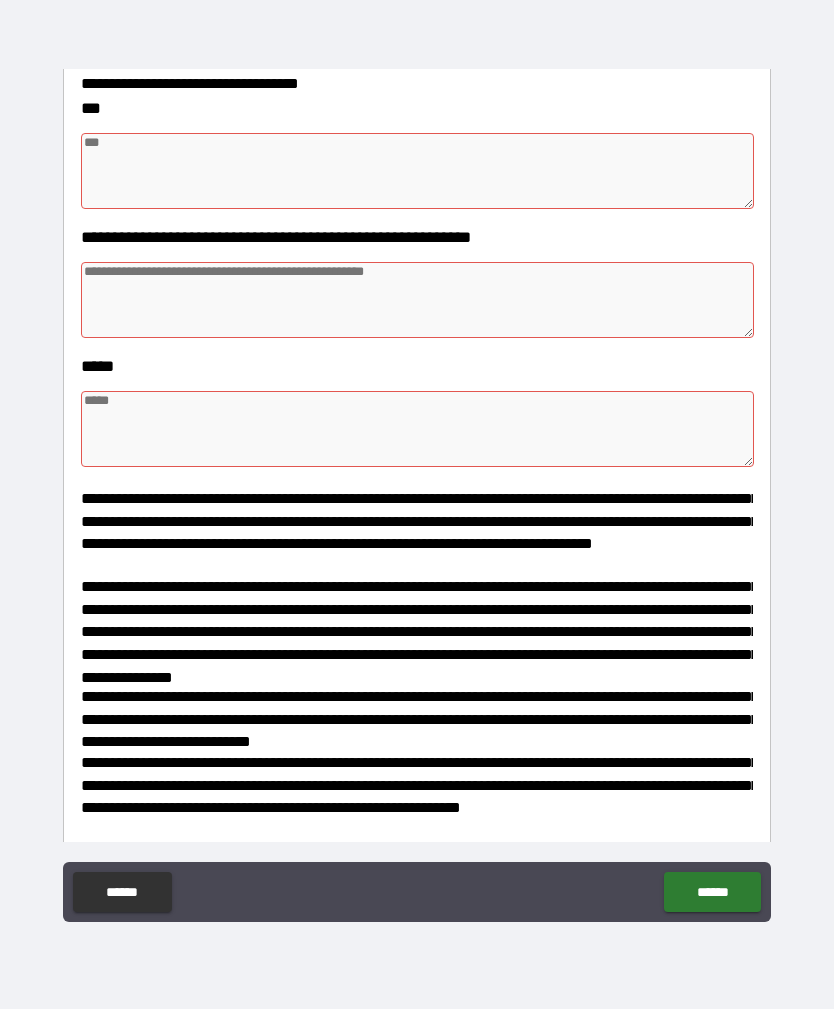 click at bounding box center [417, 171] 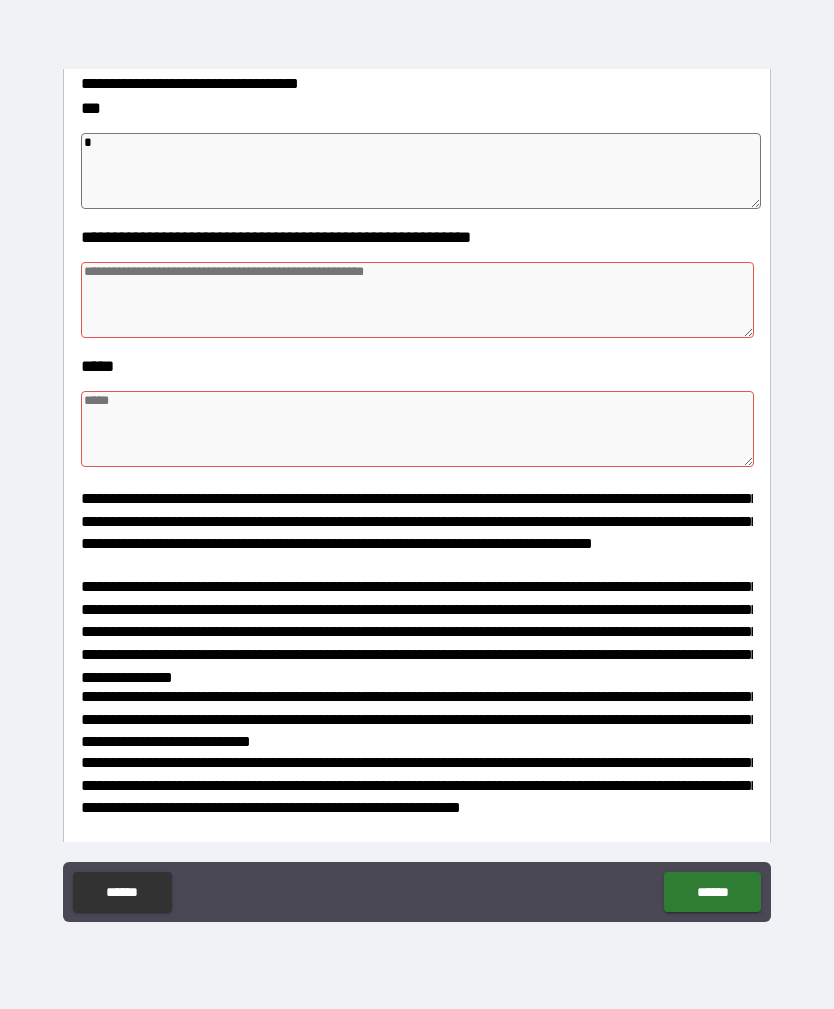 type on "*" 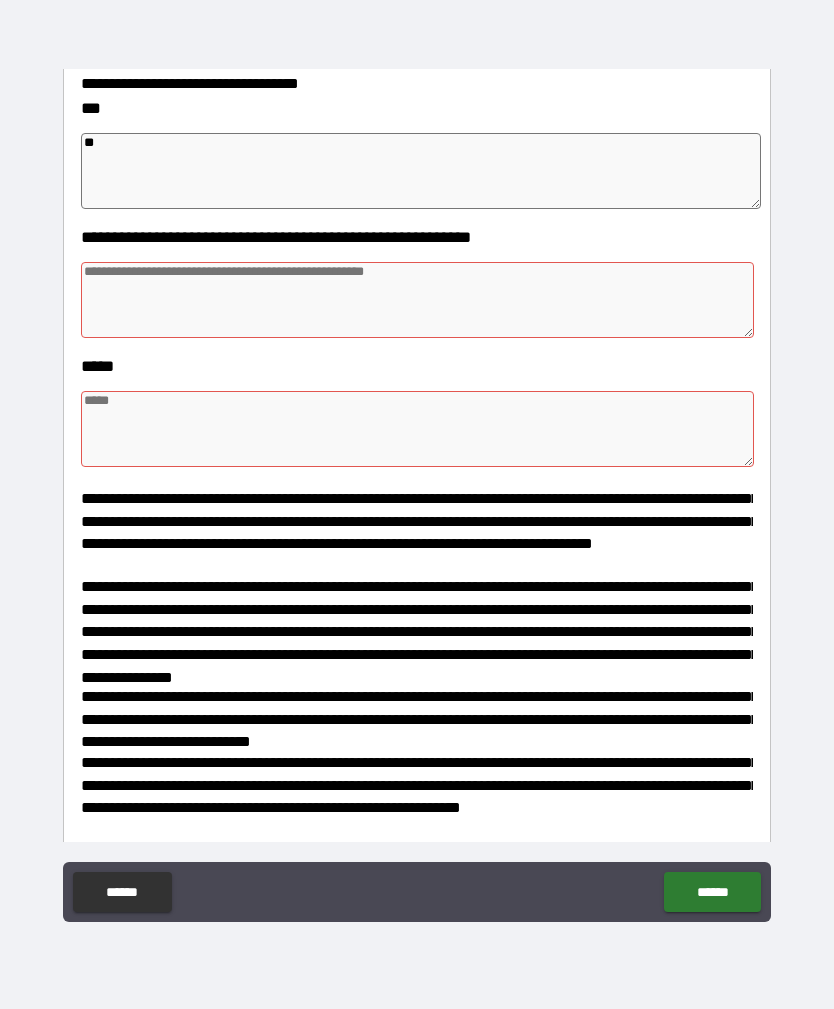 type on "*" 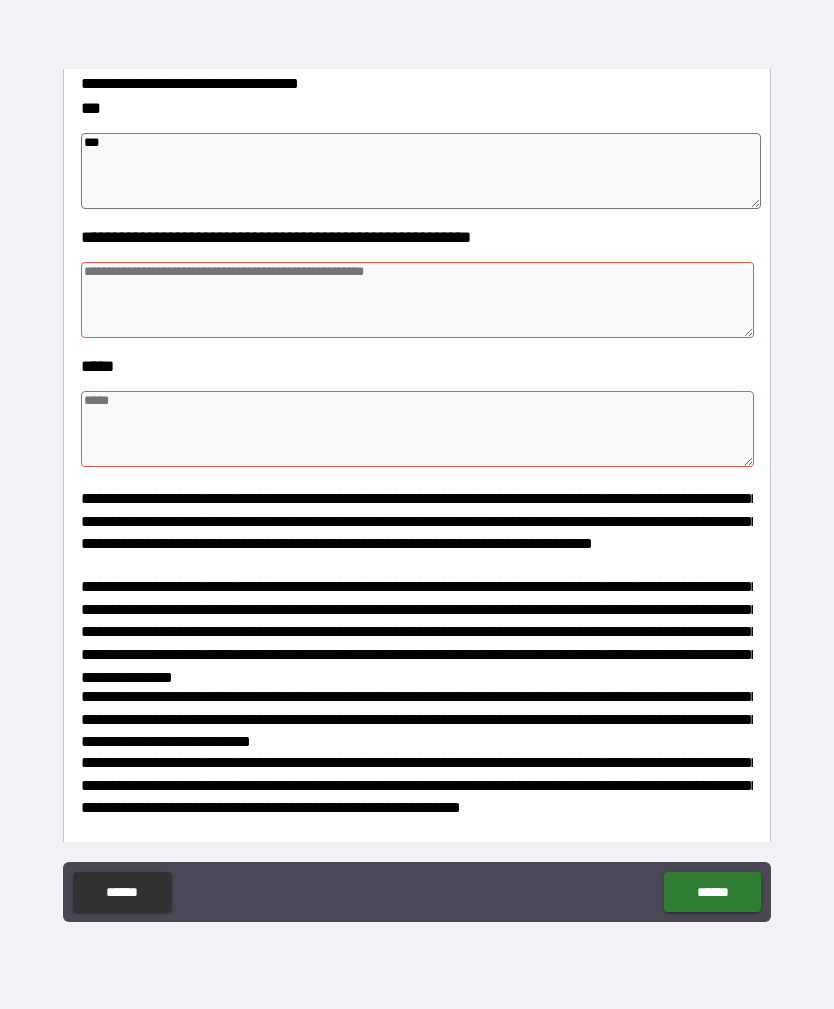type on "*" 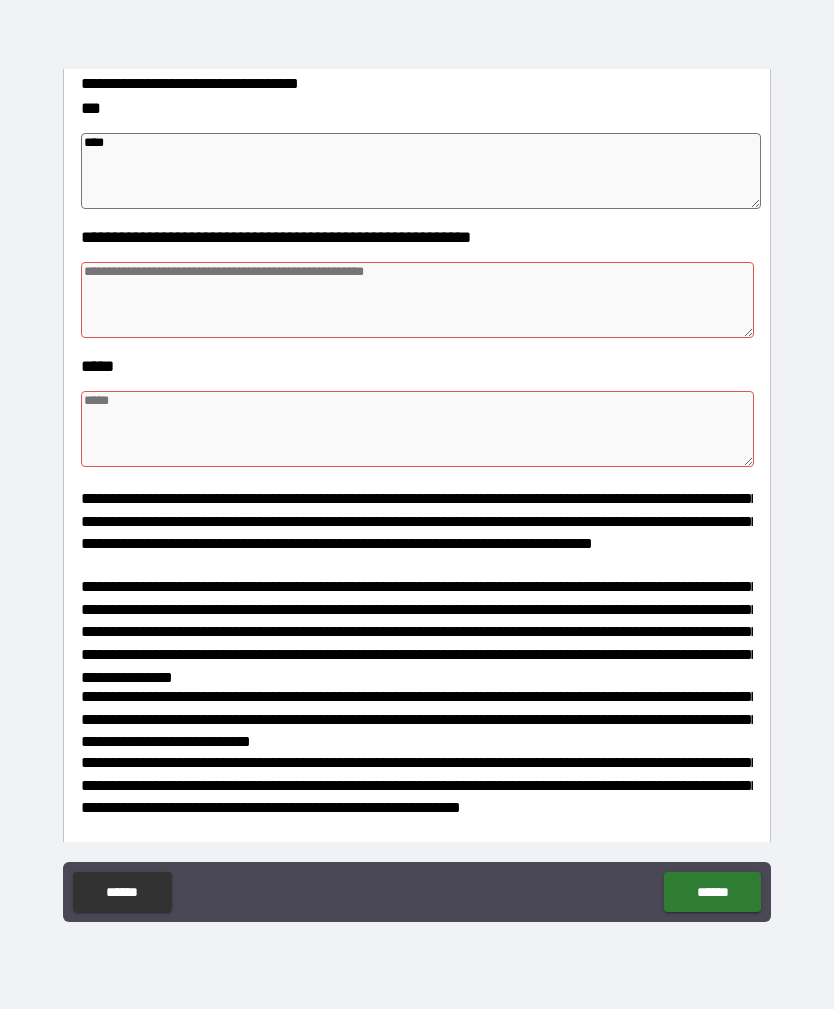 type on "*" 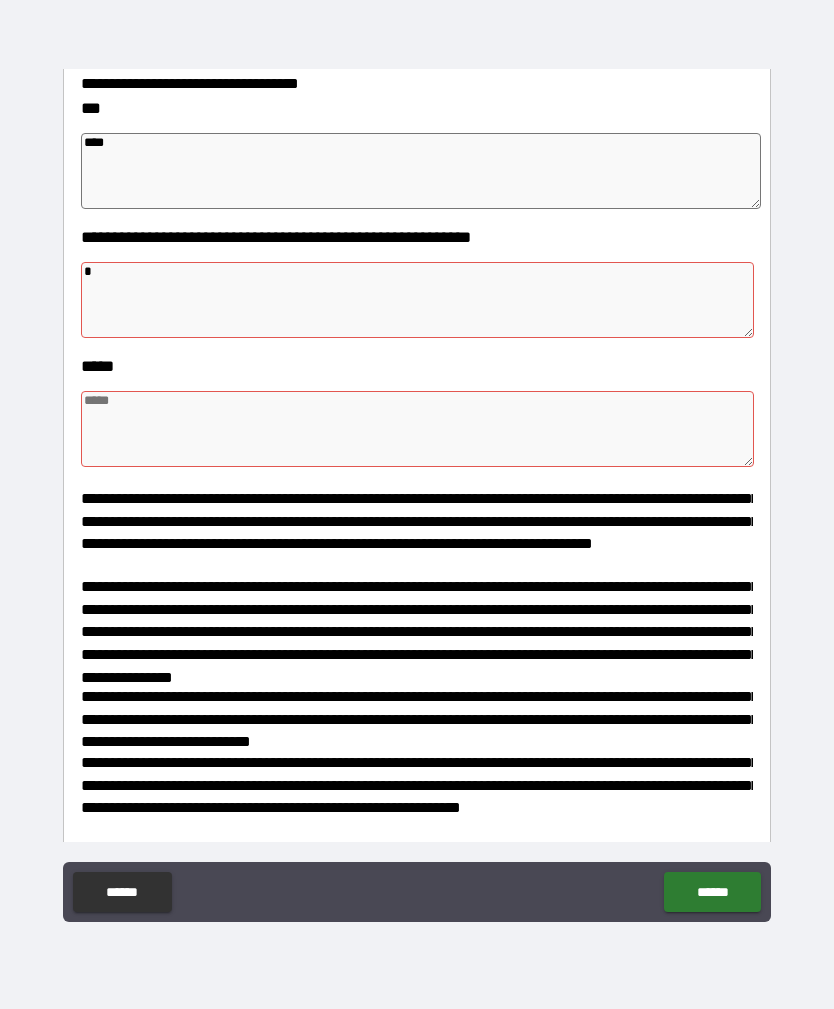 type on "*" 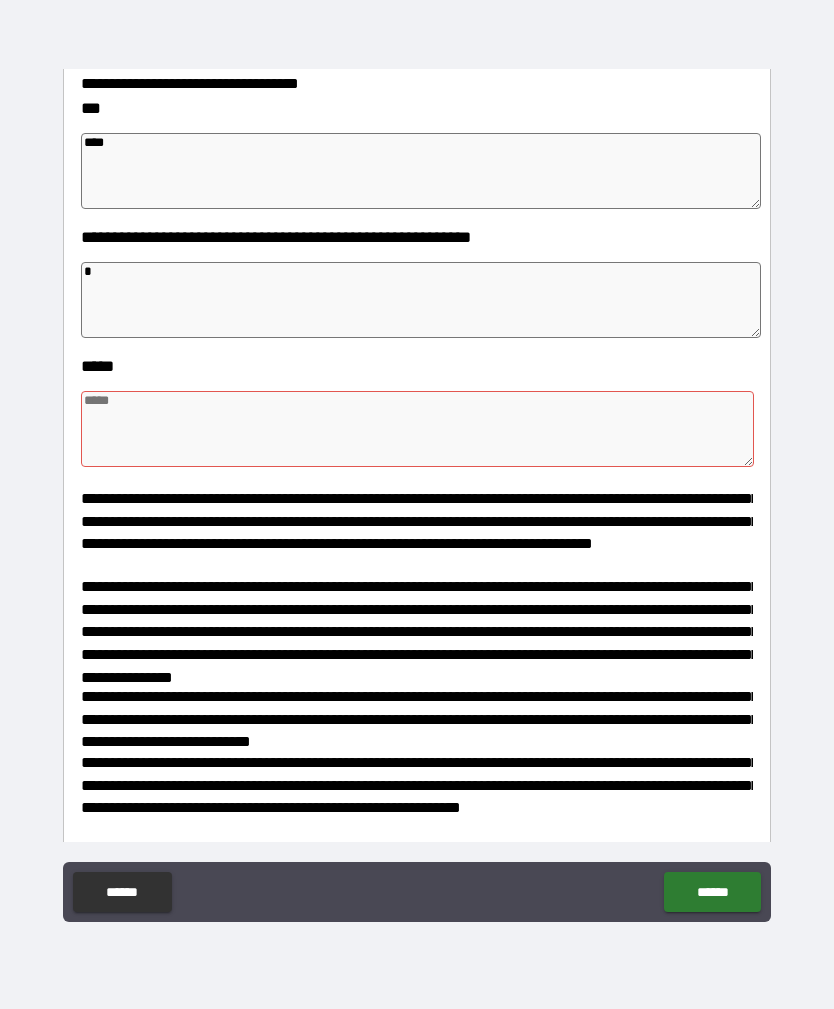 type on "*" 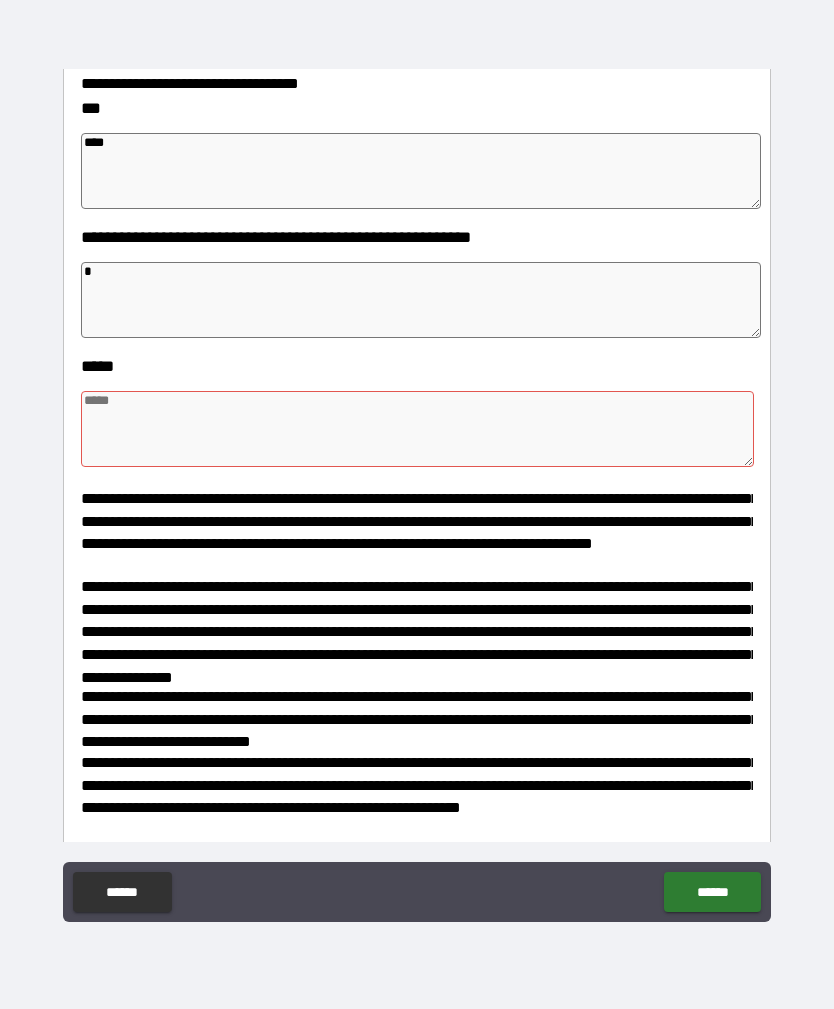 type on "*" 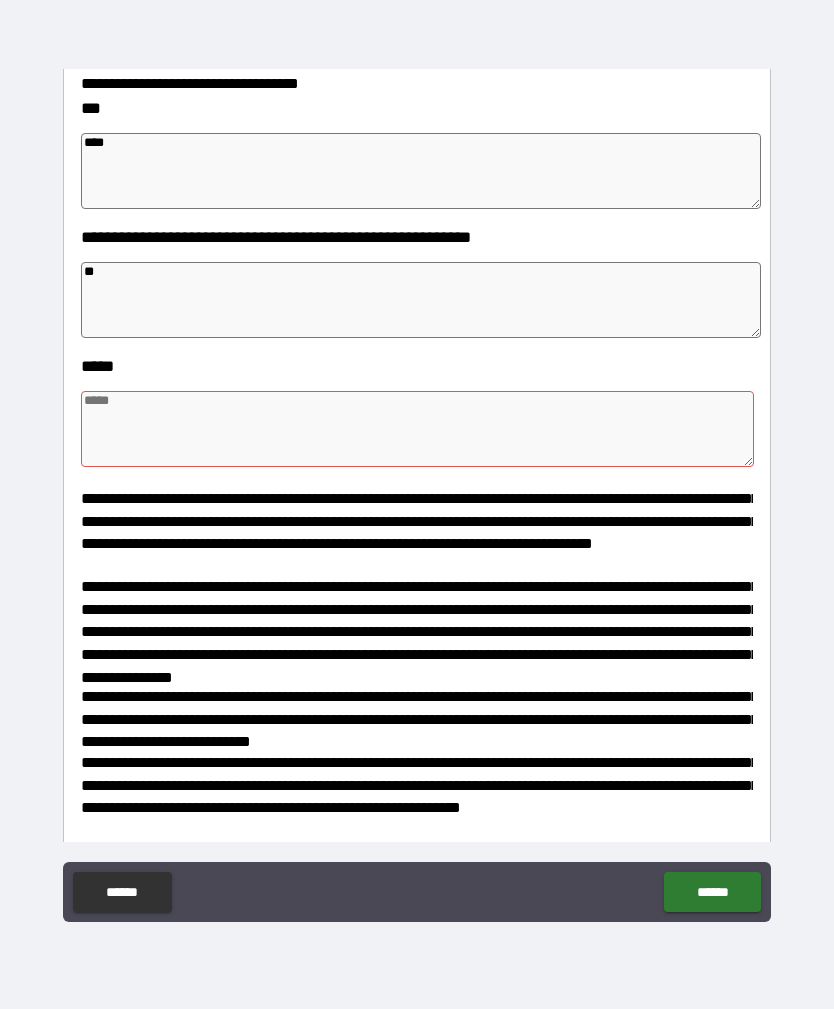type on "*" 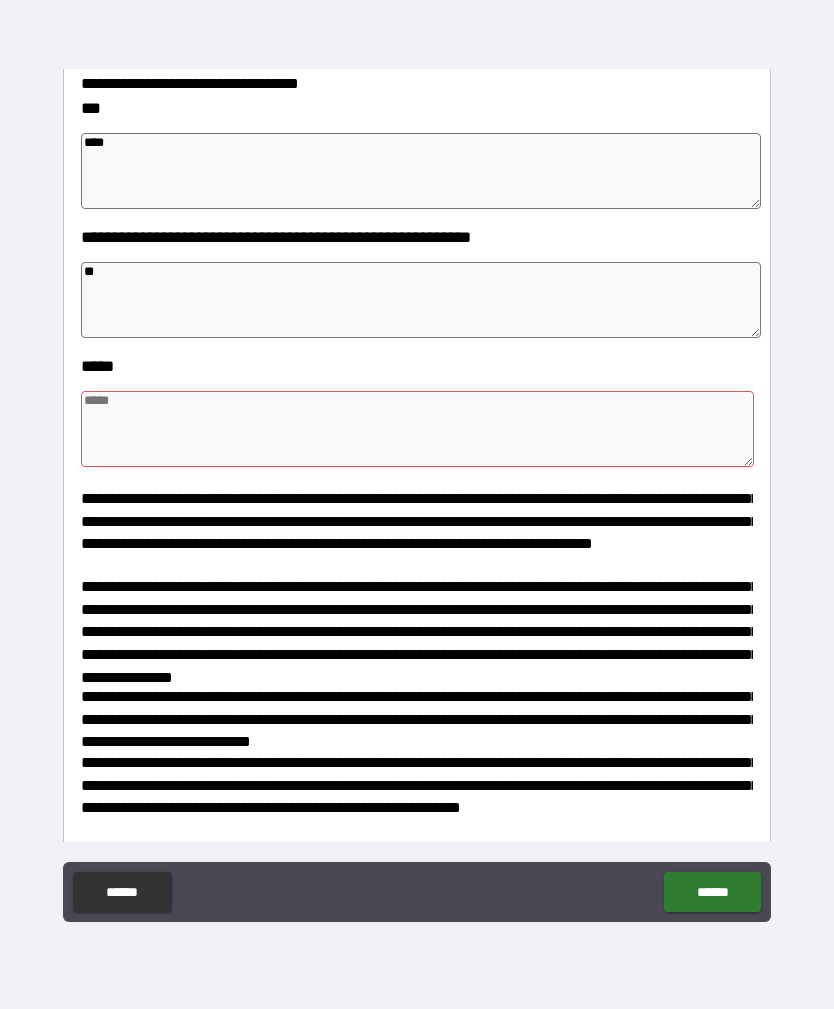 type on "*" 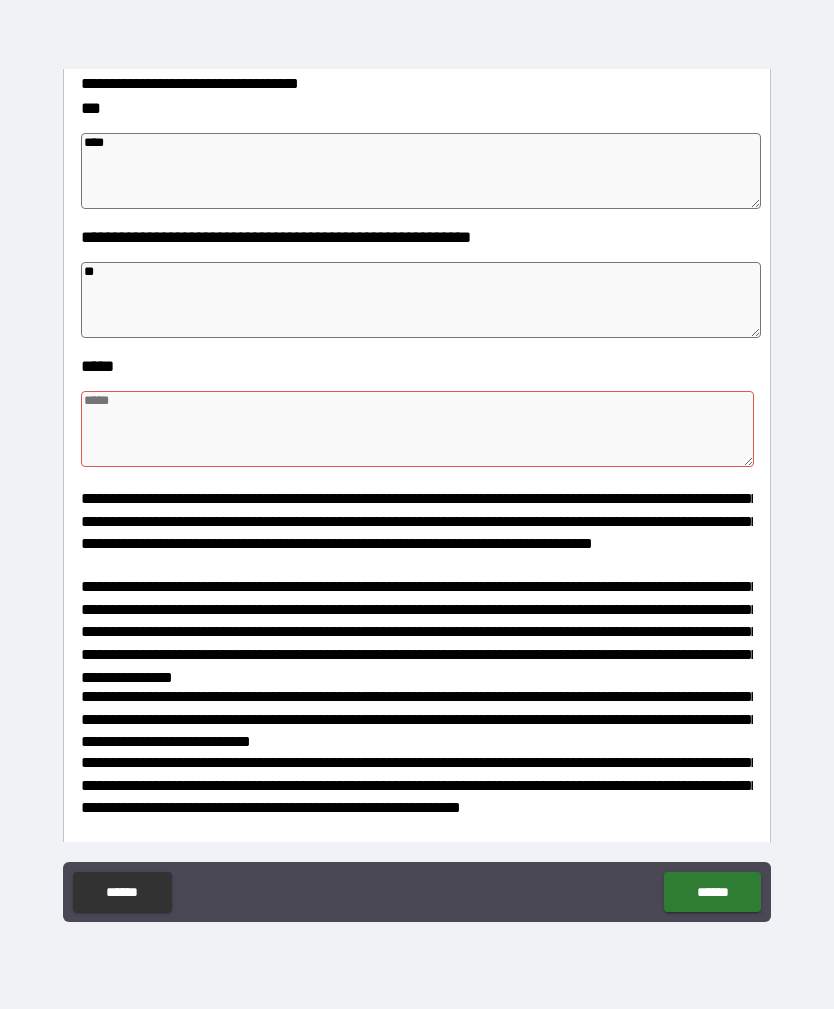 type on "*" 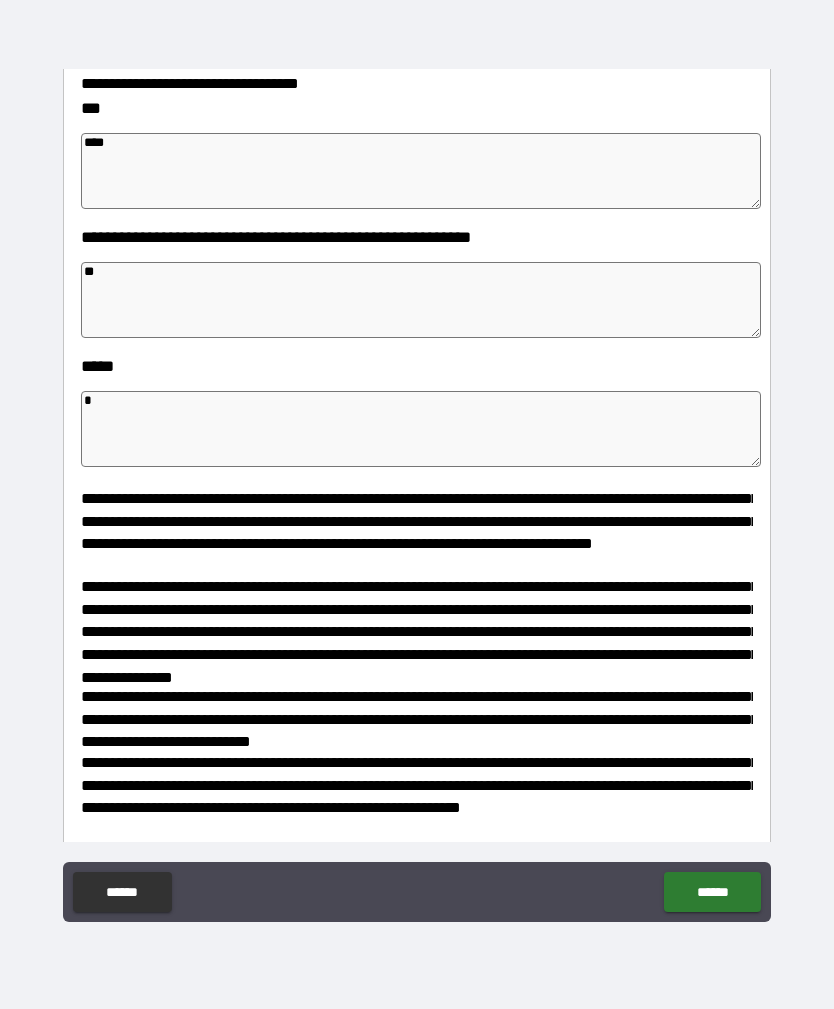 type on "*" 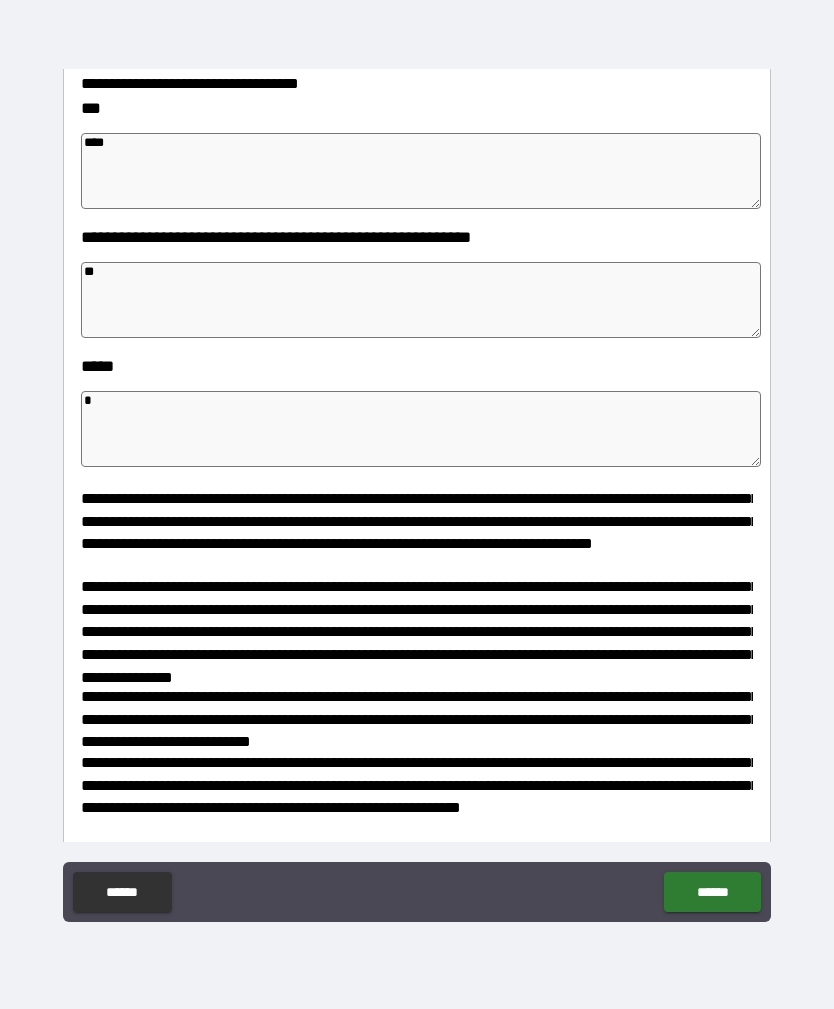 type on "*" 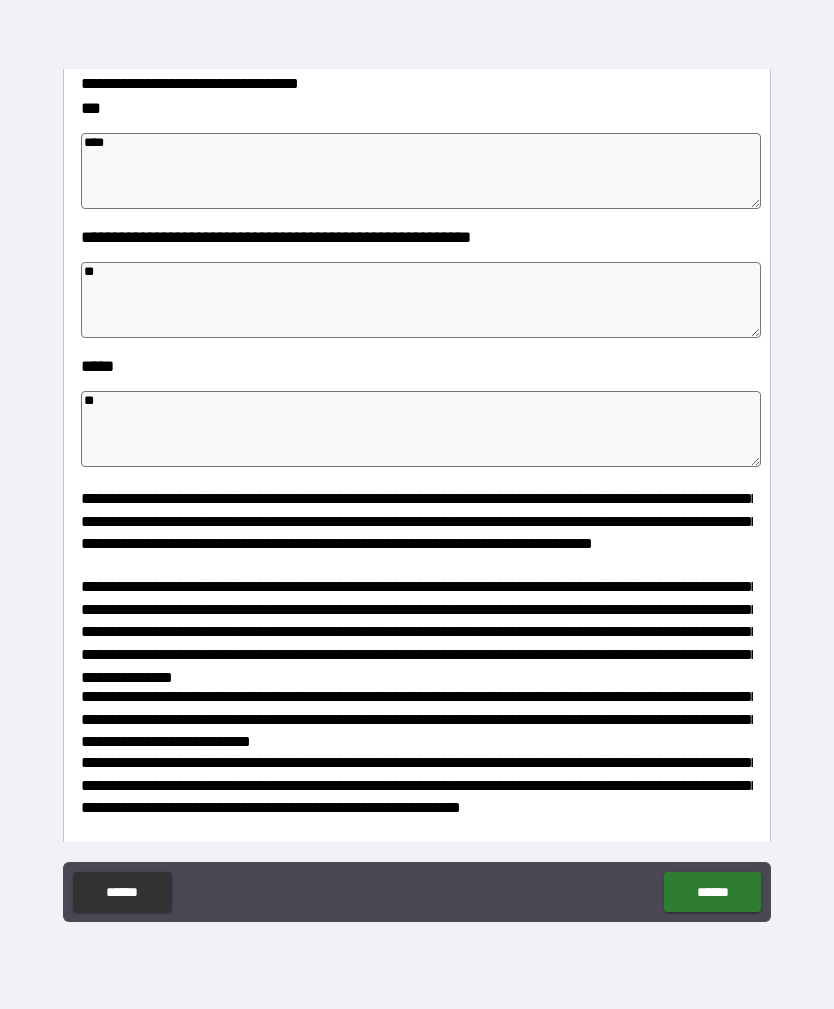 type on "*" 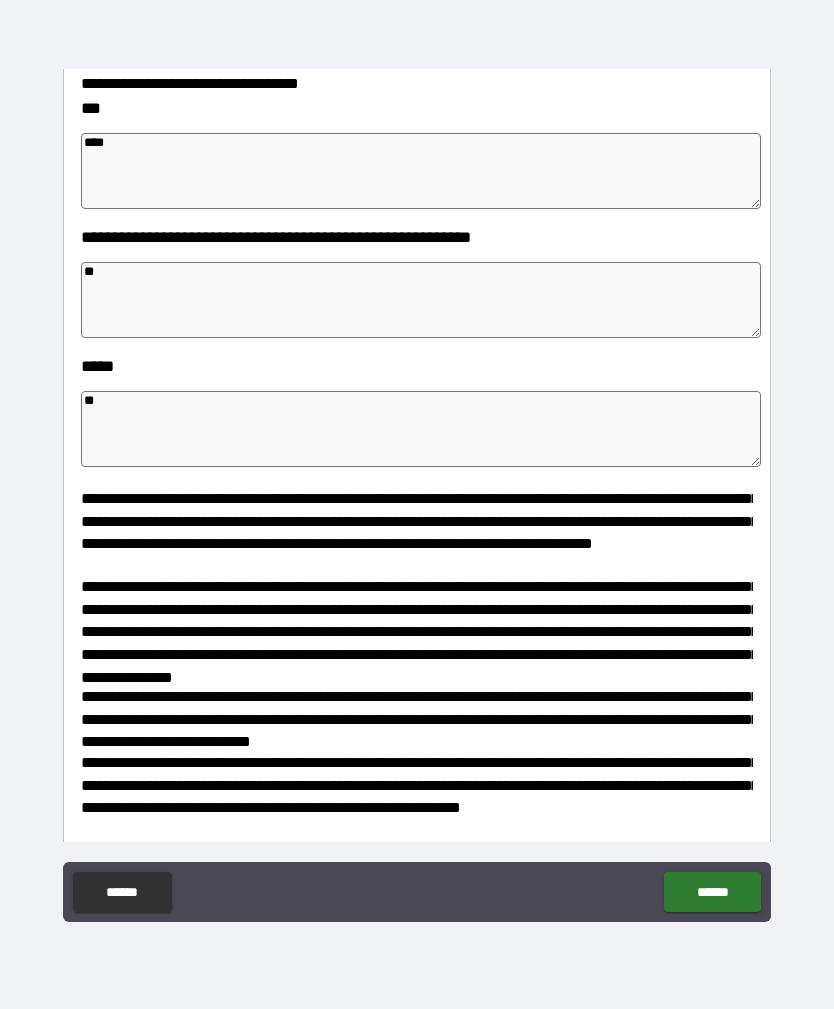 type on "*" 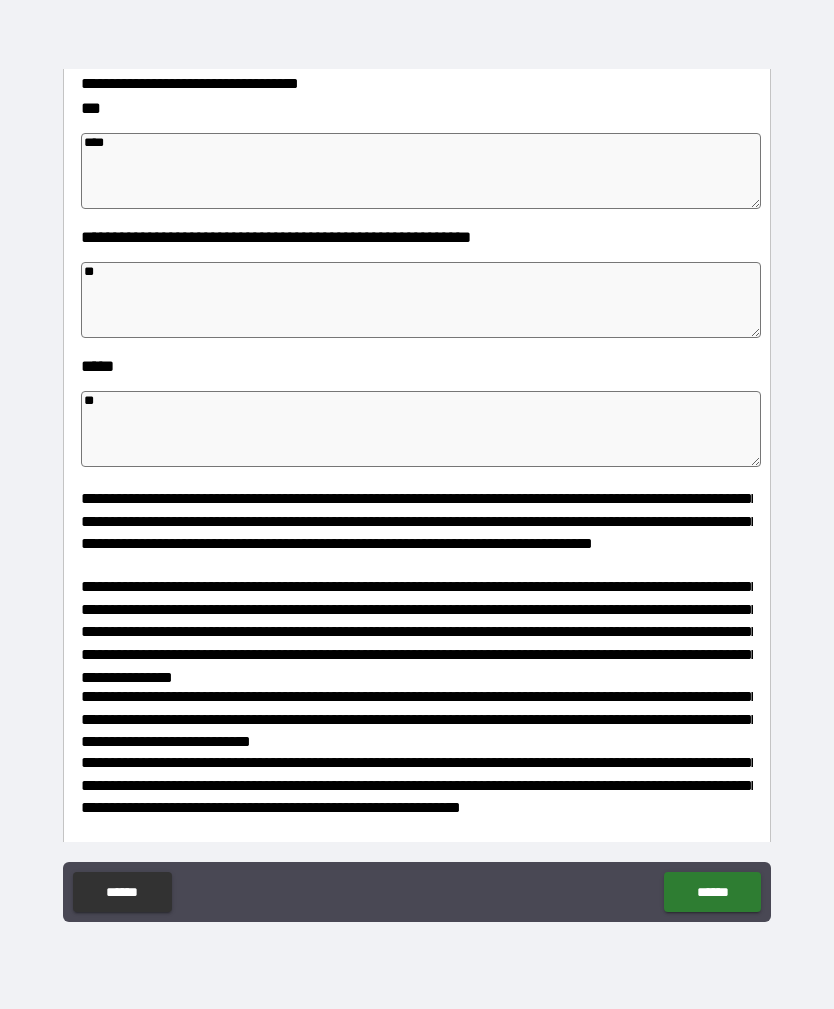 type on "*" 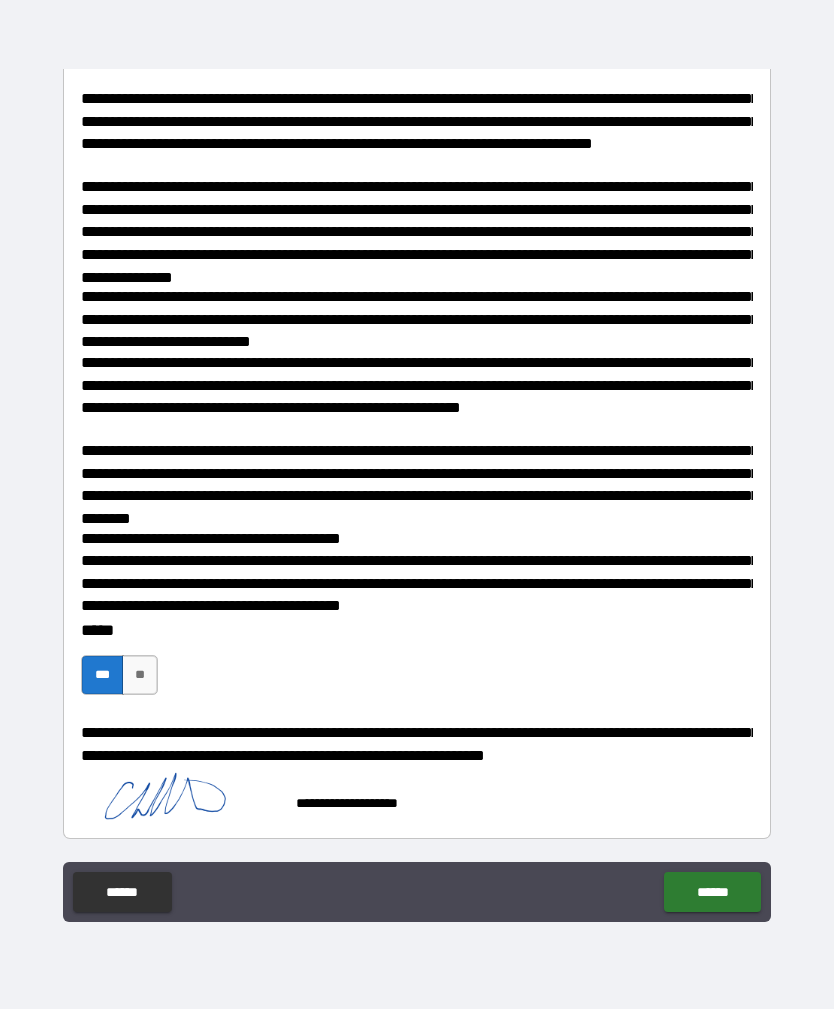 scroll, scrollTop: 2782, scrollLeft: 0, axis: vertical 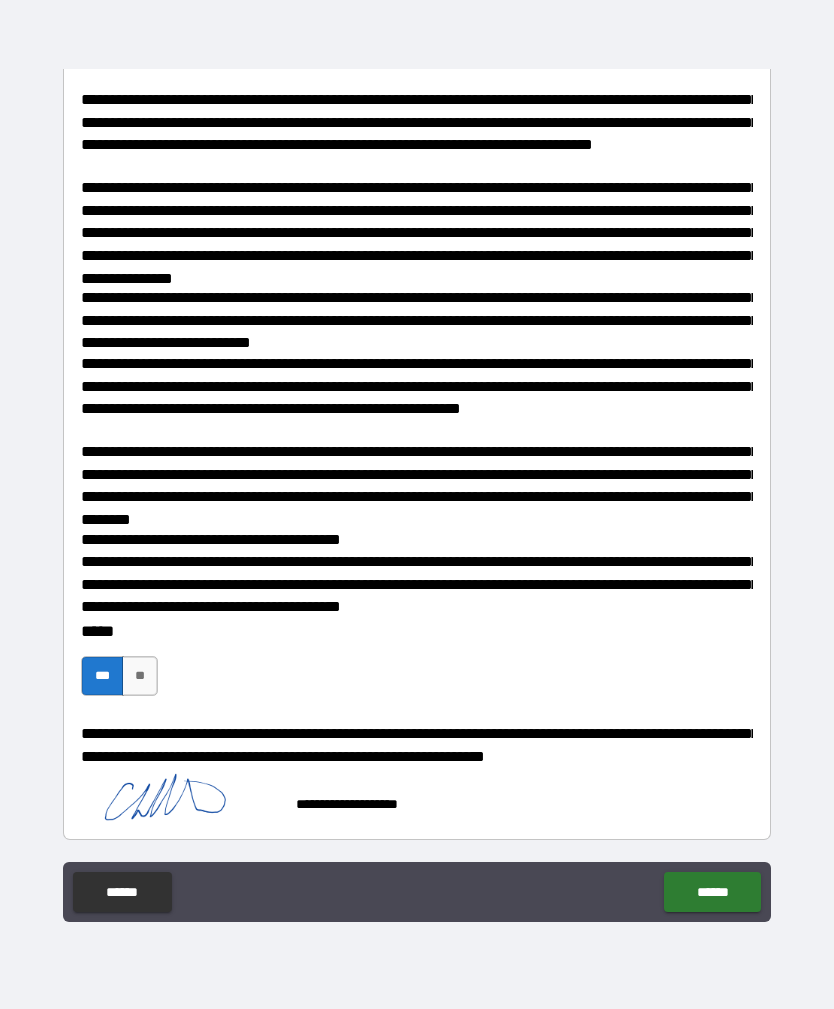 type on "**" 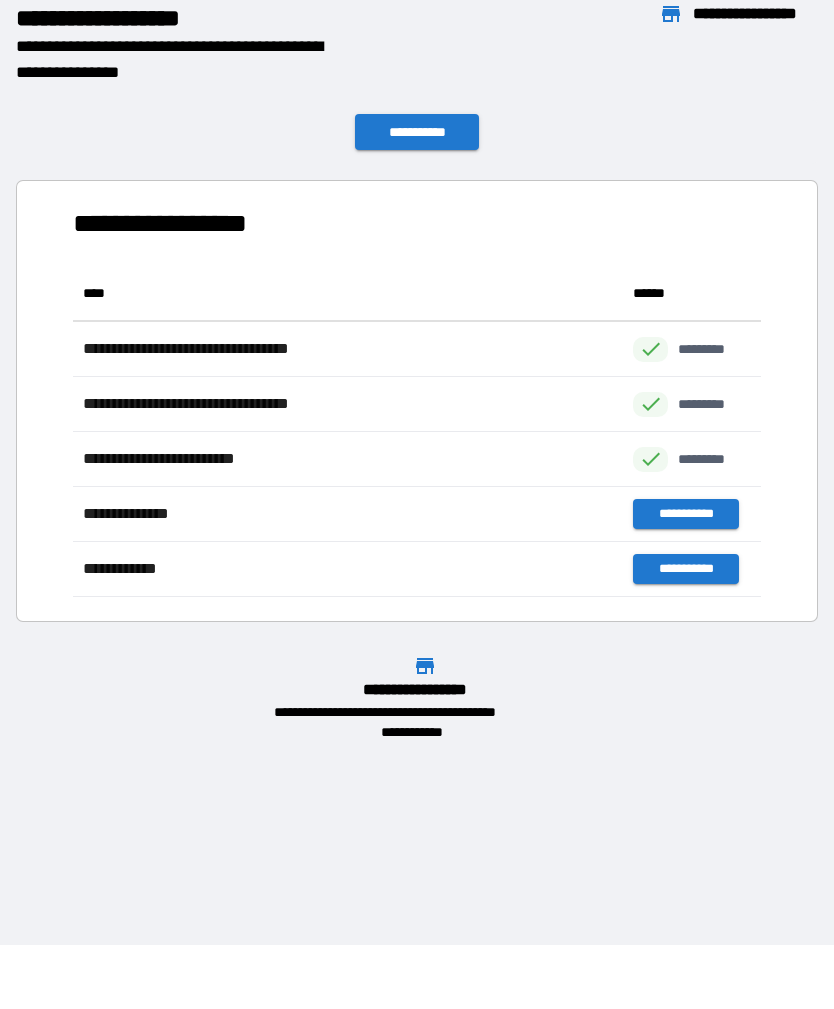 scroll, scrollTop: 1, scrollLeft: 1, axis: both 